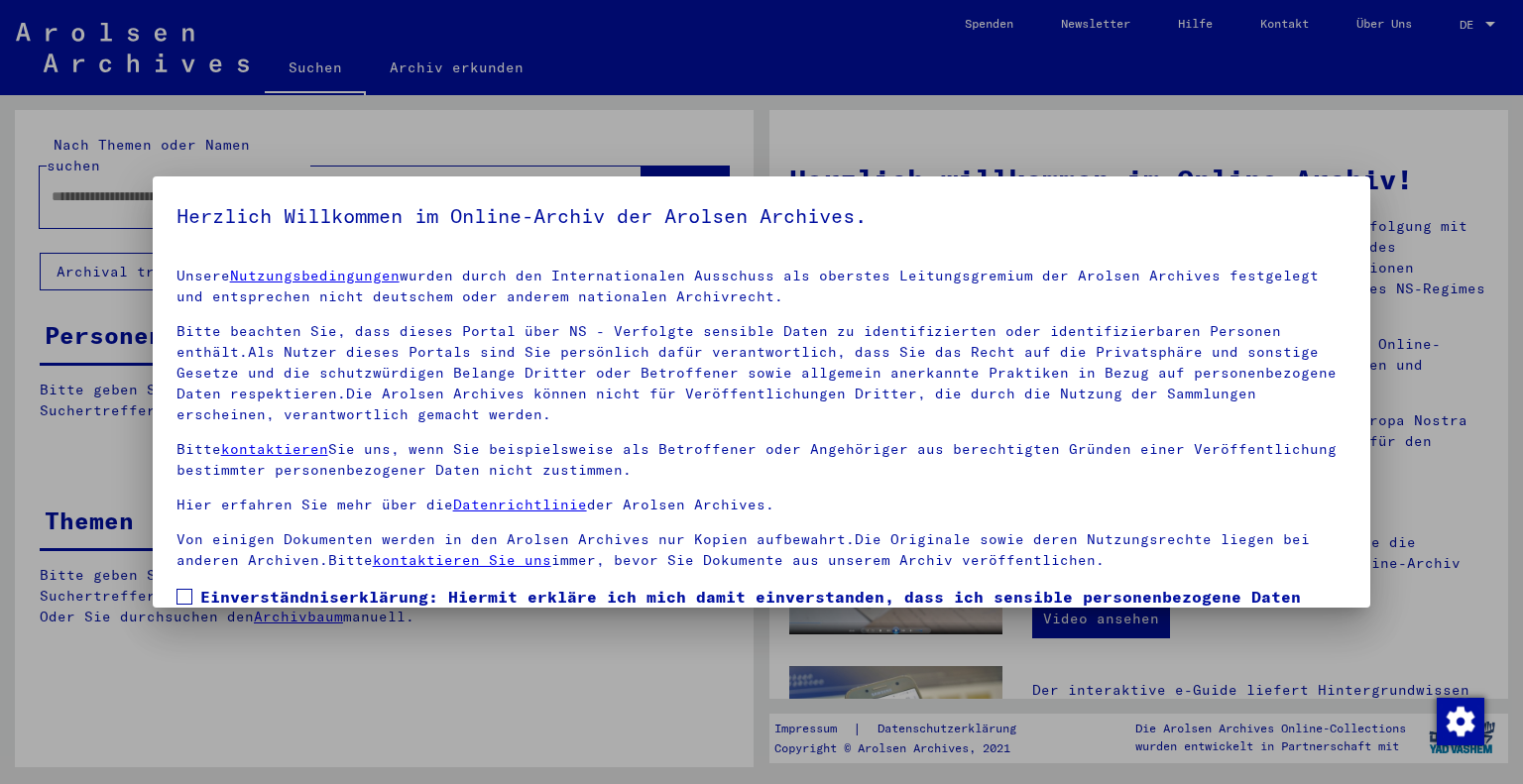 scroll, scrollTop: 0, scrollLeft: 0, axis: both 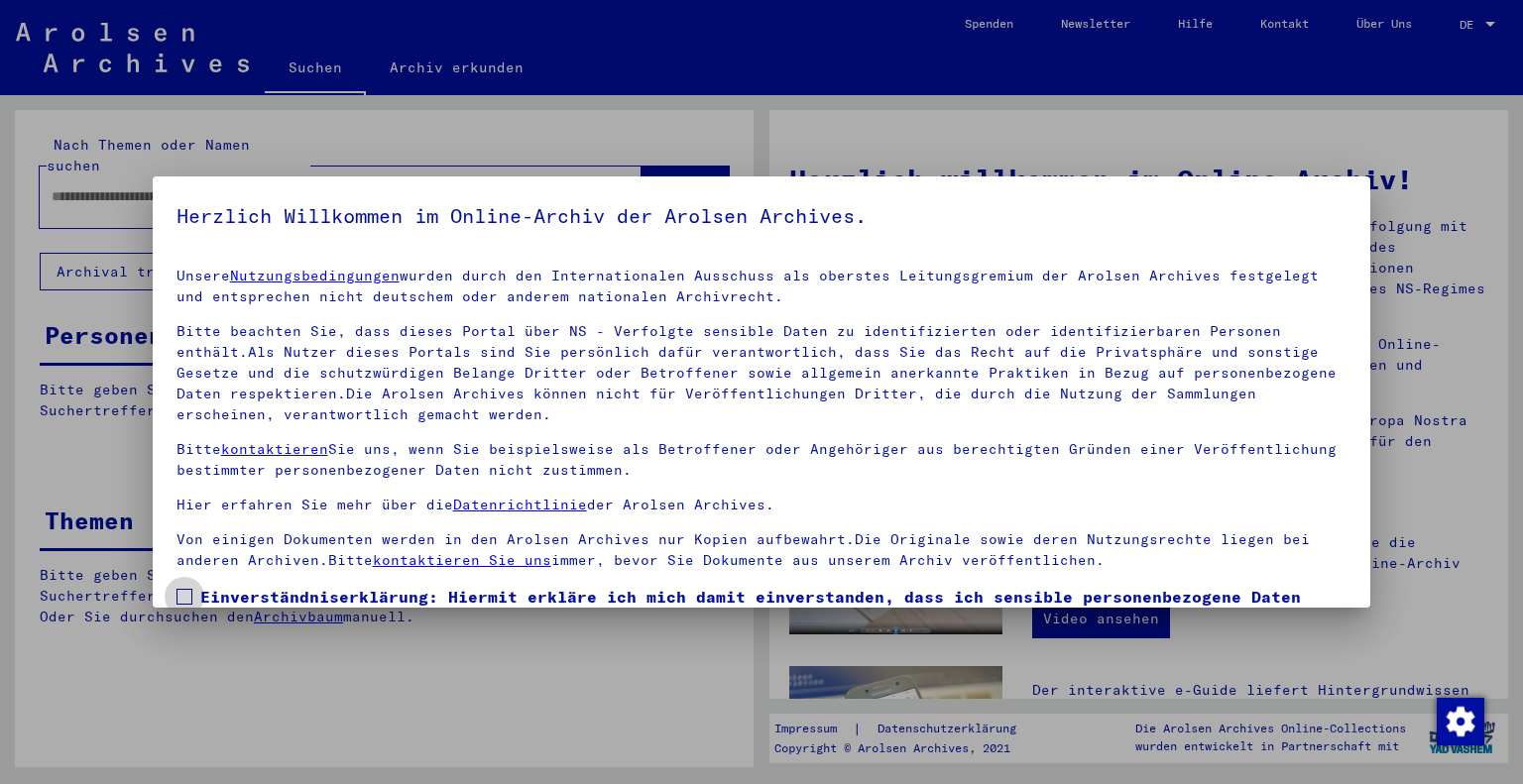 click at bounding box center [184, 597] 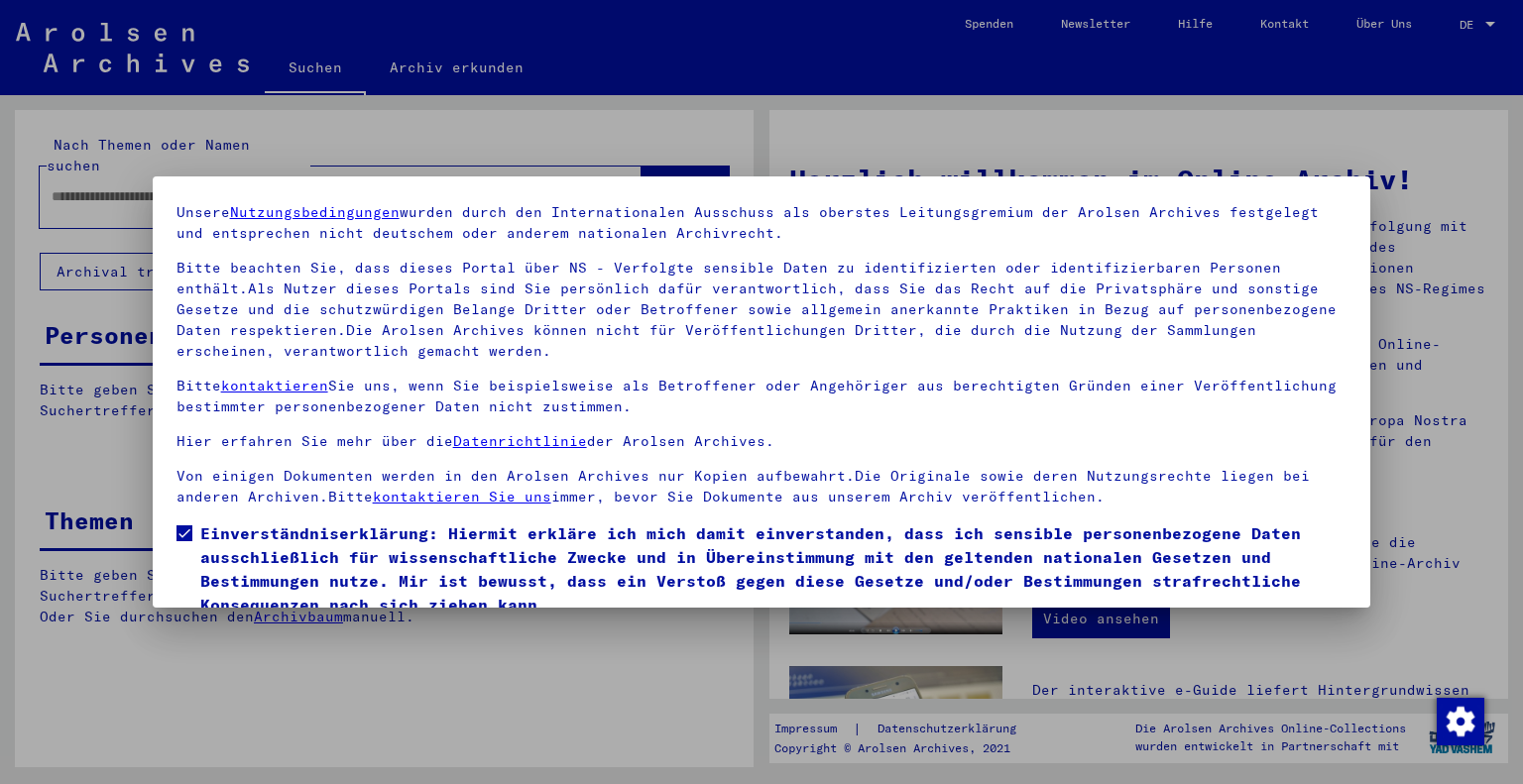 scroll, scrollTop: 143, scrollLeft: 0, axis: vertical 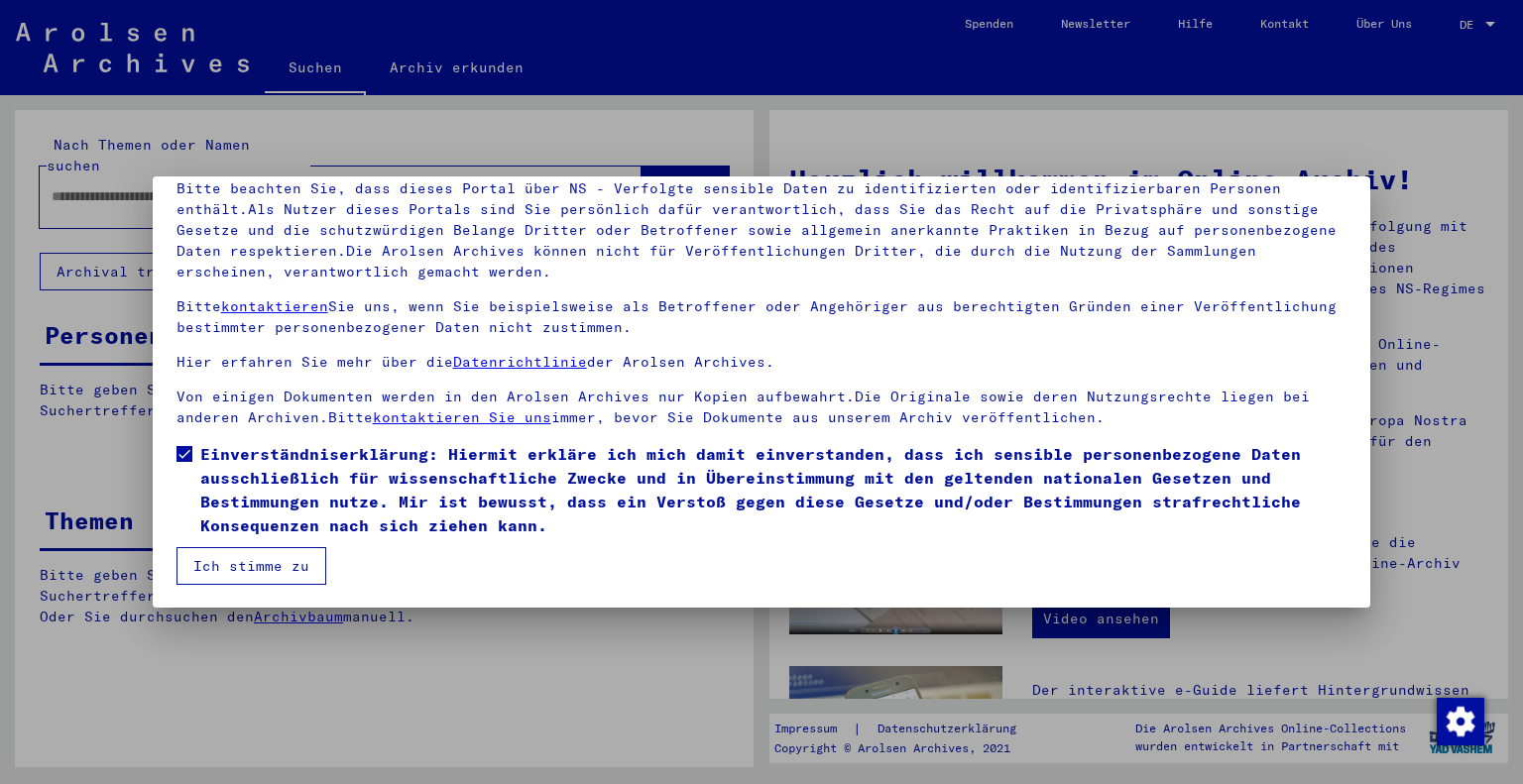 click on "Ich stimme zu" at bounding box center (251, 566) 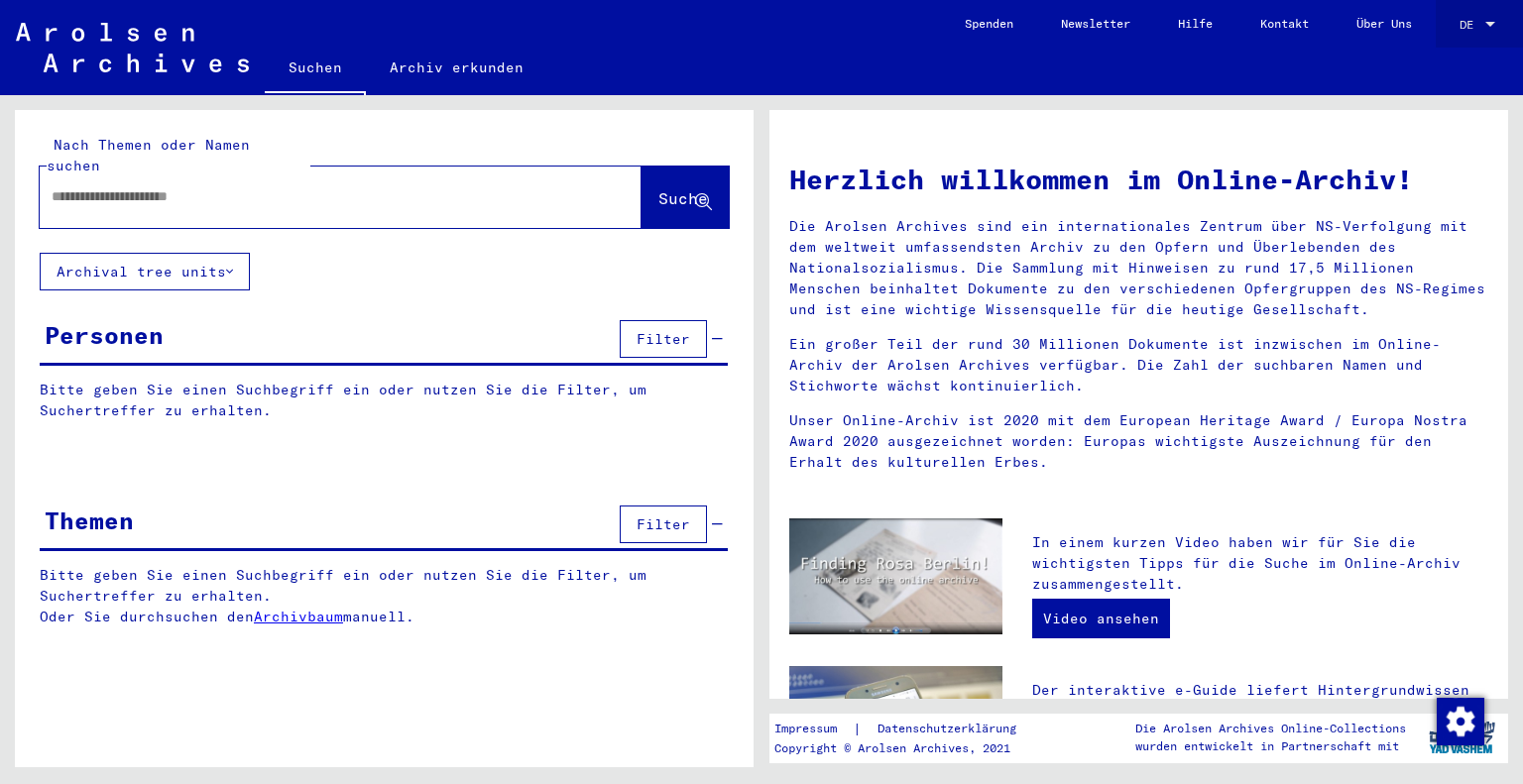 click at bounding box center (1490, 25) 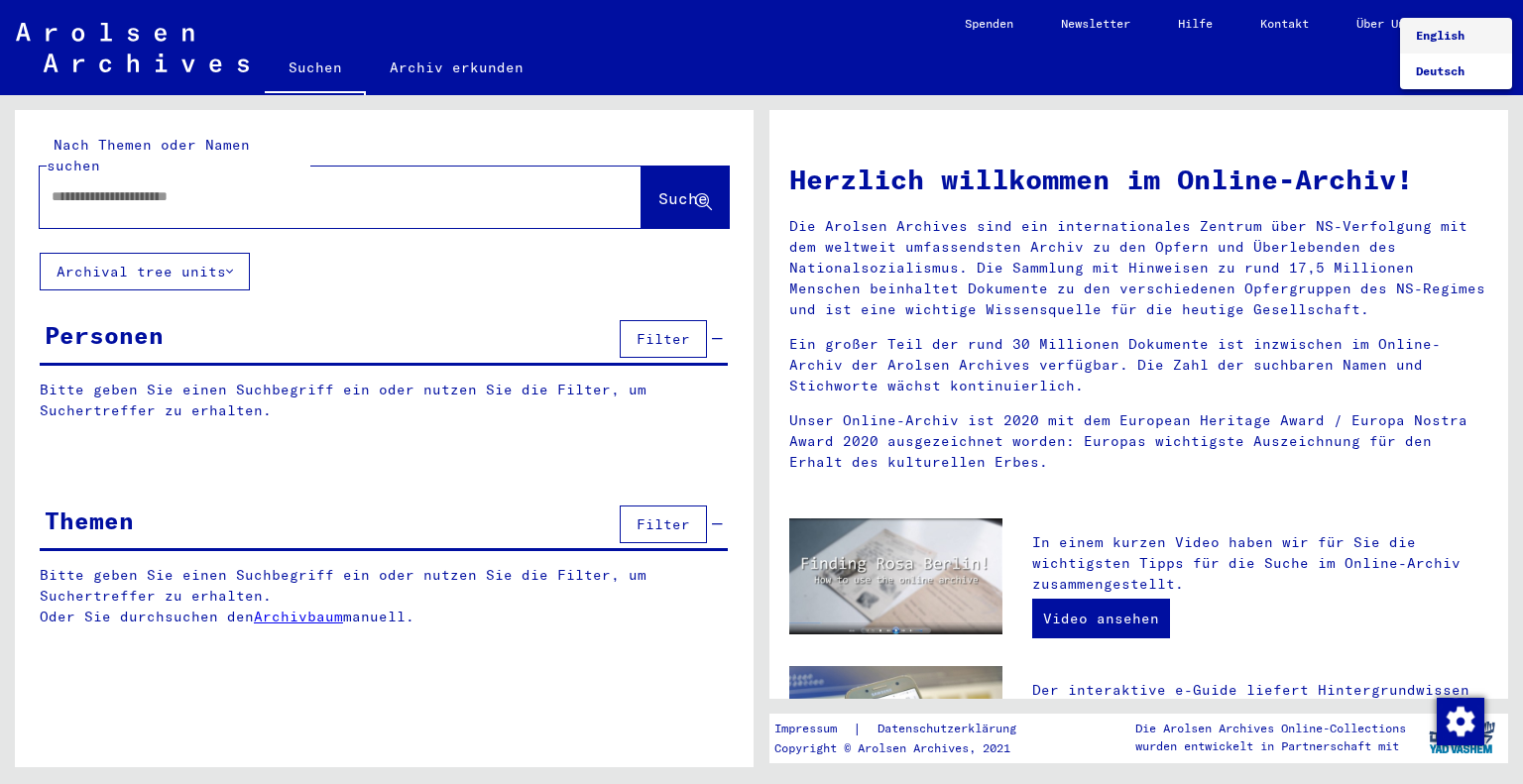 click on "English" at bounding box center [1456, 36] 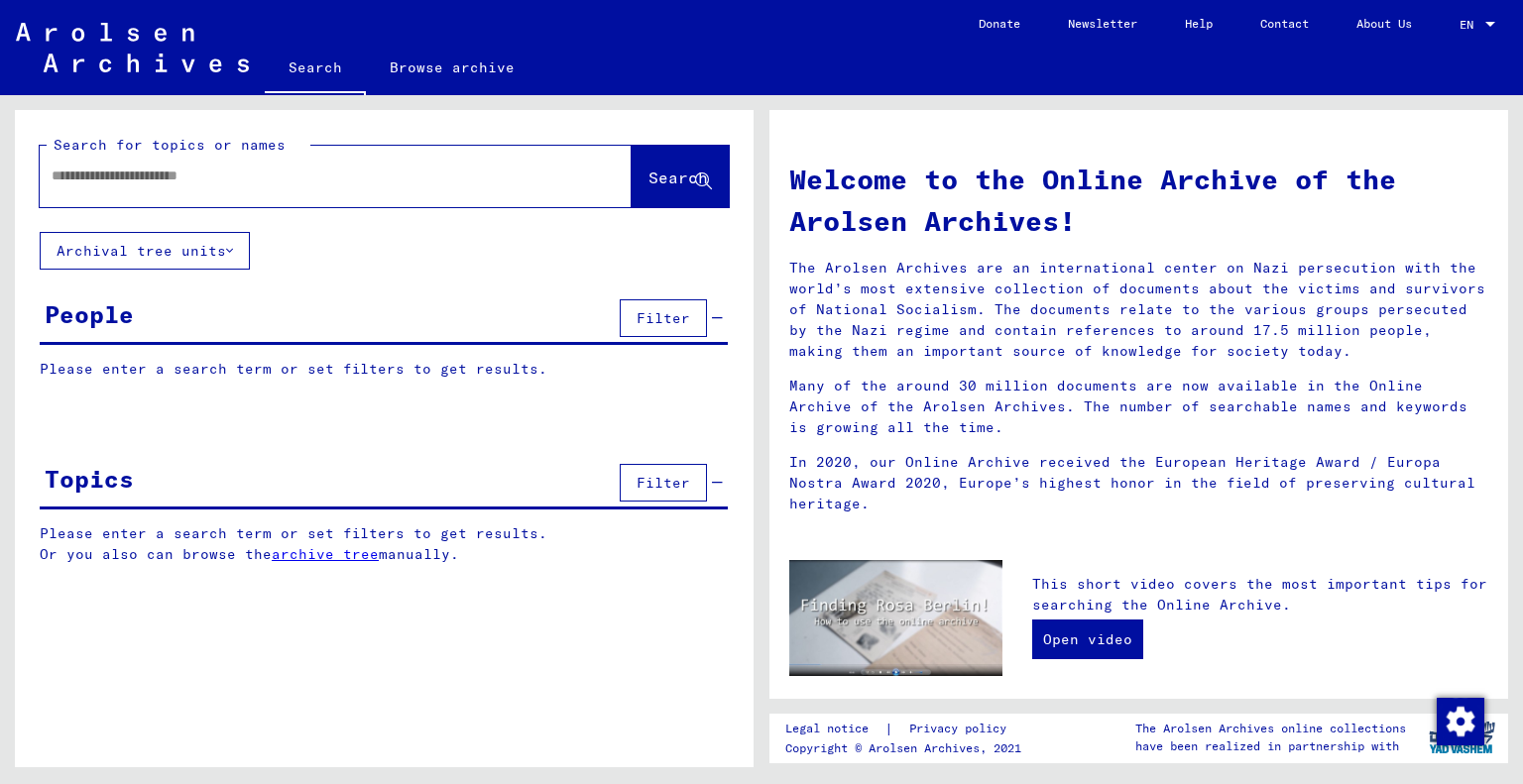 click at bounding box center [311, 175] 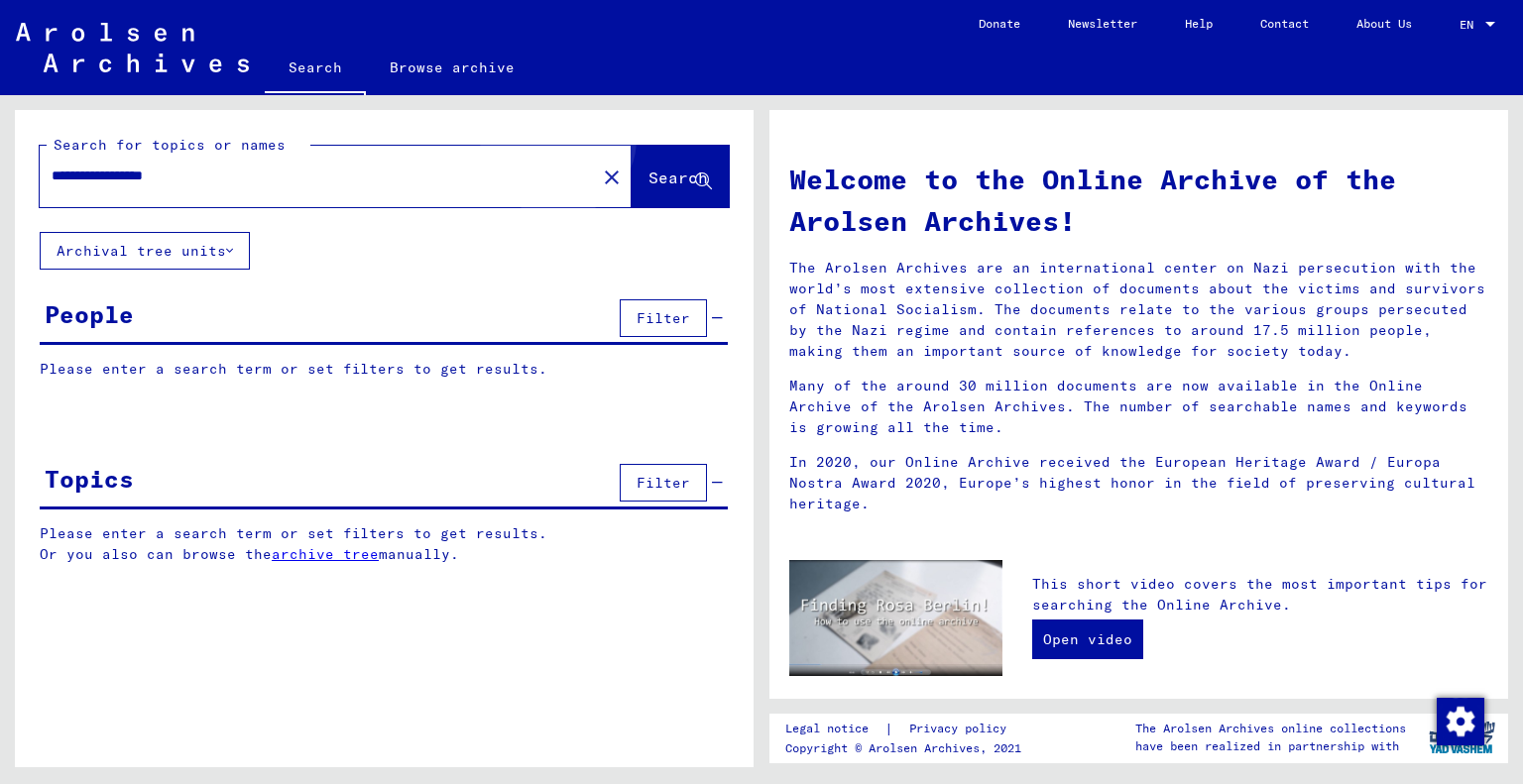 click on "Search" 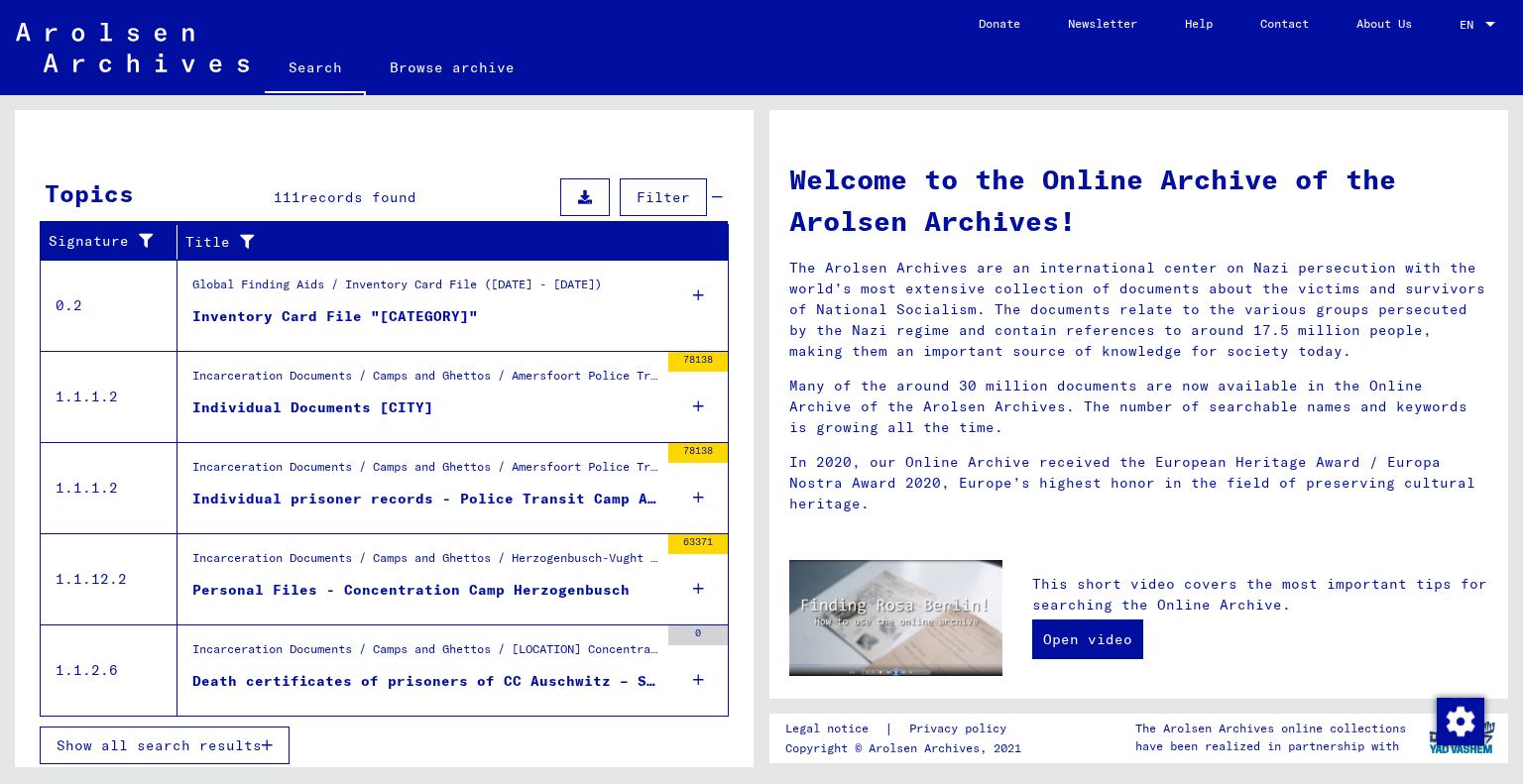 scroll, scrollTop: 0, scrollLeft: 0, axis: both 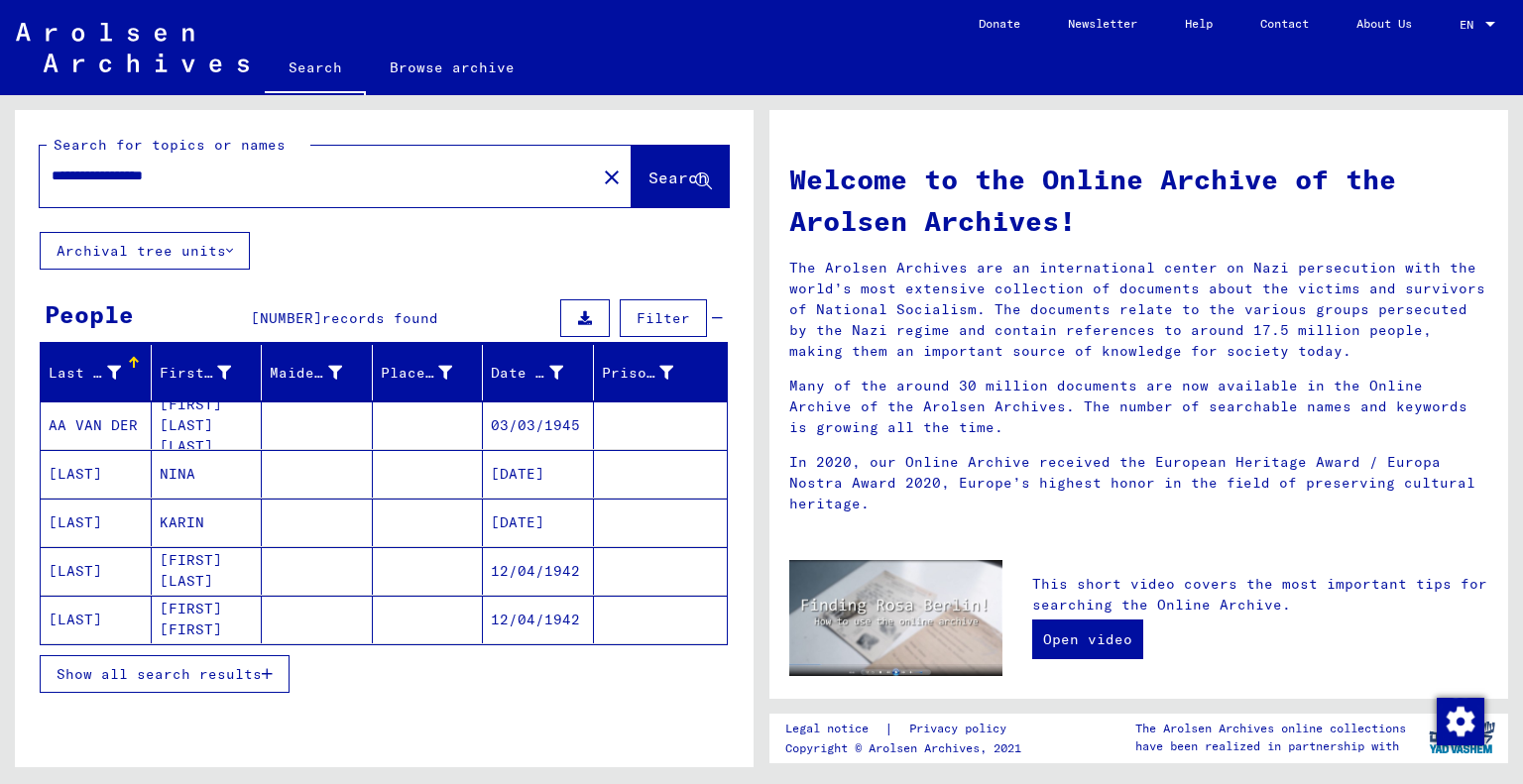 click on "Show all search results" at bounding box center [159, 674] 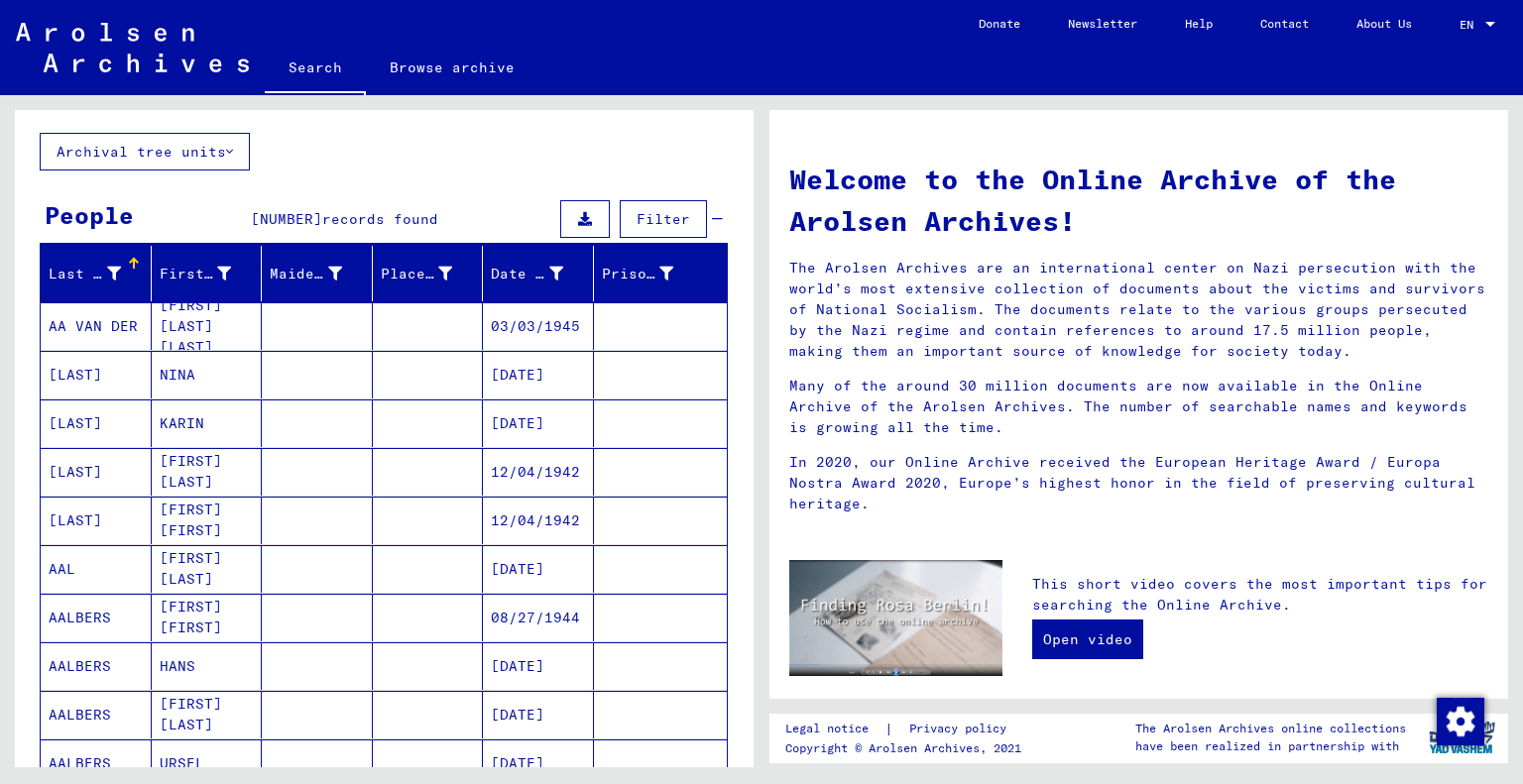 scroll, scrollTop: 0, scrollLeft: 0, axis: both 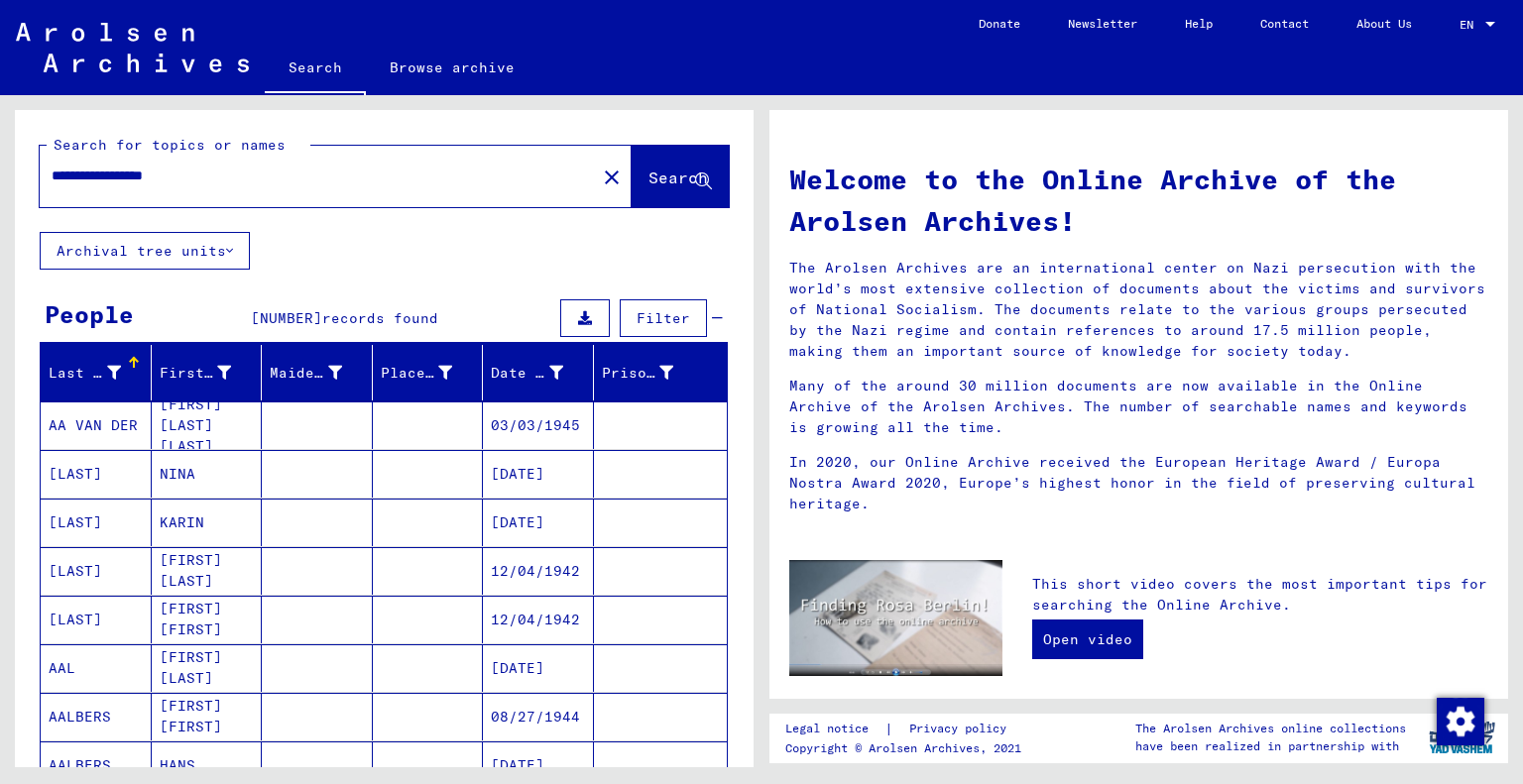 click on "**********" at bounding box center [311, 175] 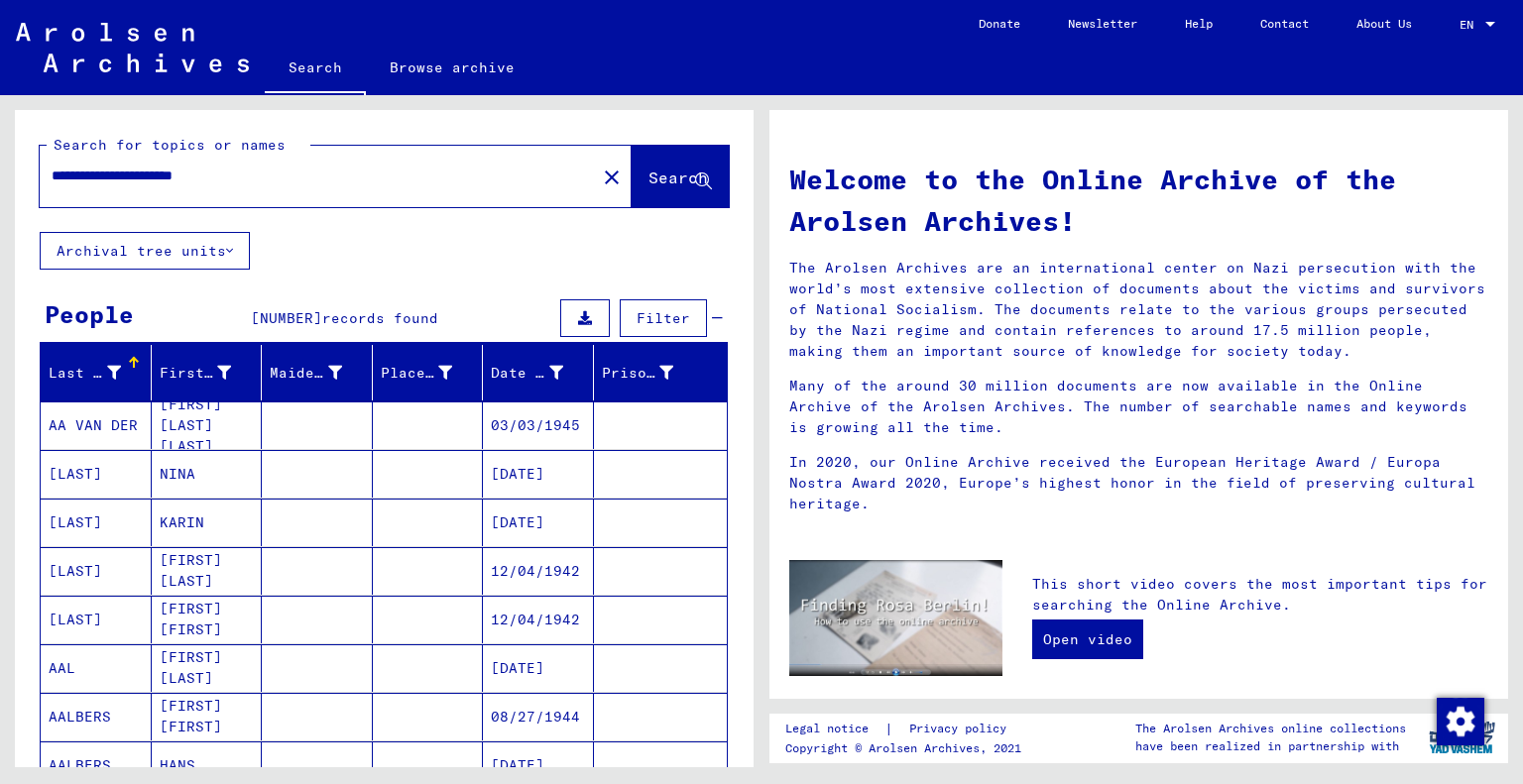 type on "**********" 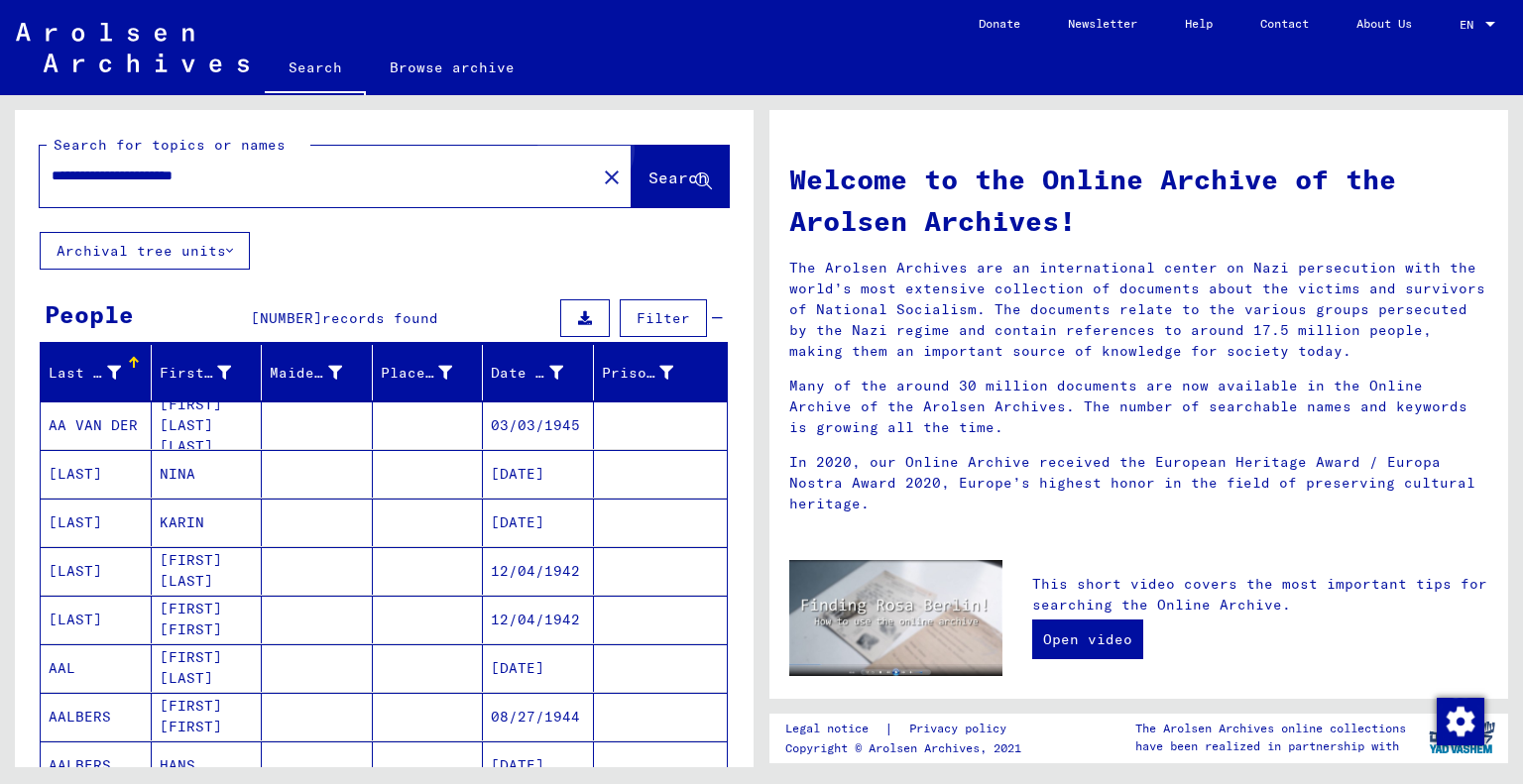 click on "Search" 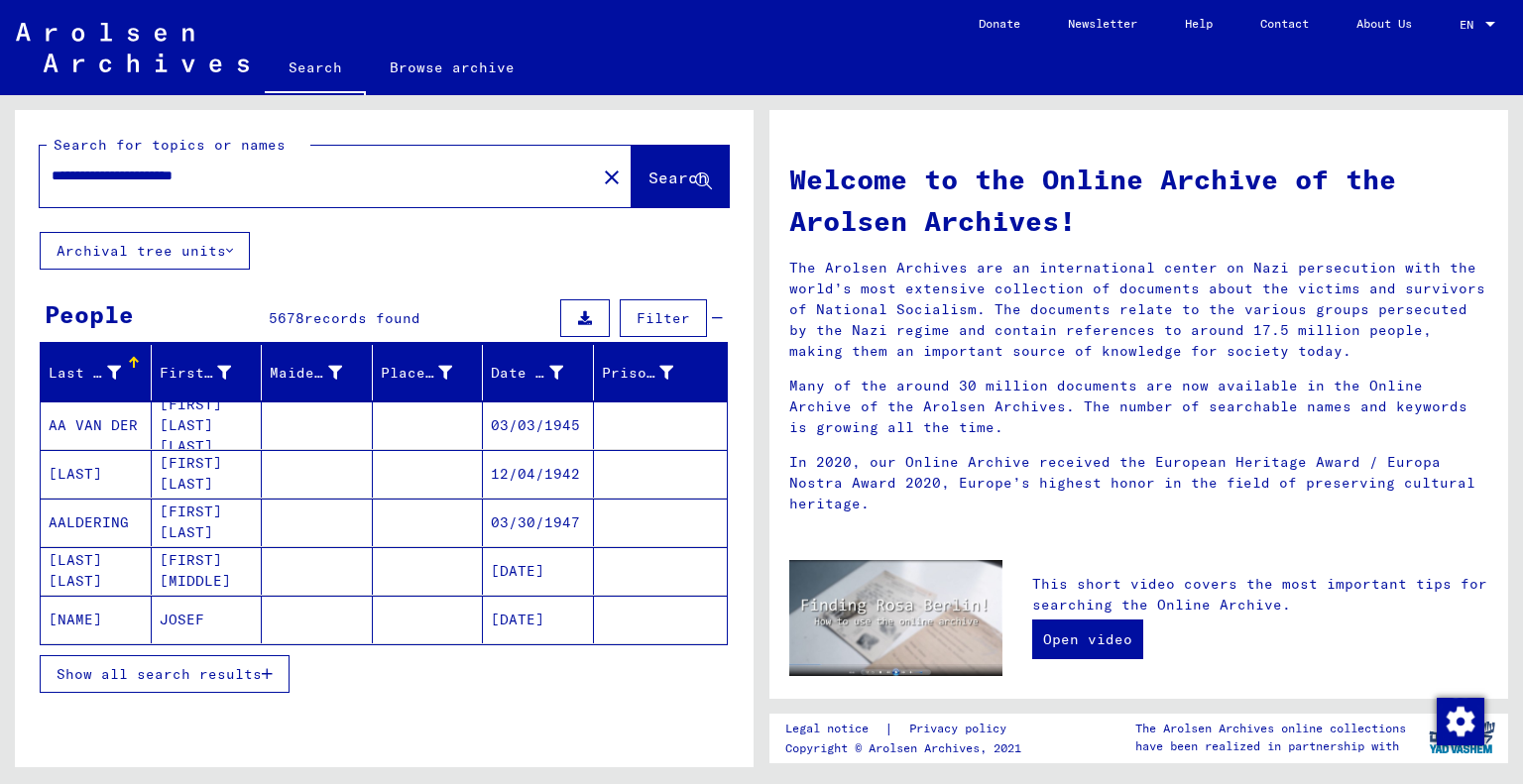 click on "Show all search results" at bounding box center [159, 674] 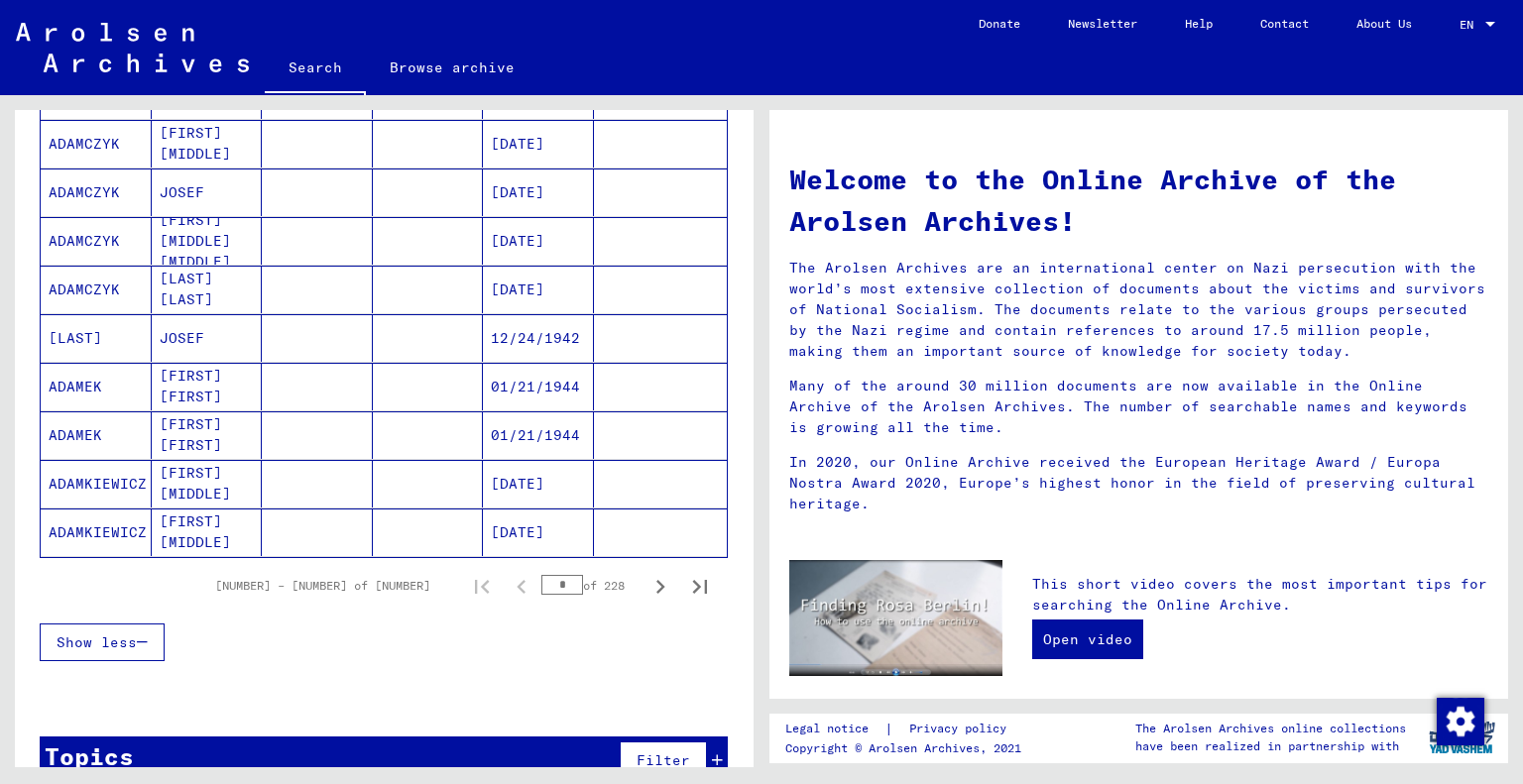 scroll, scrollTop: 1090, scrollLeft: 0, axis: vertical 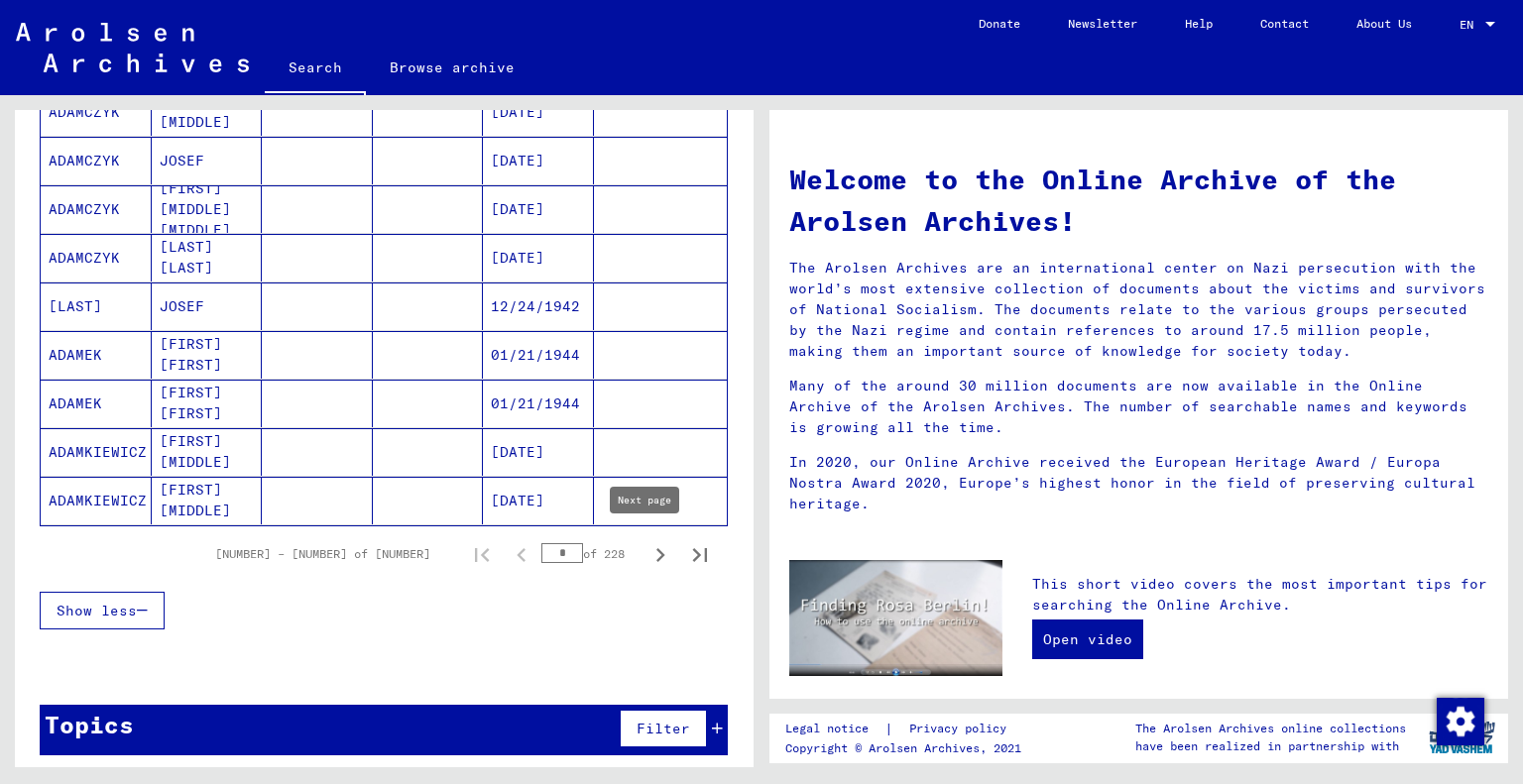 click 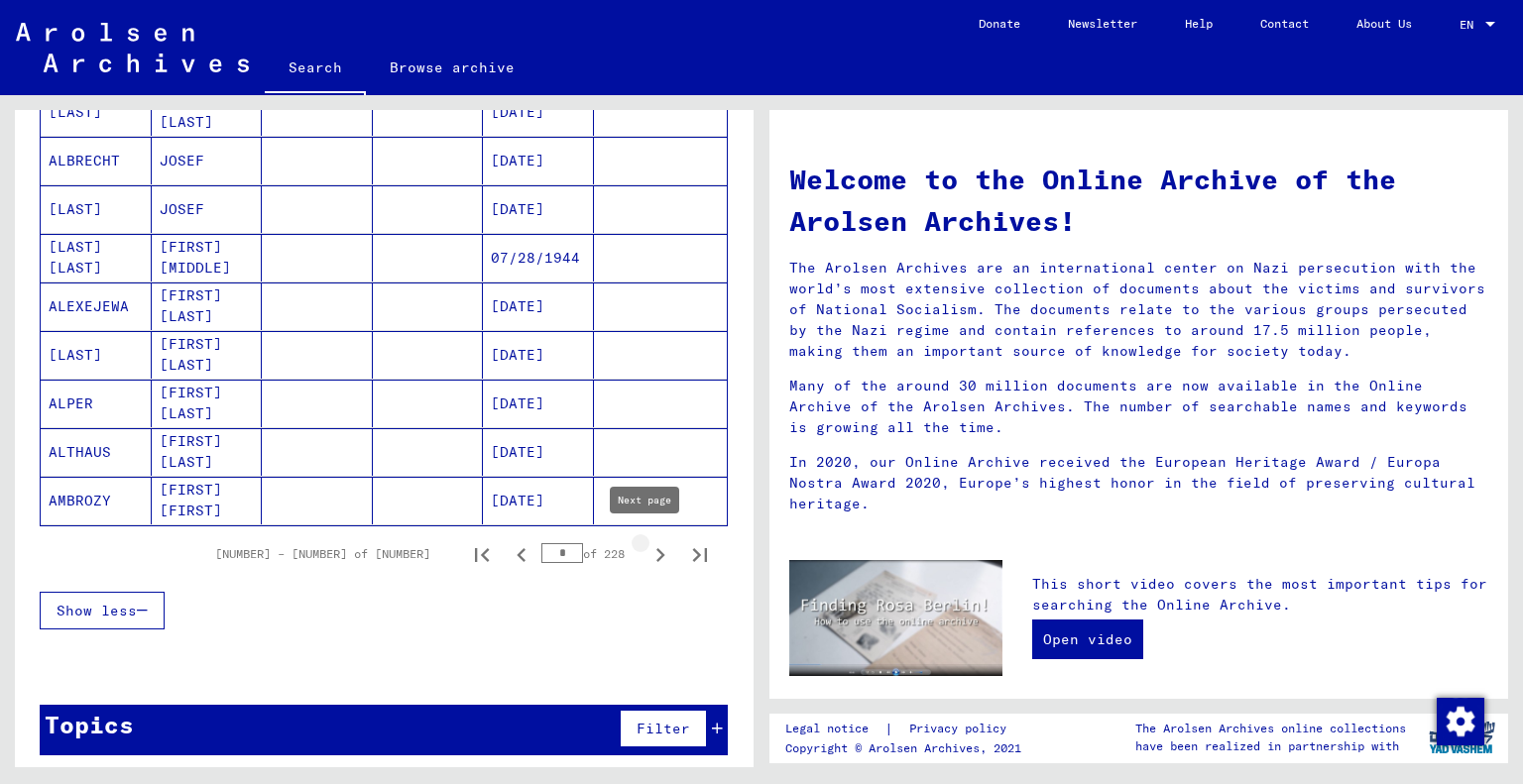 click 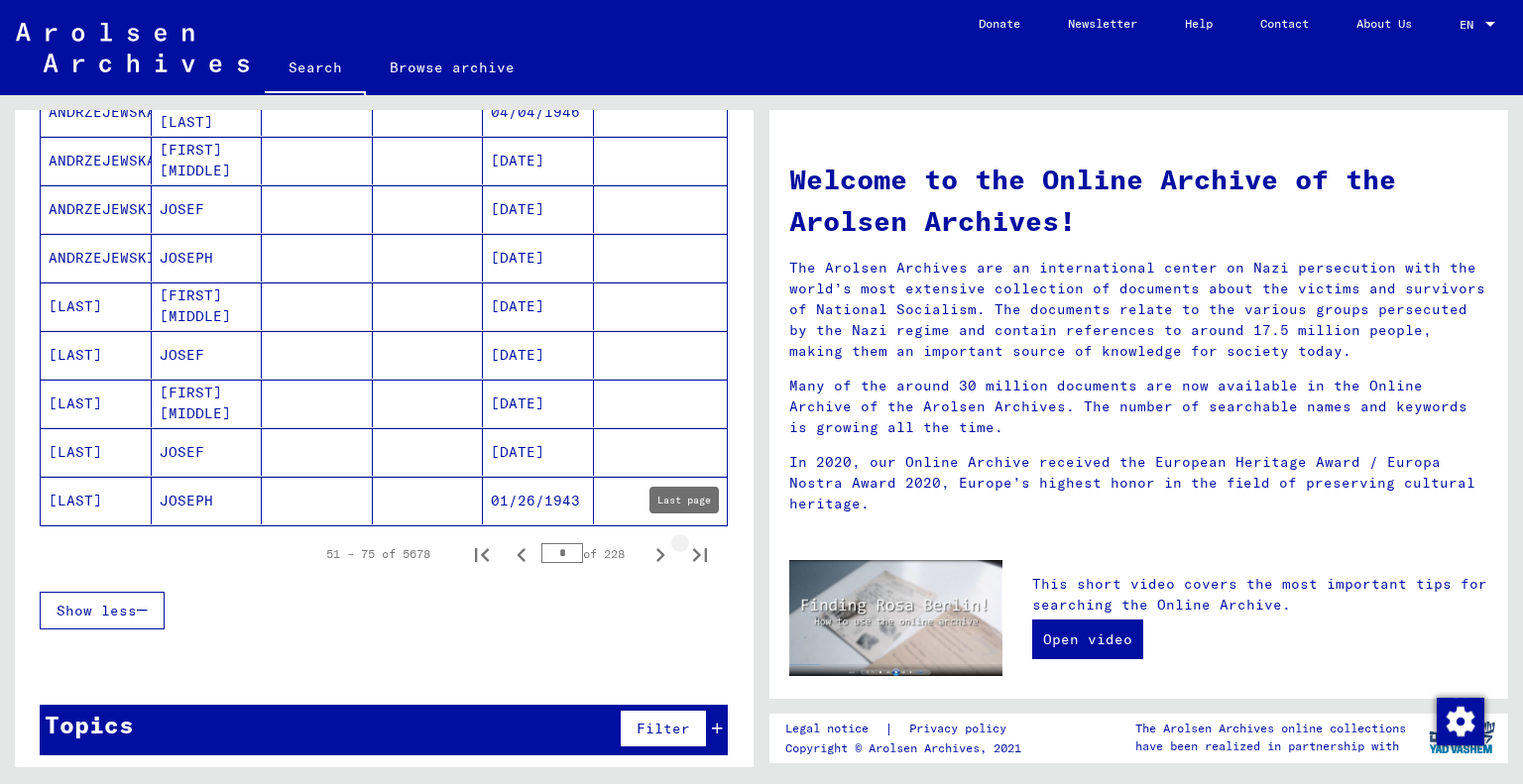 click 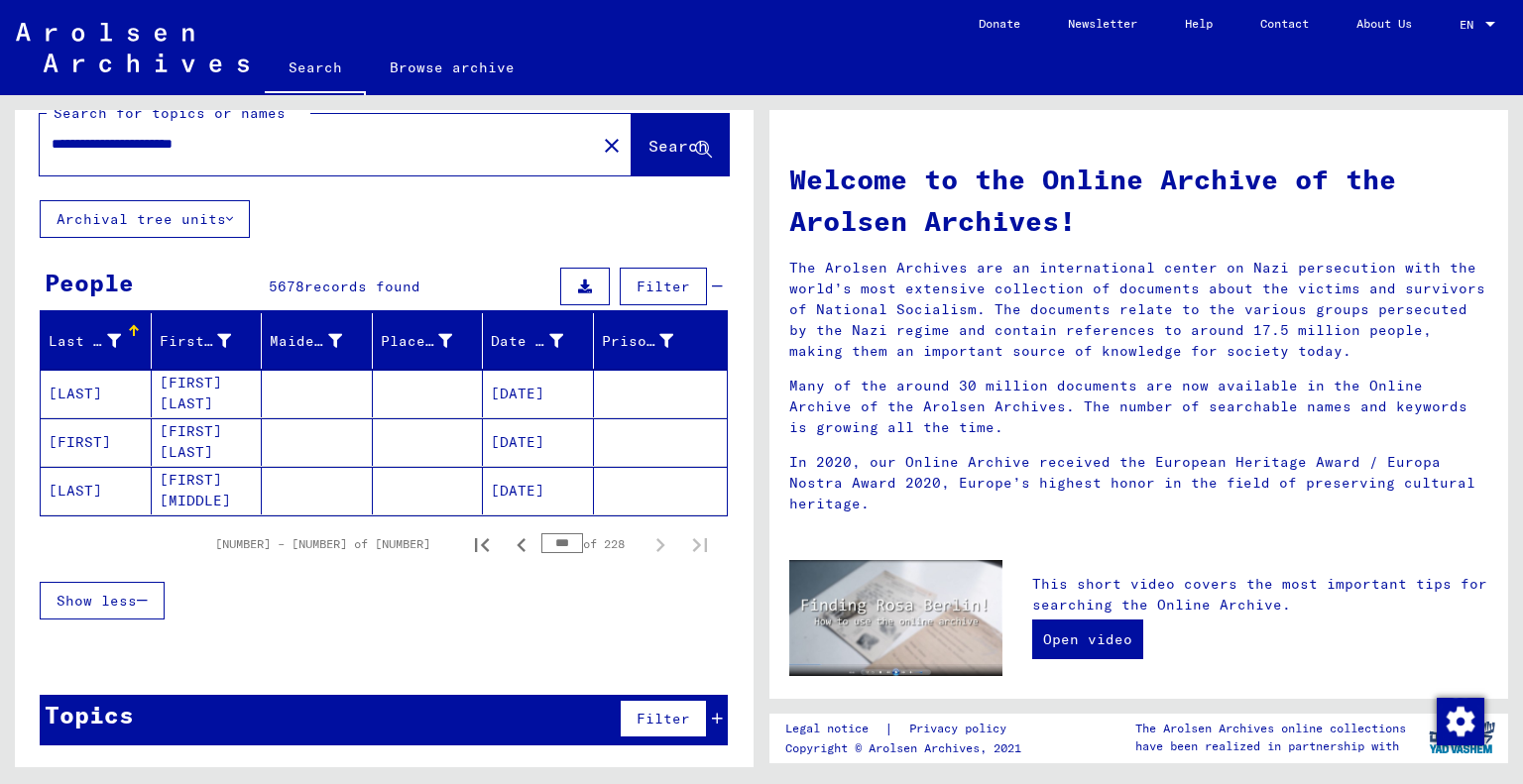 scroll, scrollTop: 27, scrollLeft: 0, axis: vertical 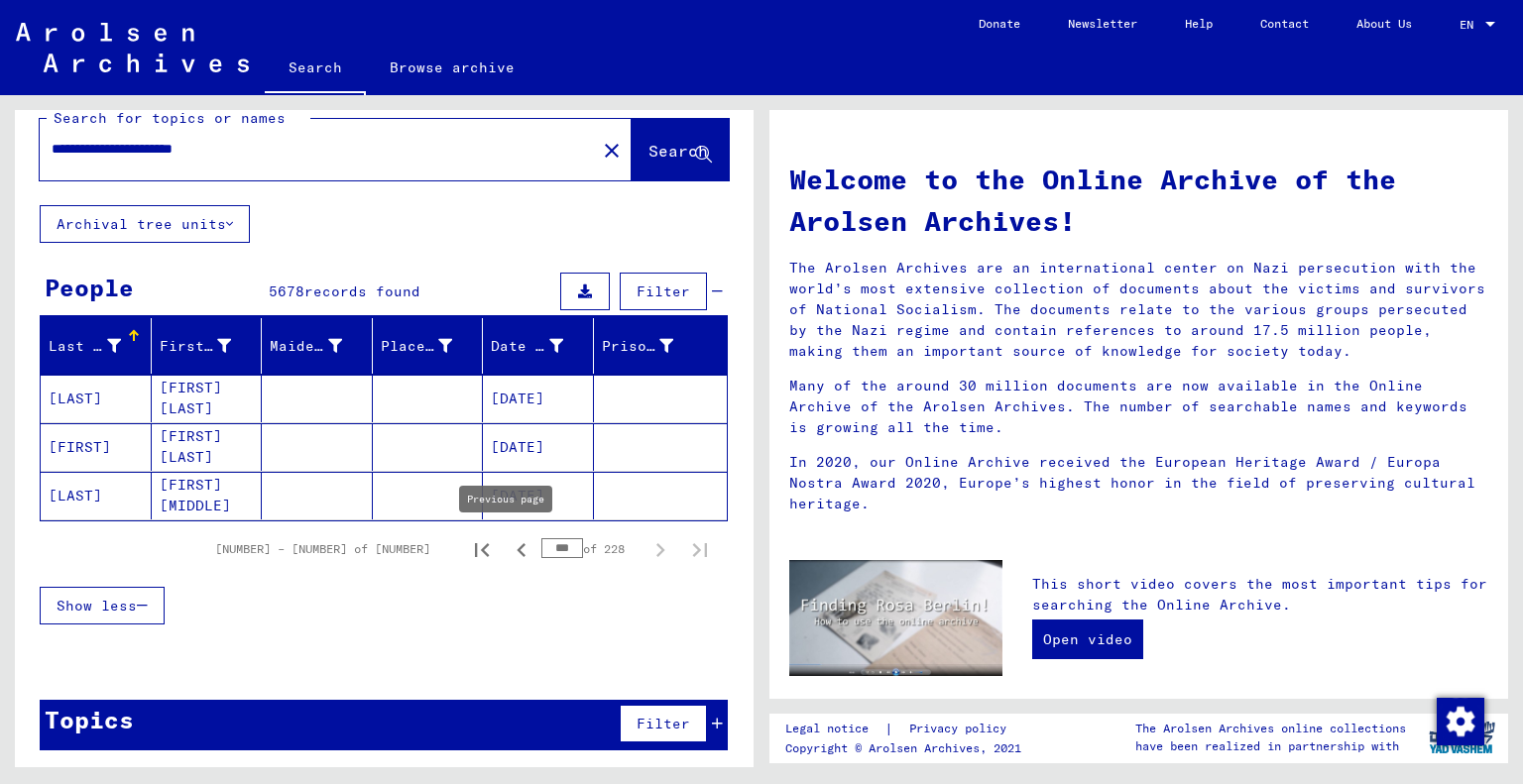 click 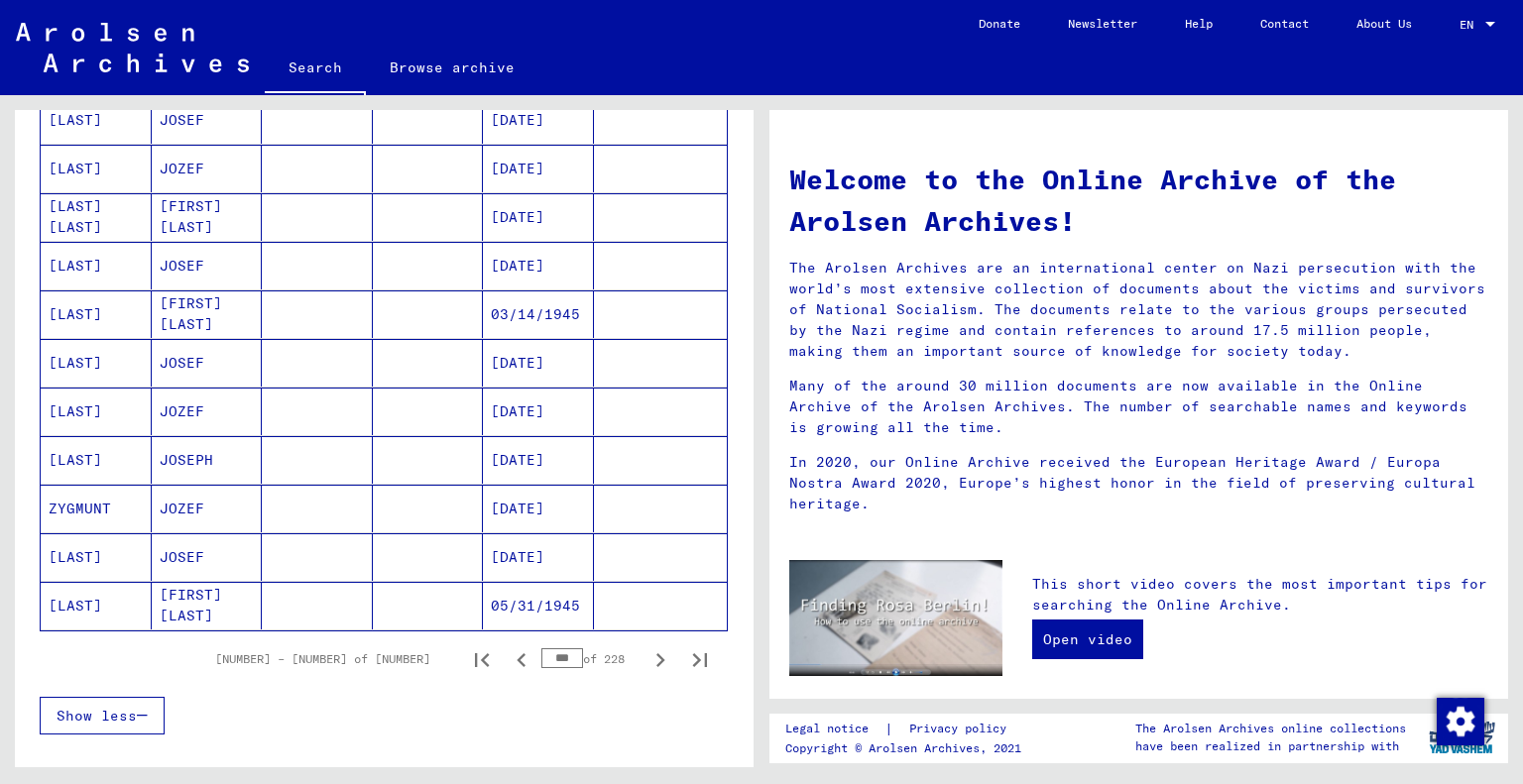 scroll, scrollTop: 1018, scrollLeft: 0, axis: vertical 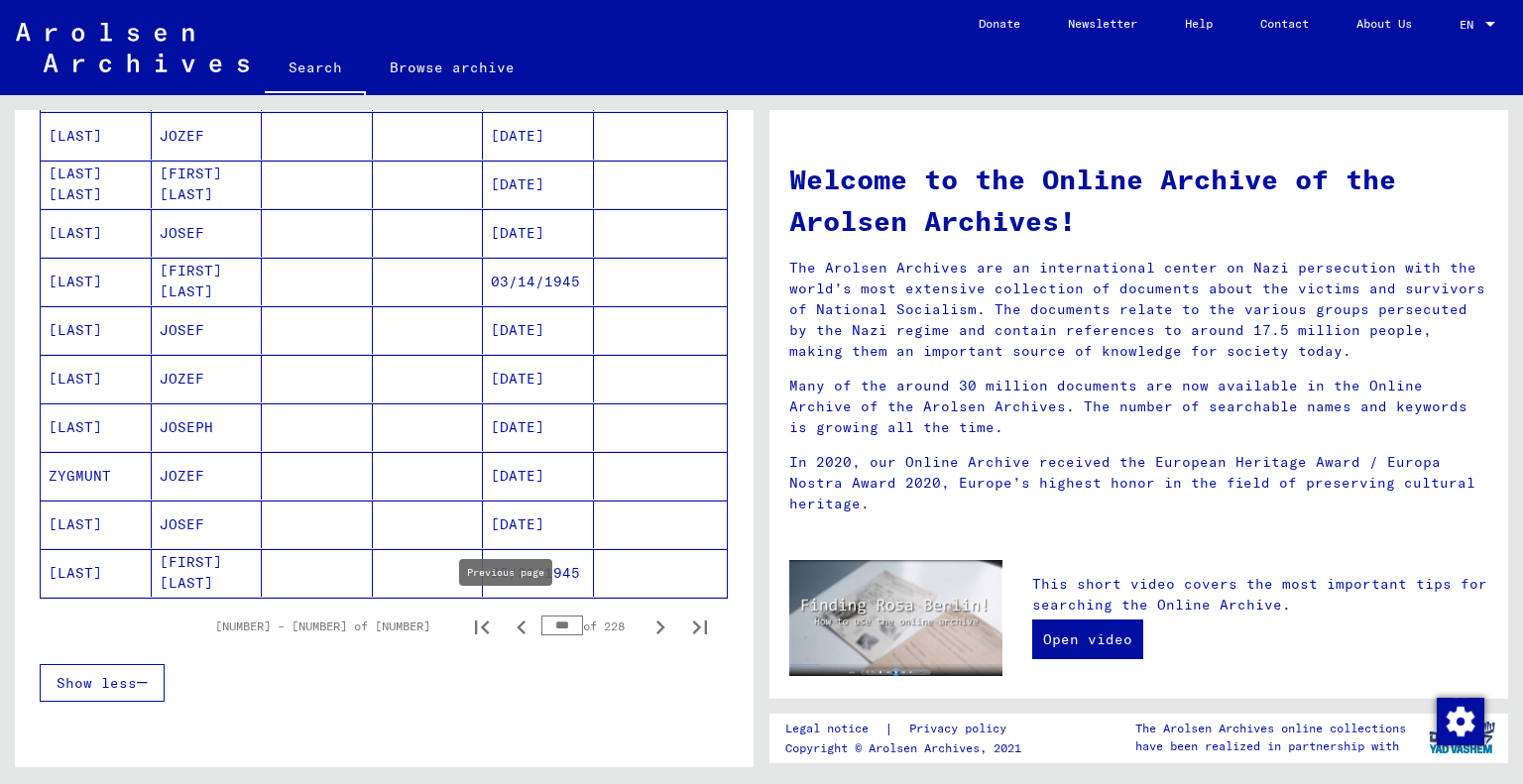 click 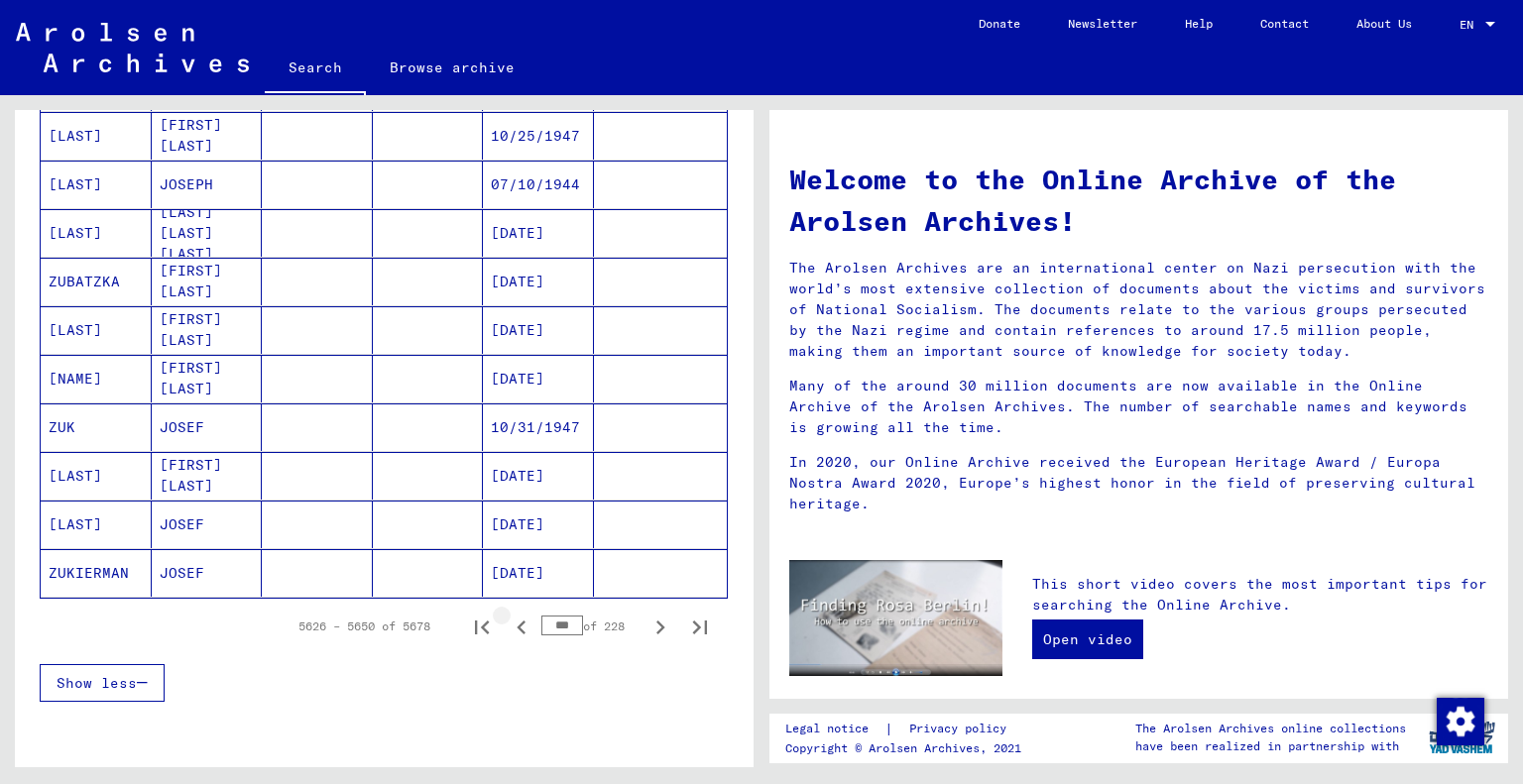click 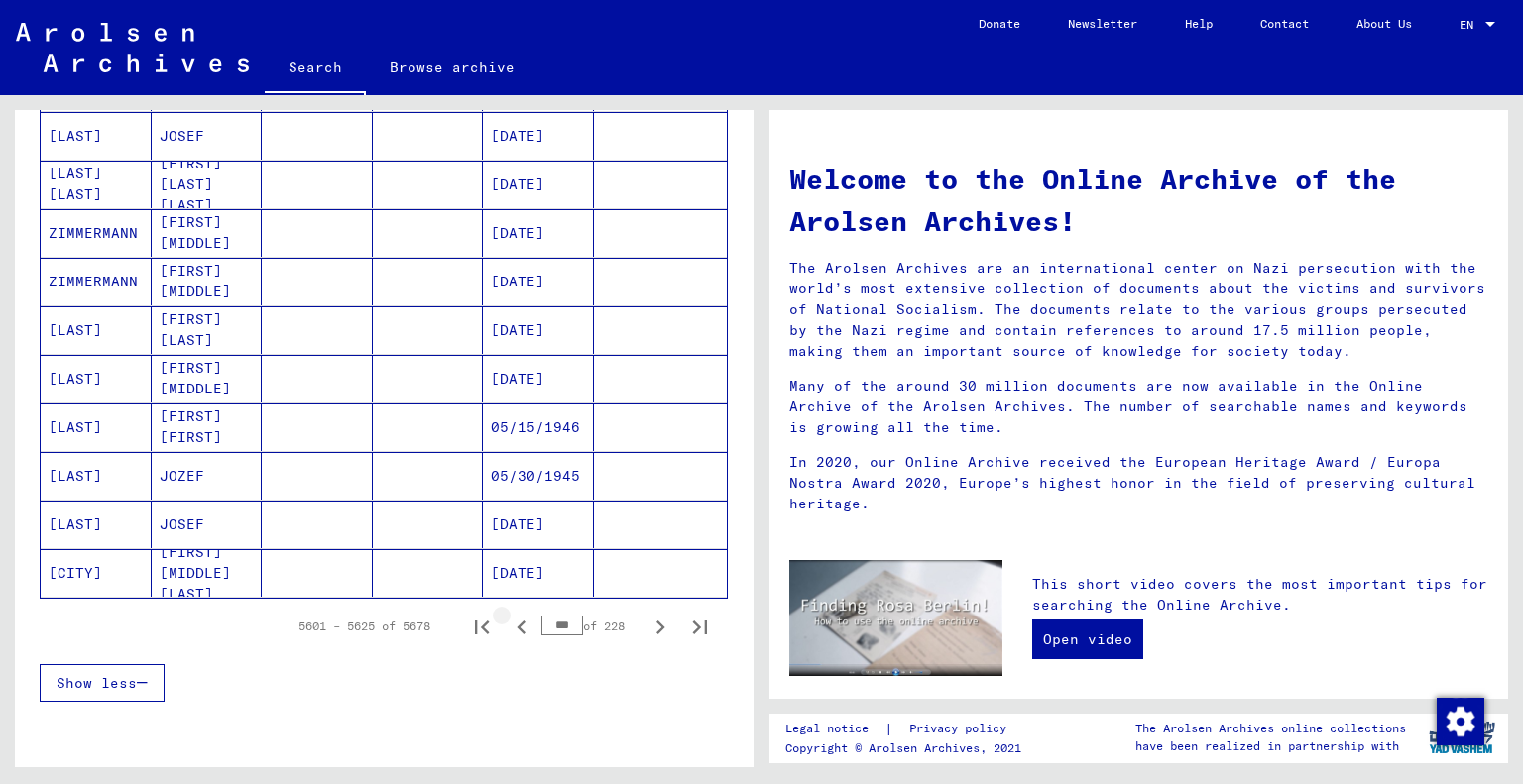 click 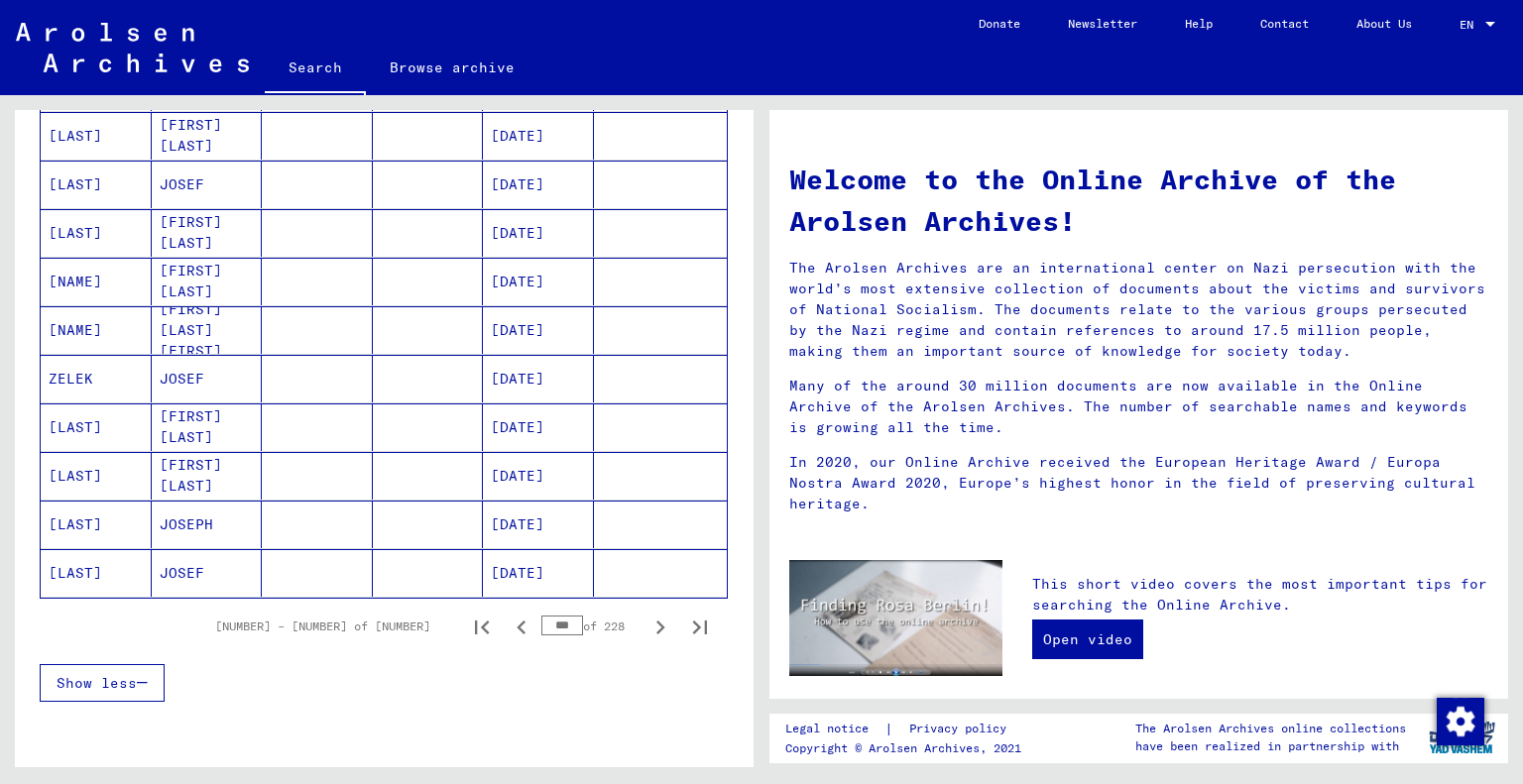 click 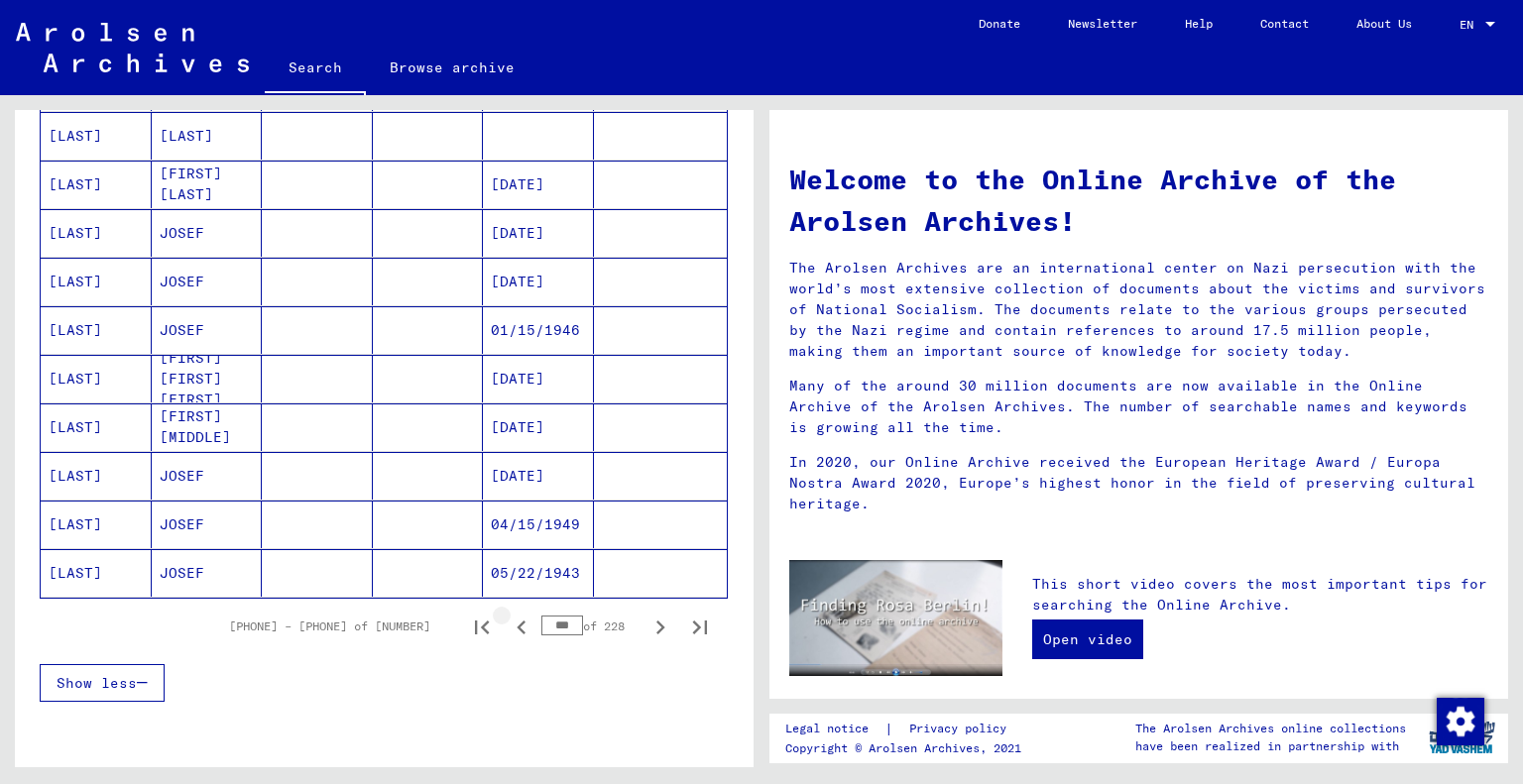 click 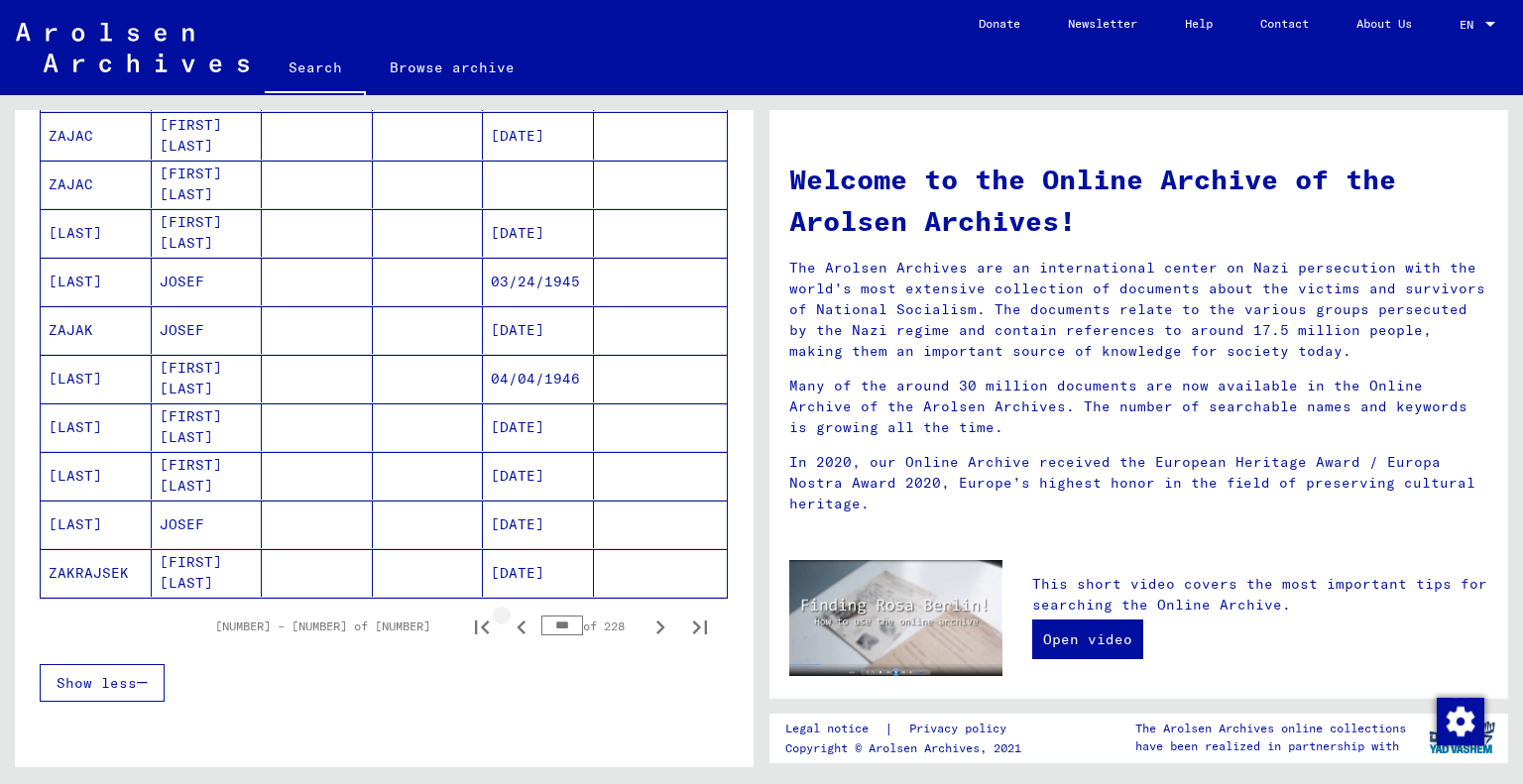 click 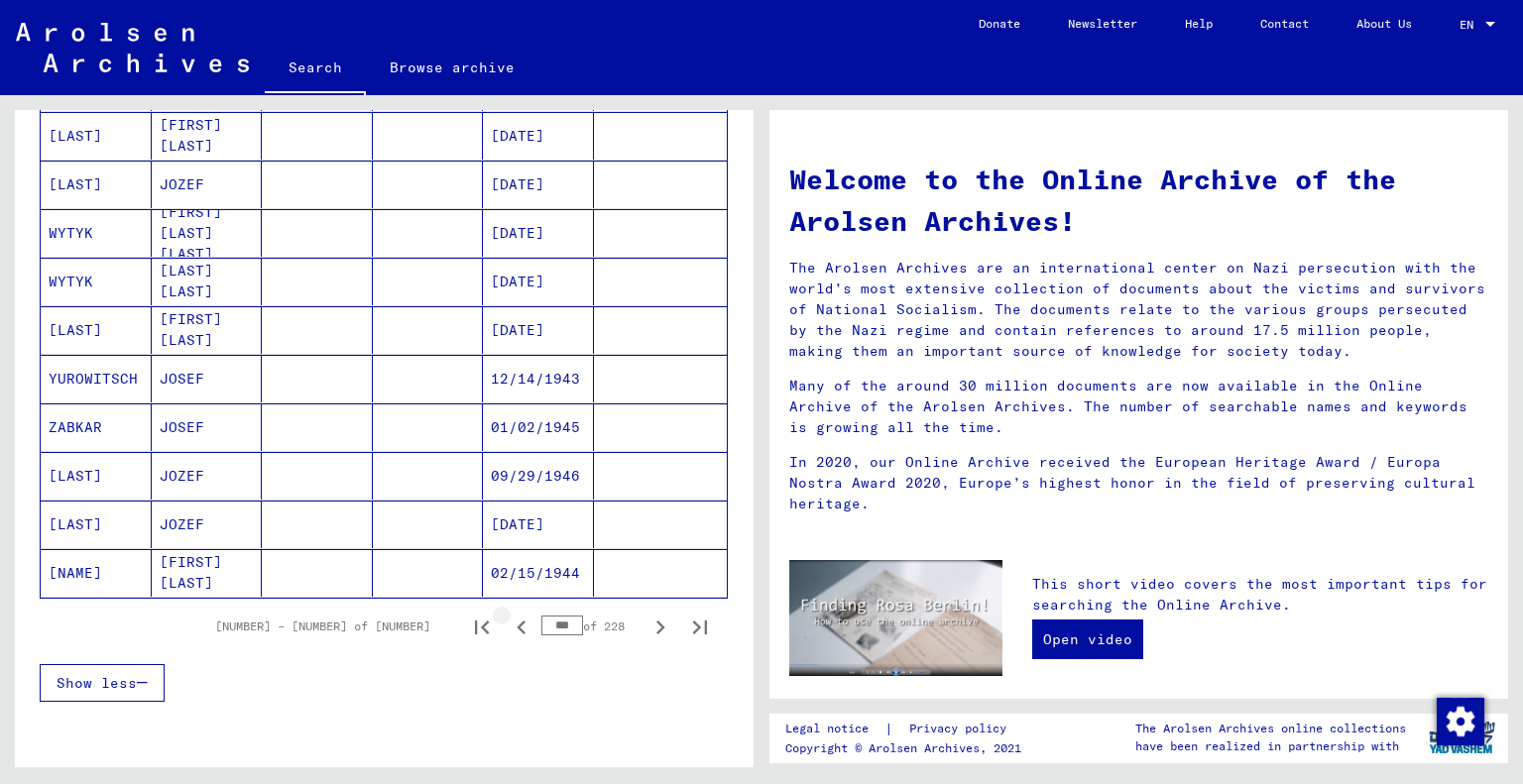 click 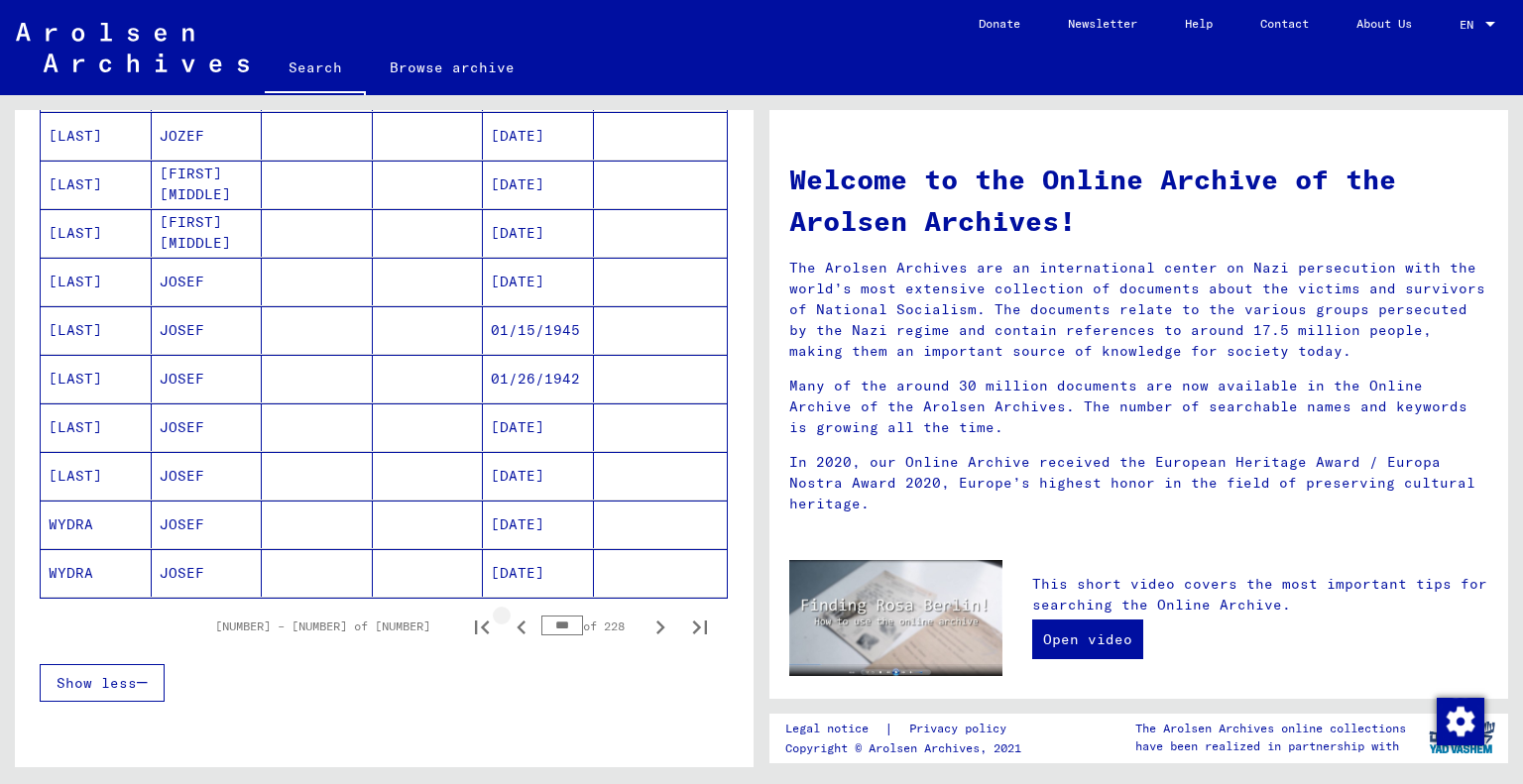 click 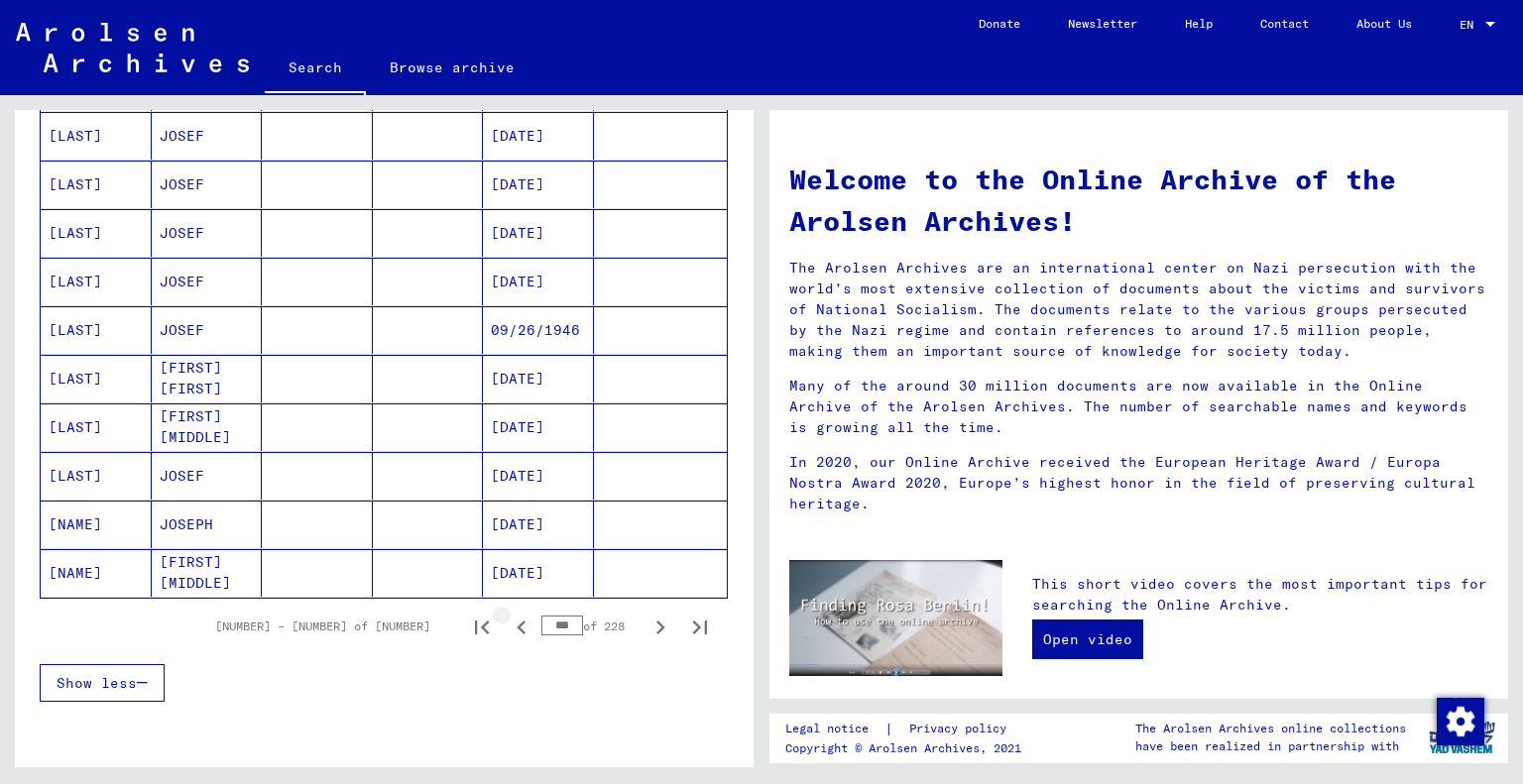 click 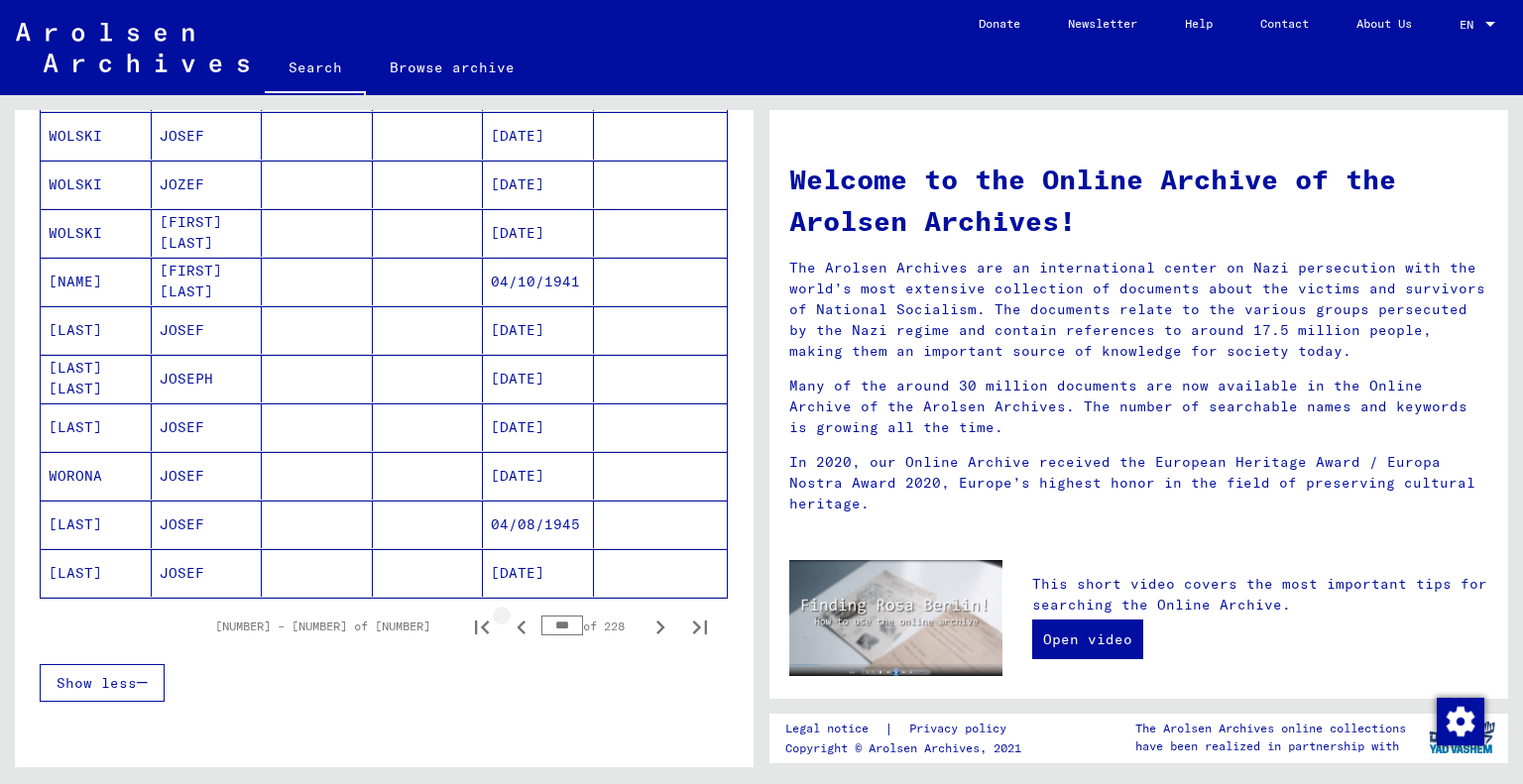 click 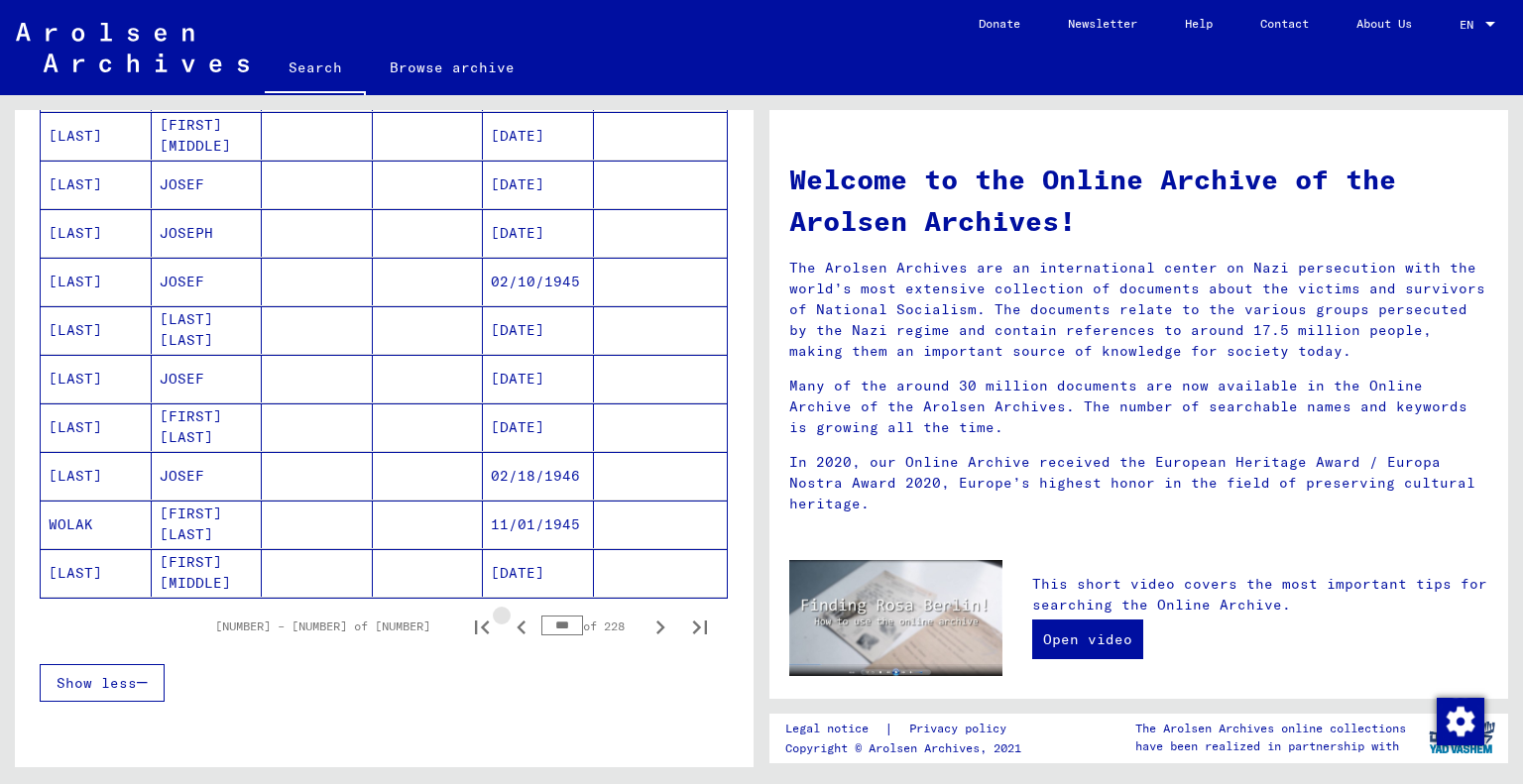click 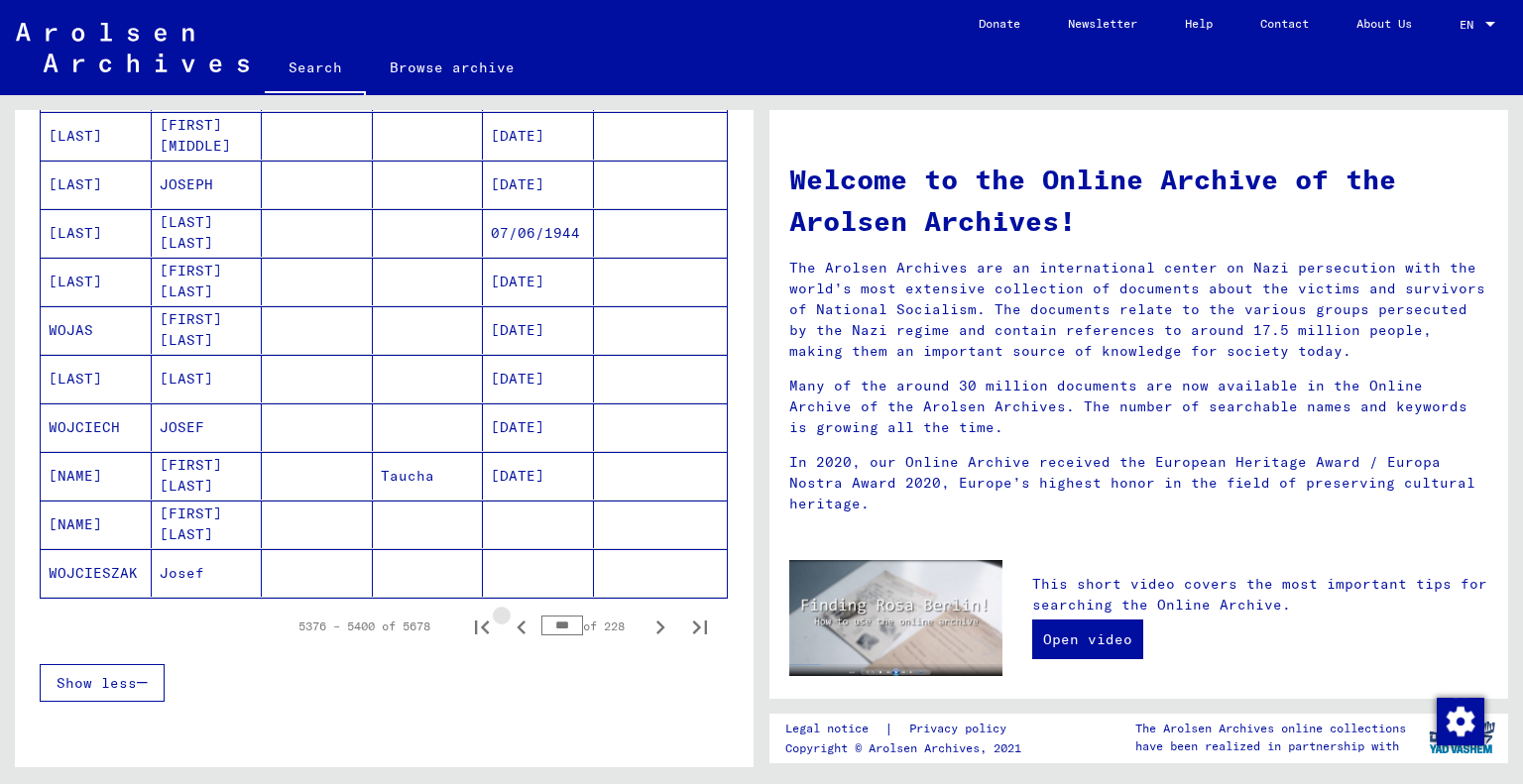 click 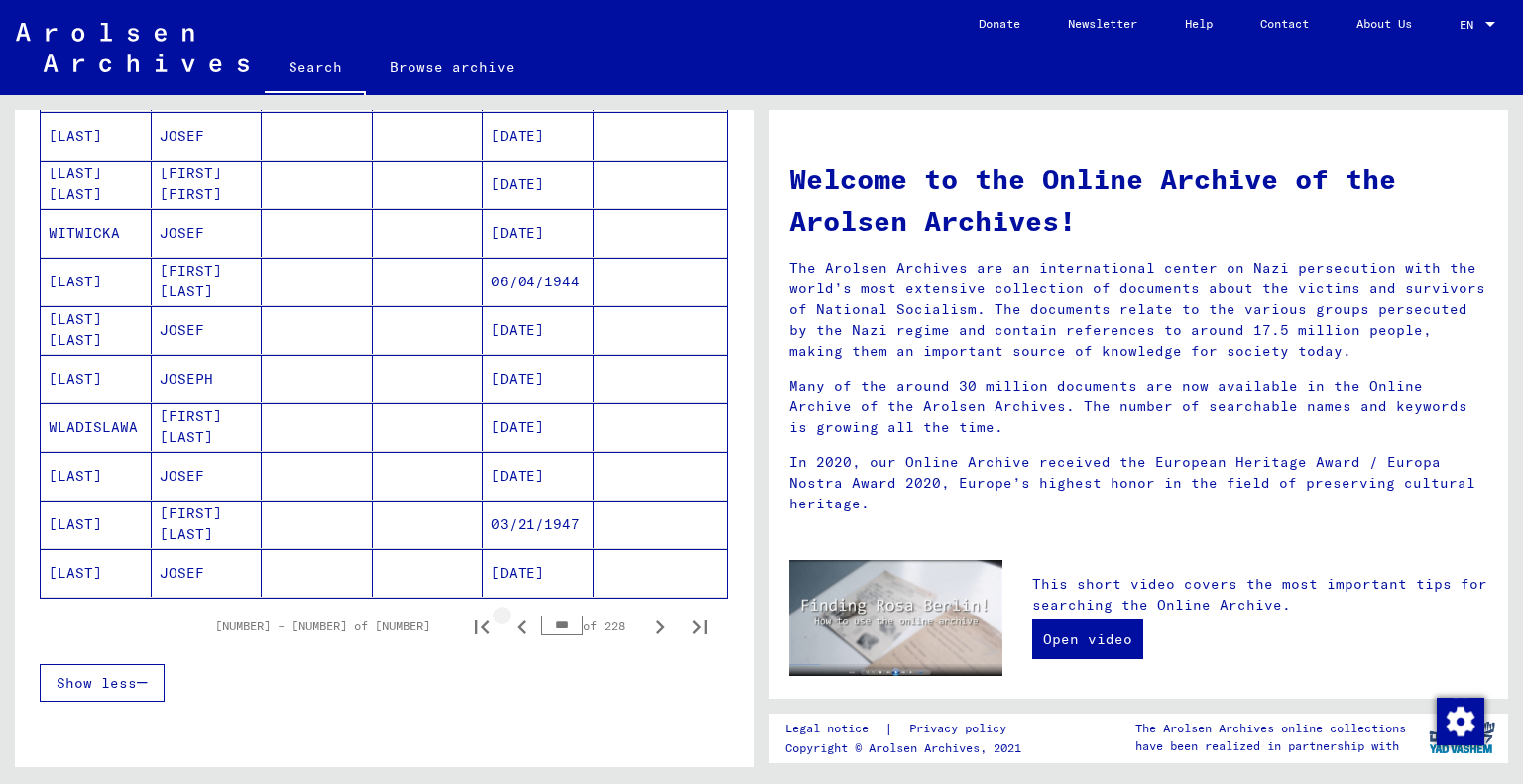 click 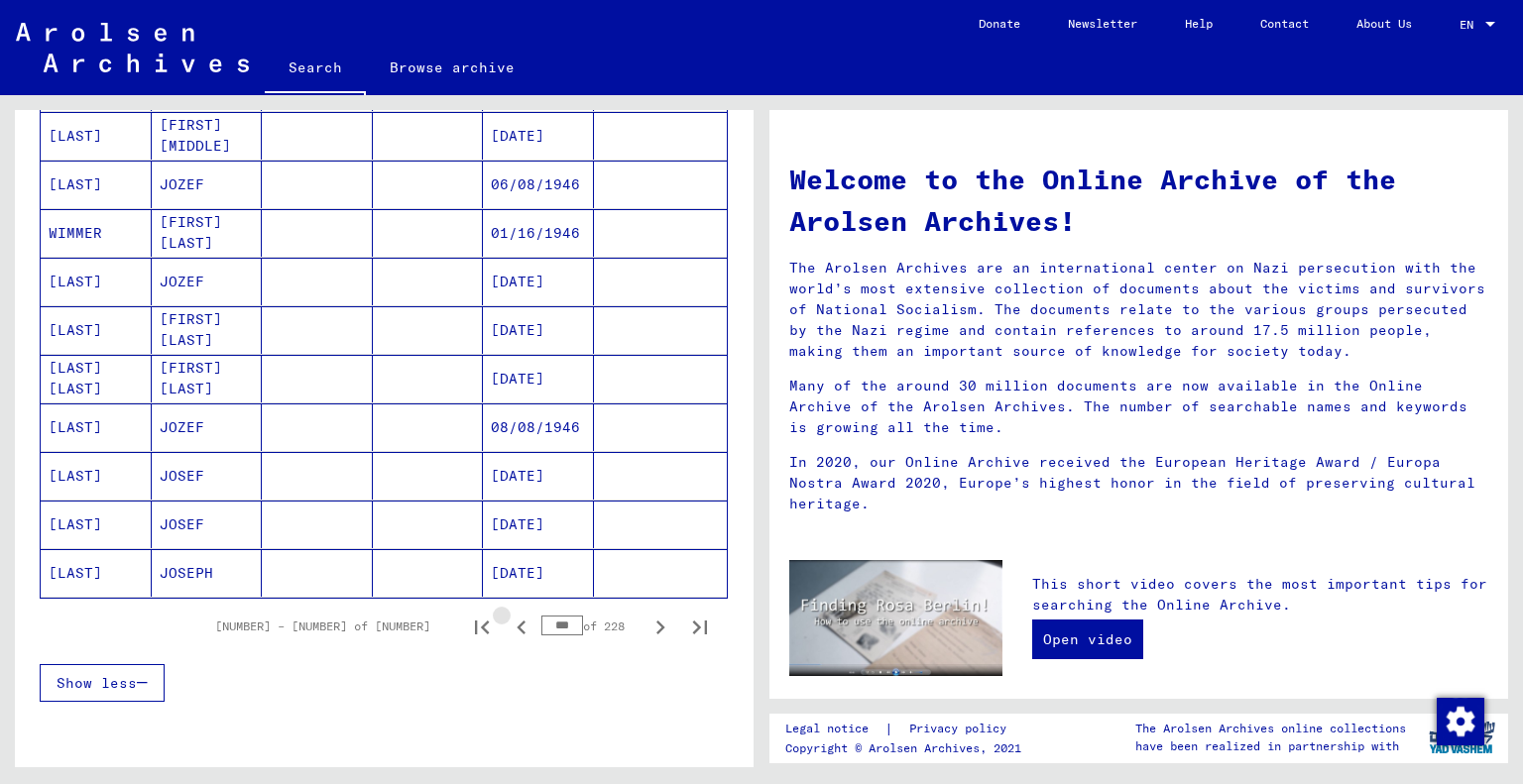 click 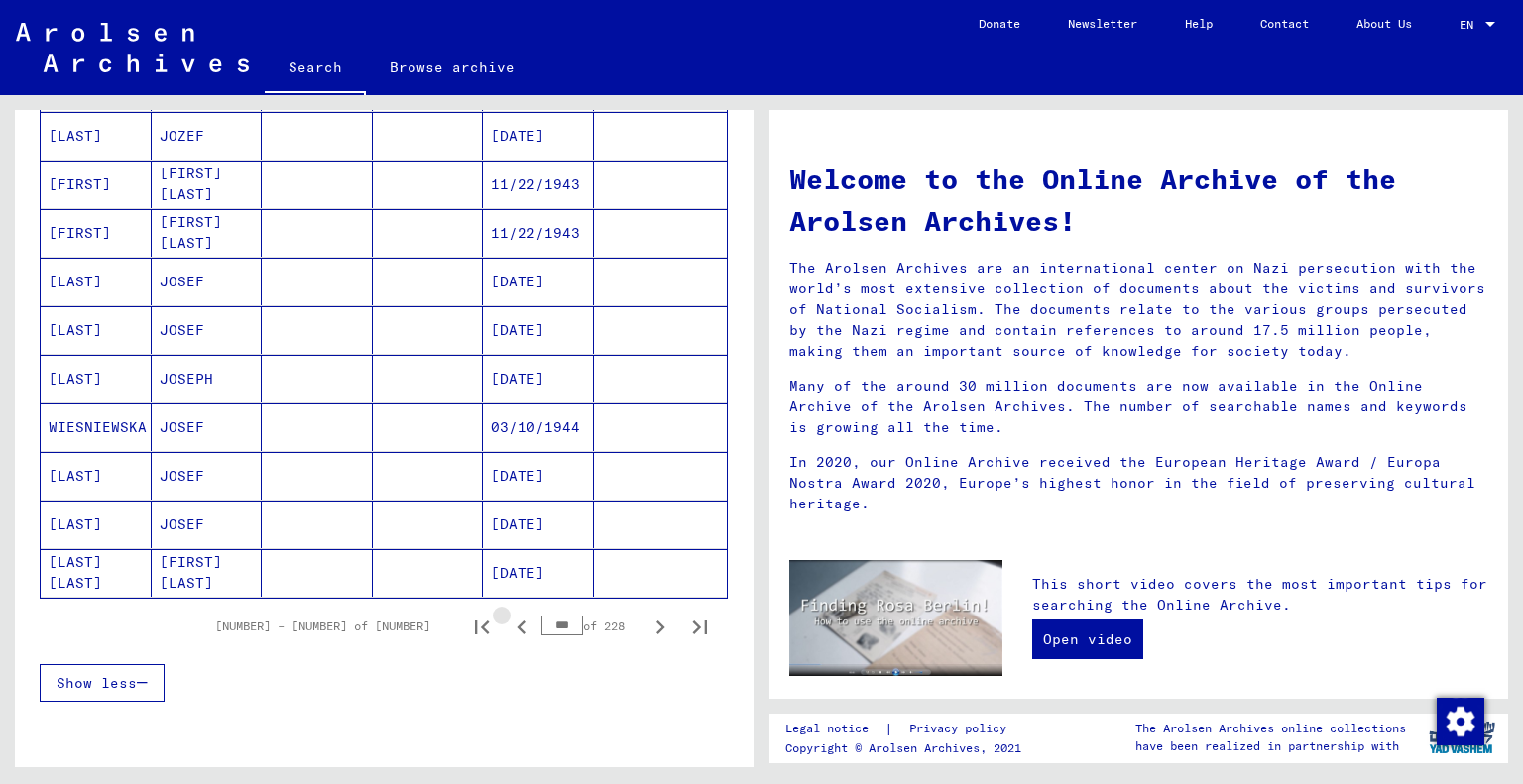 click 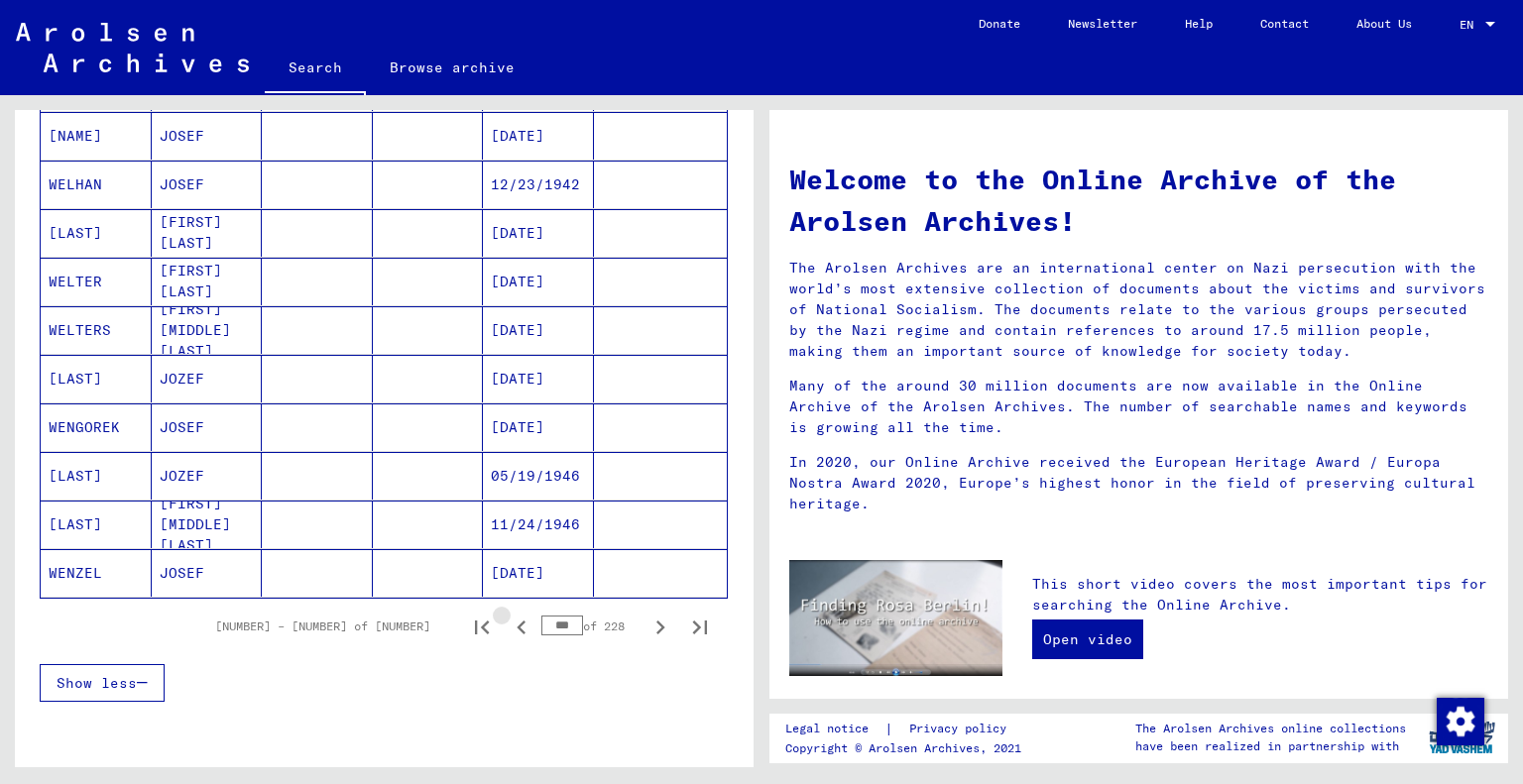 click 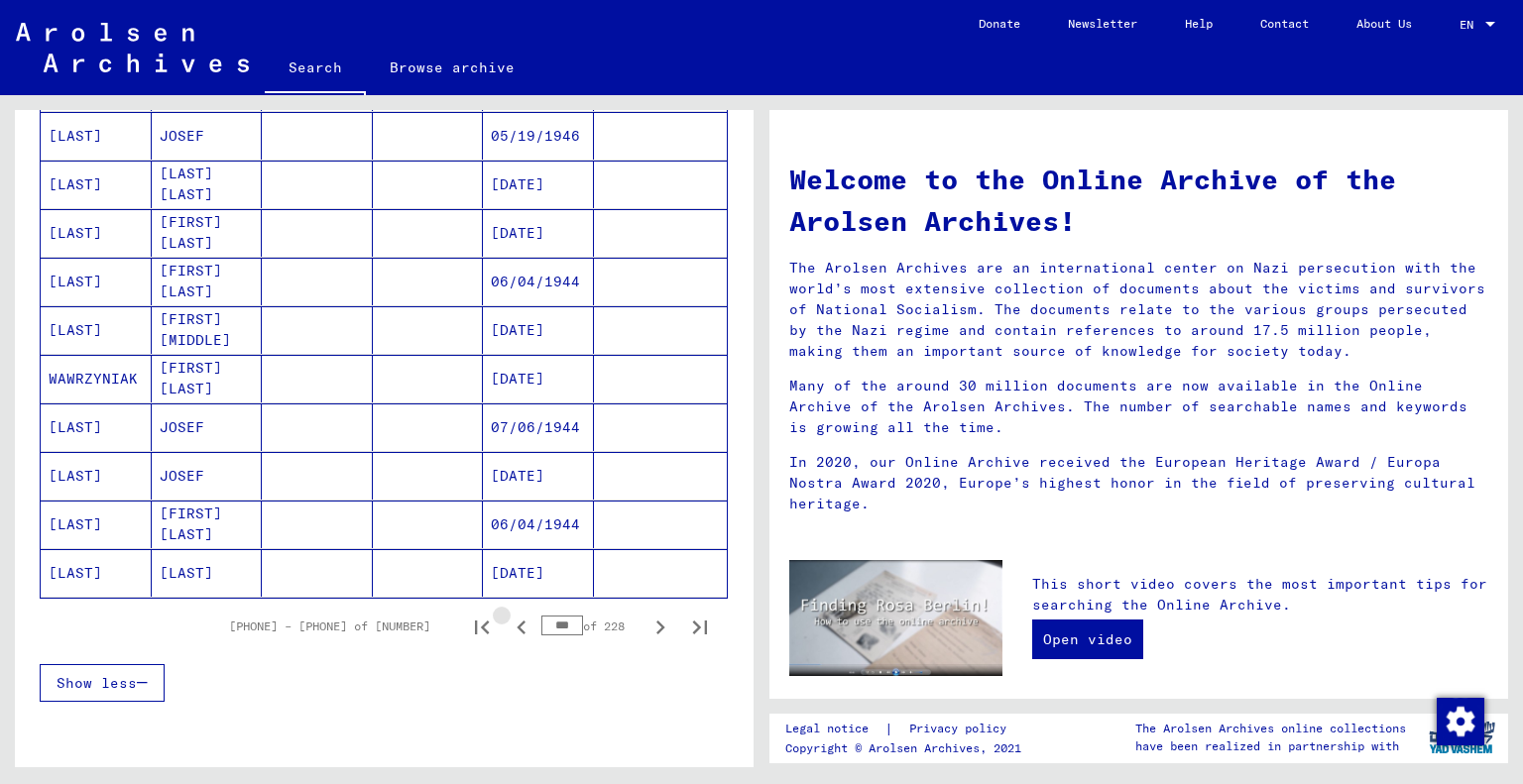 click 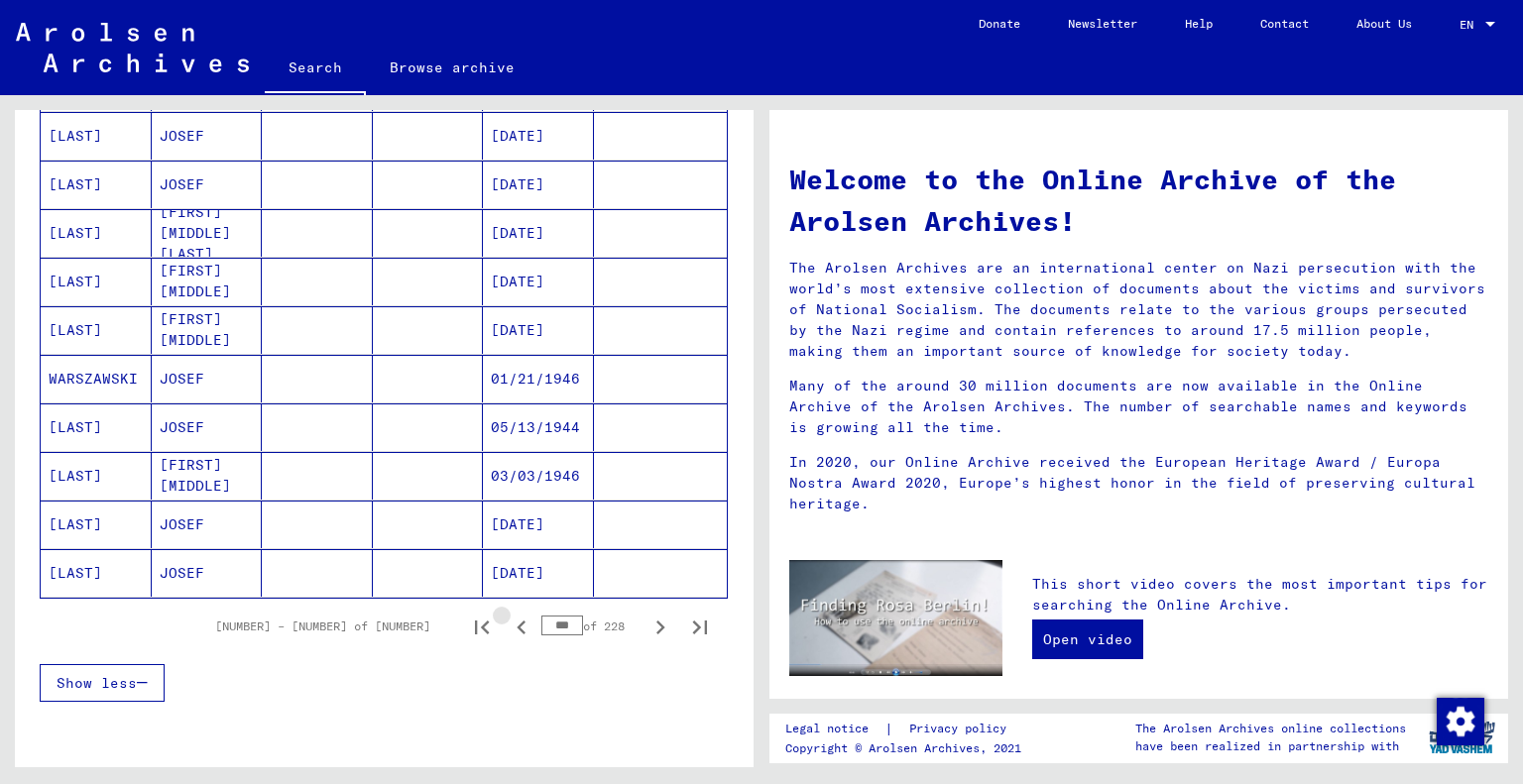 click 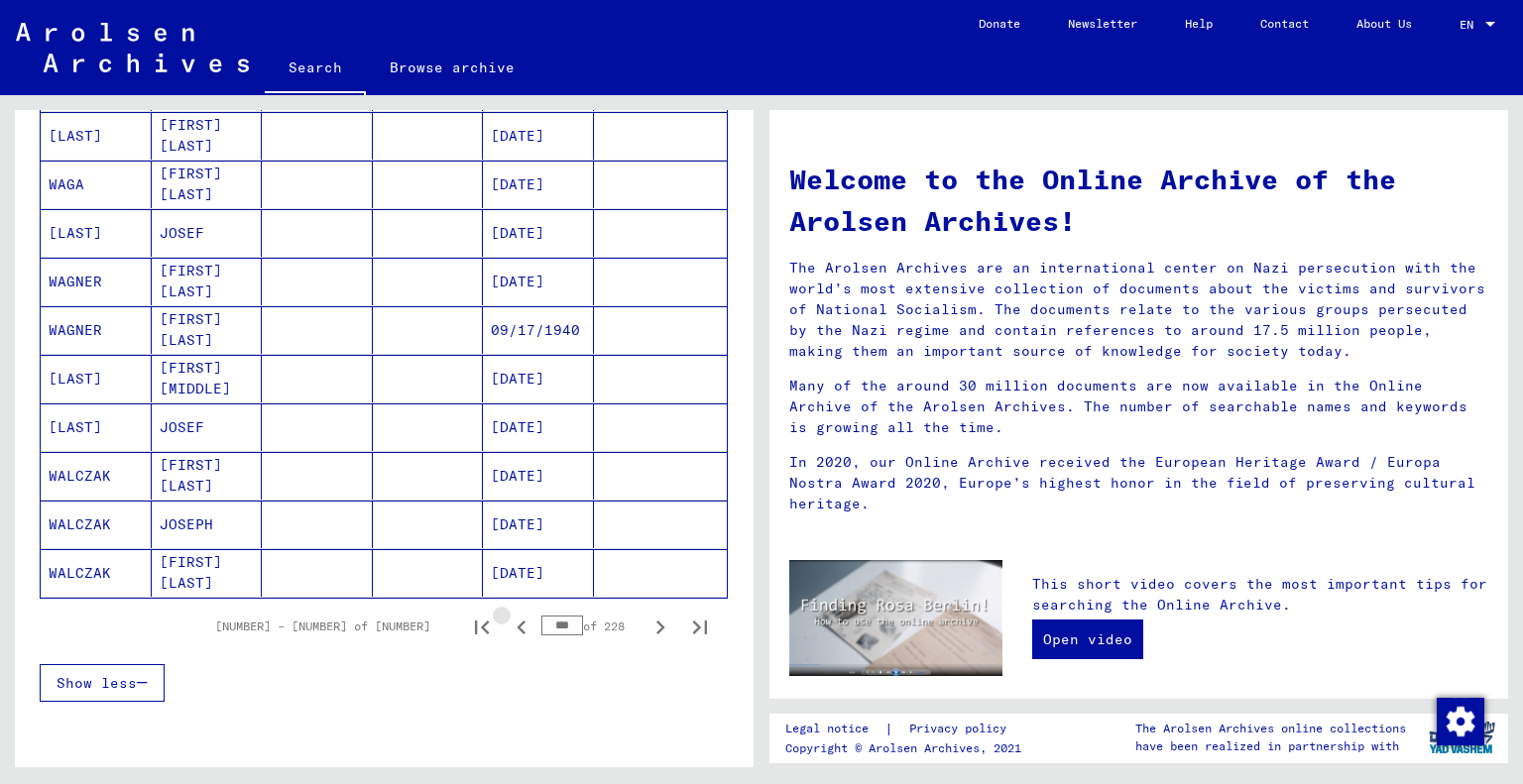 click 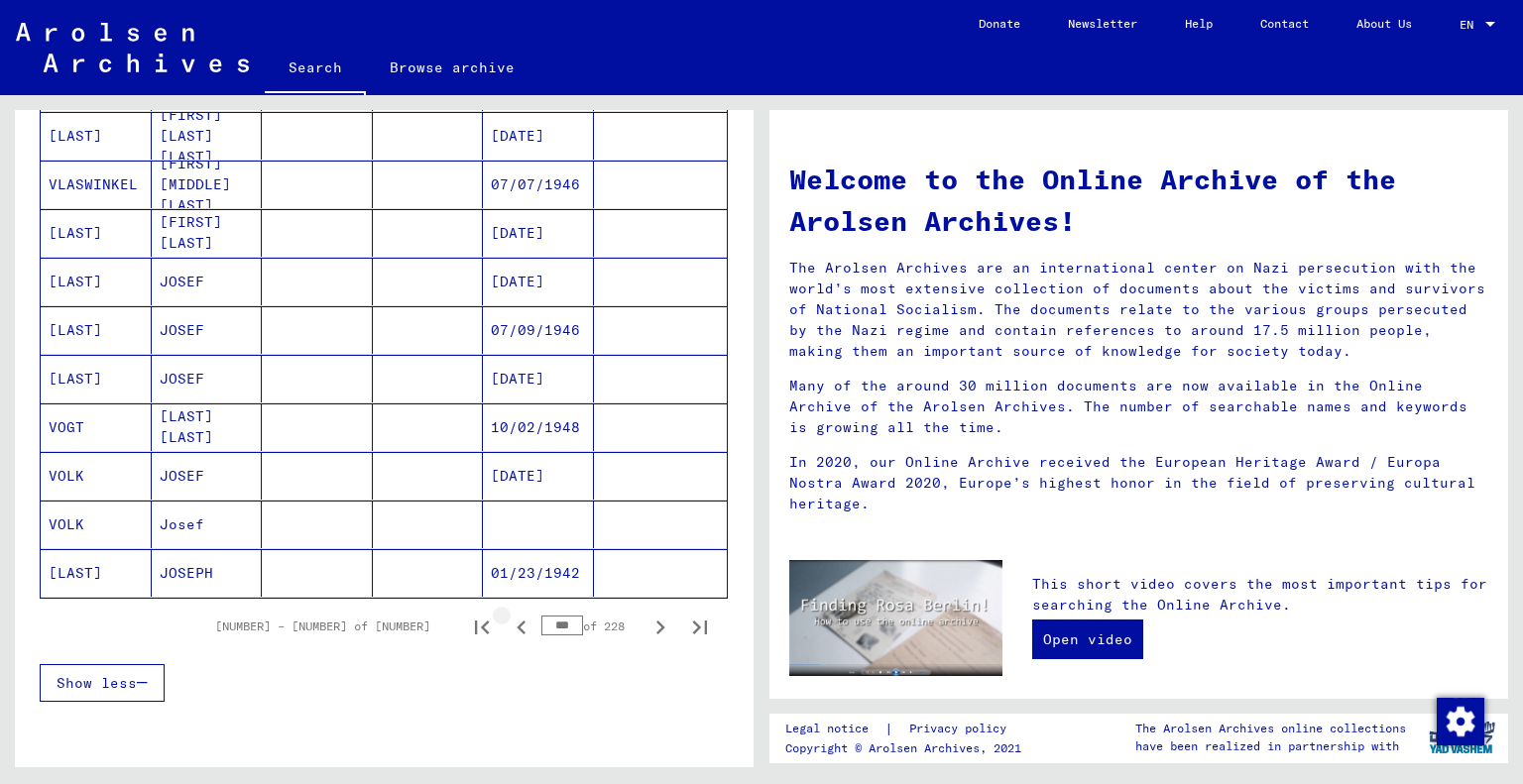 click 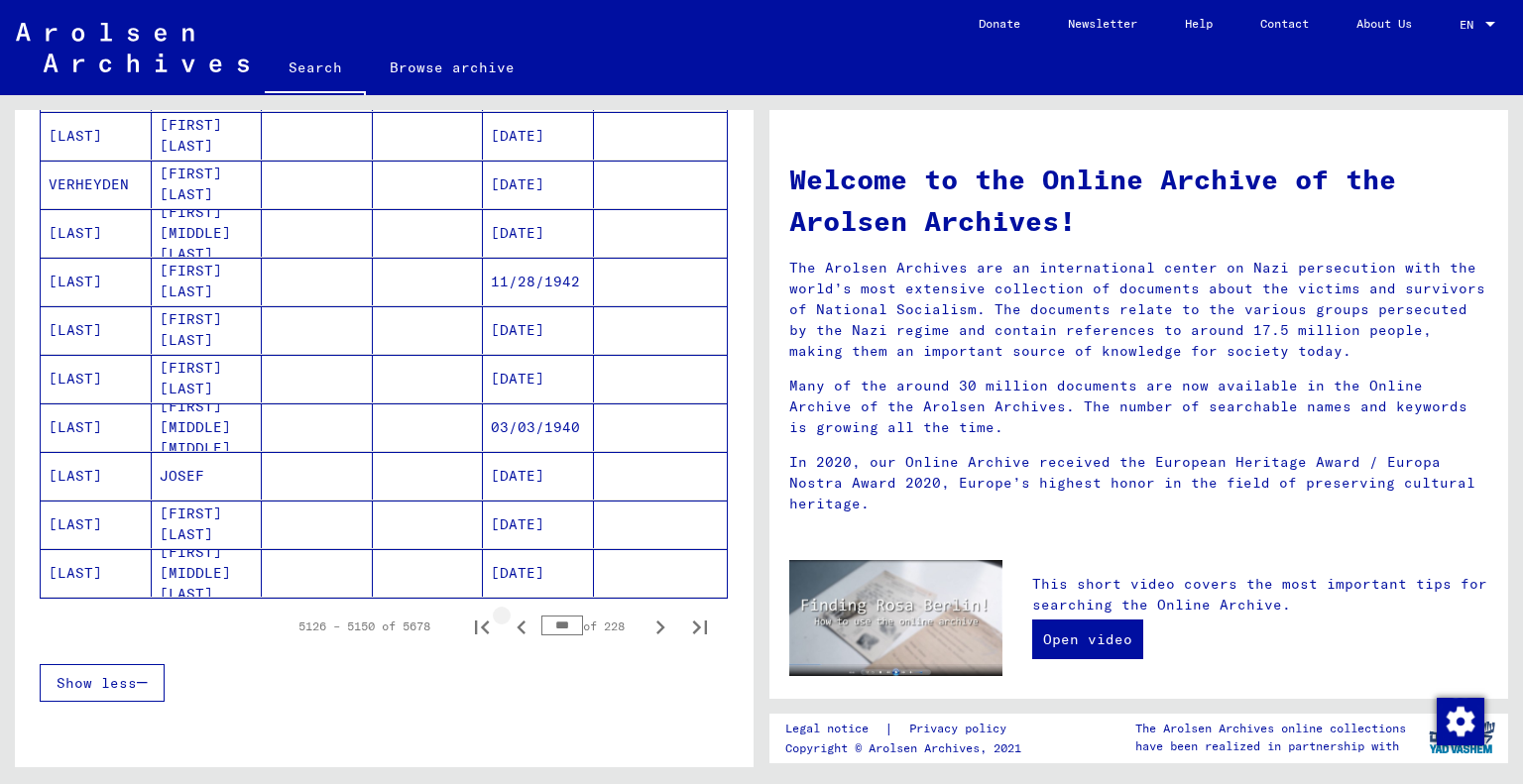 click 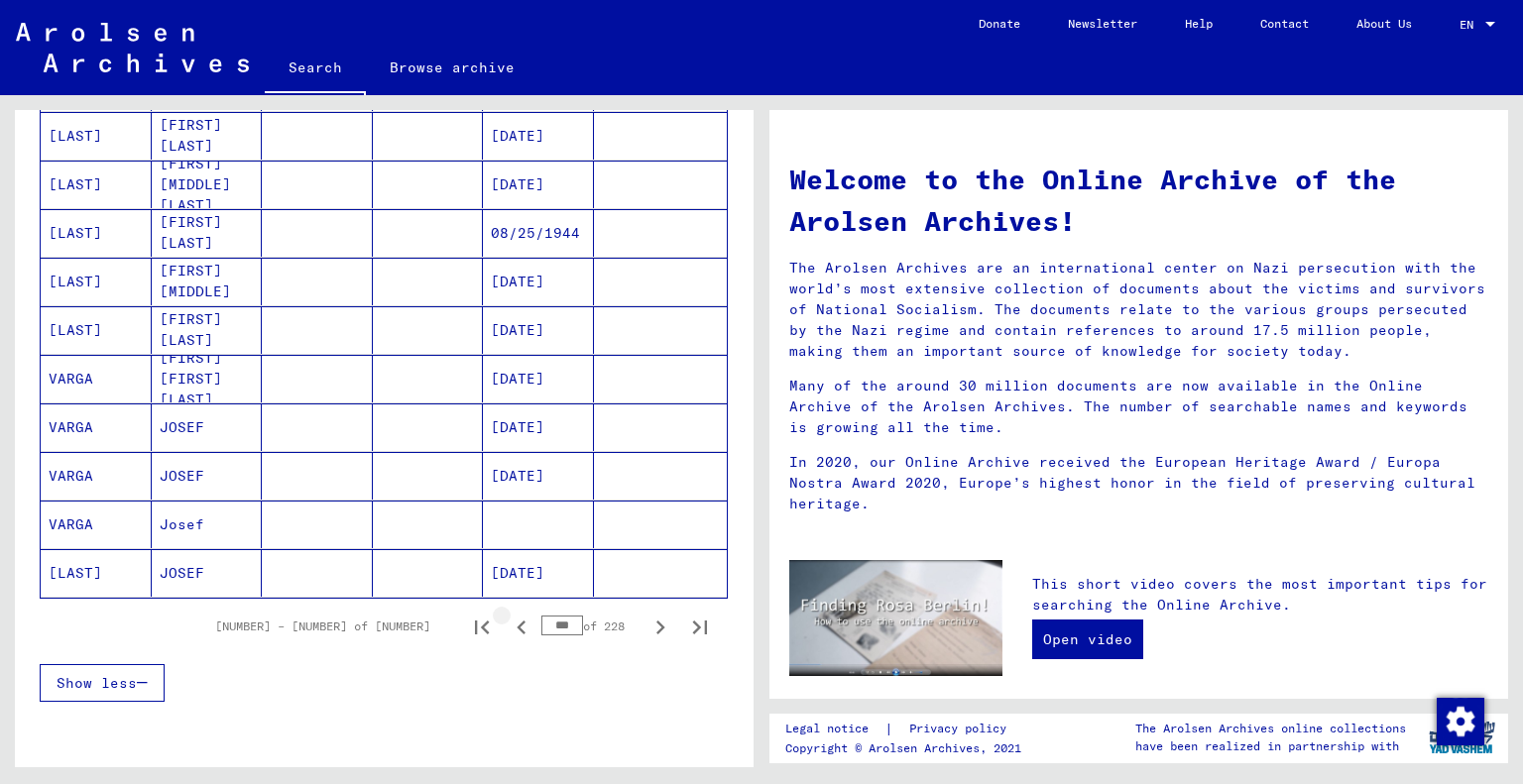 click 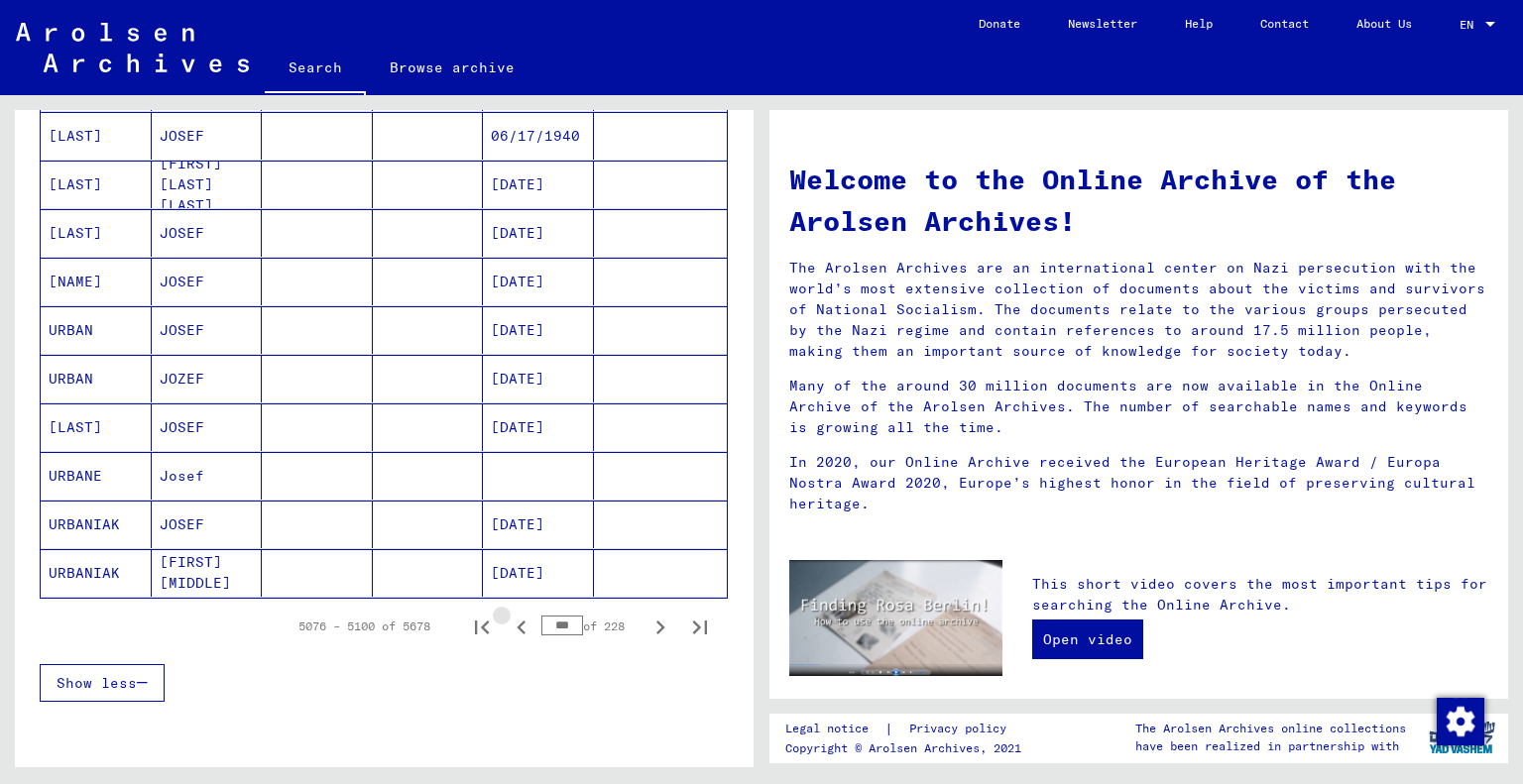 click 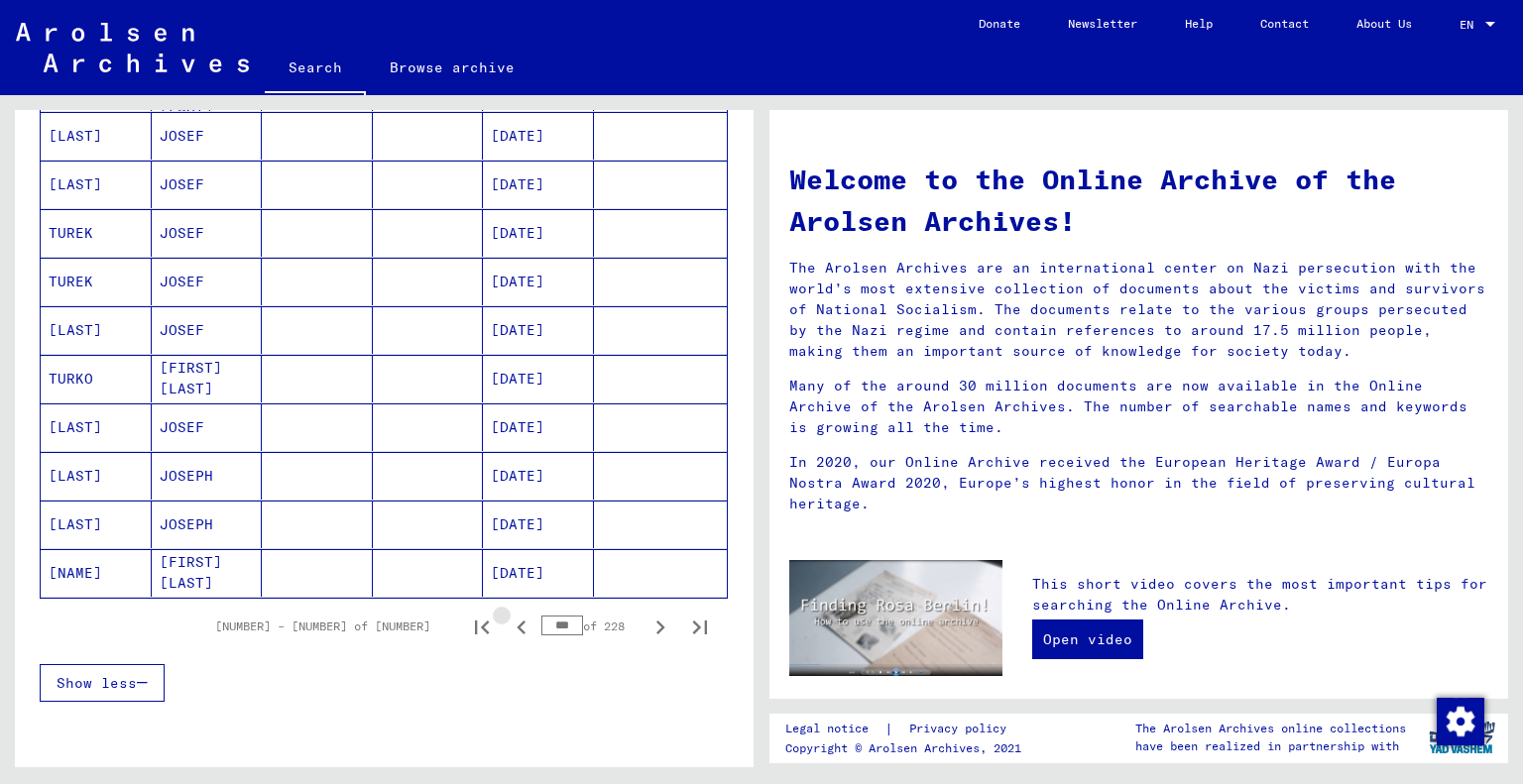 click 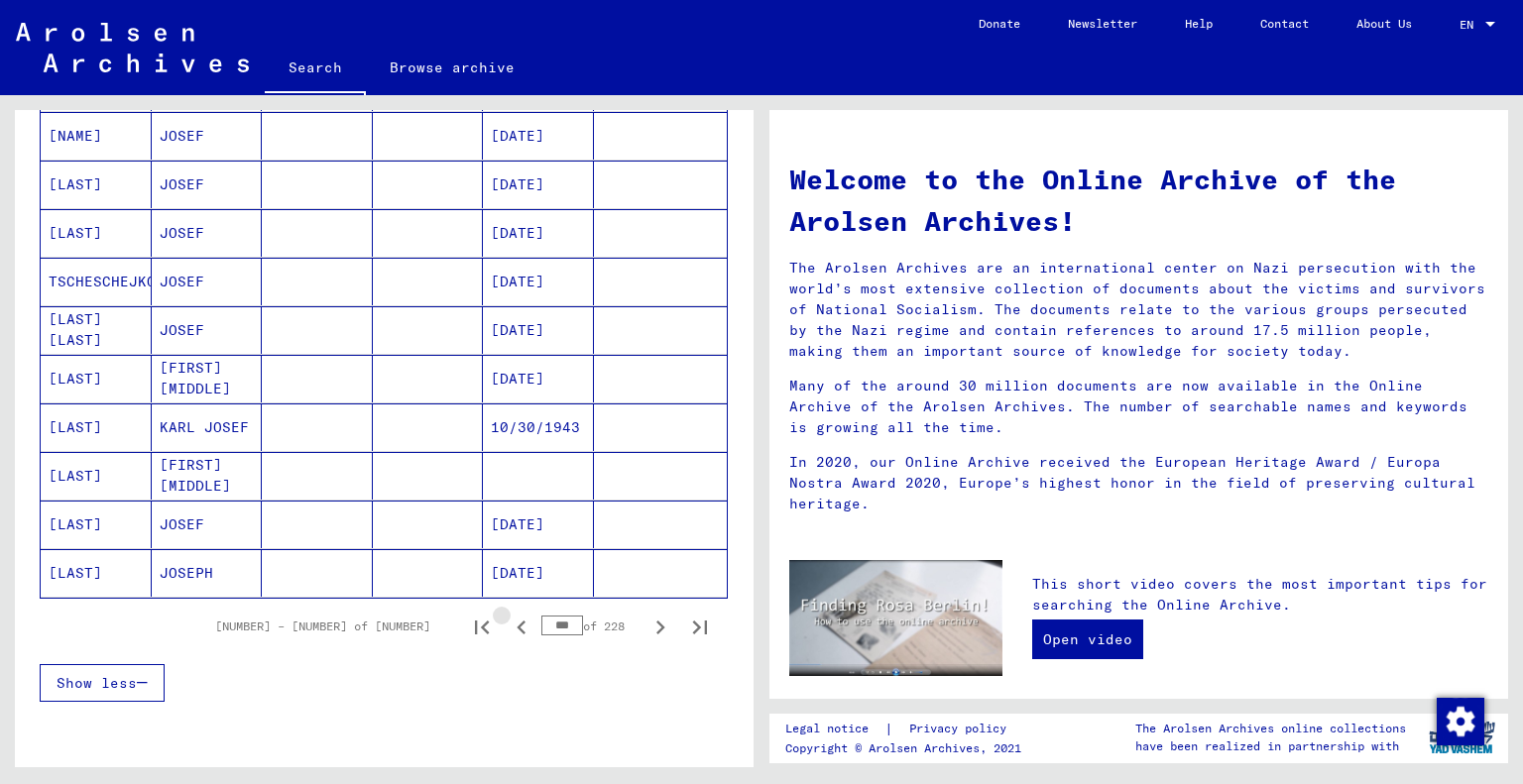 click 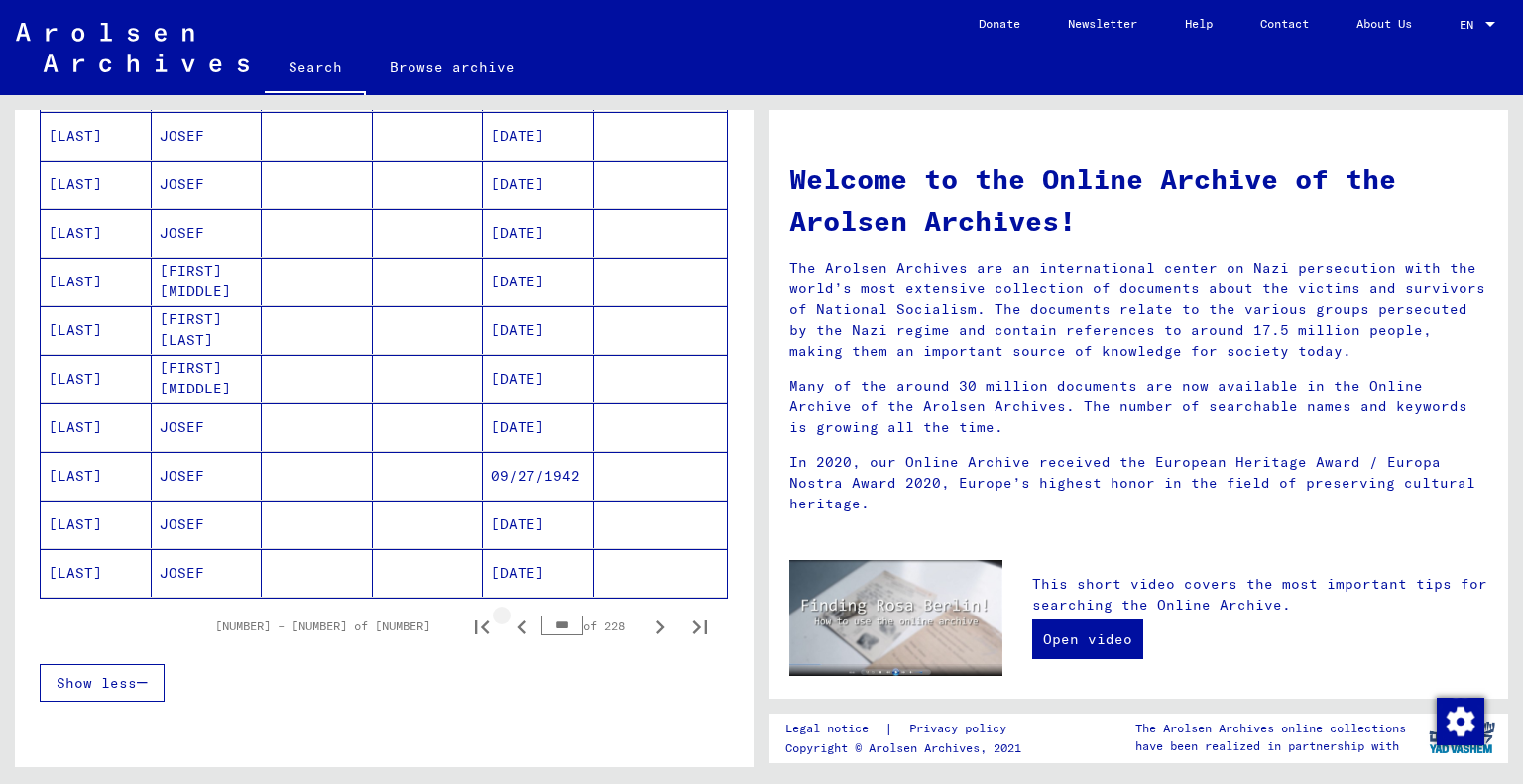 click 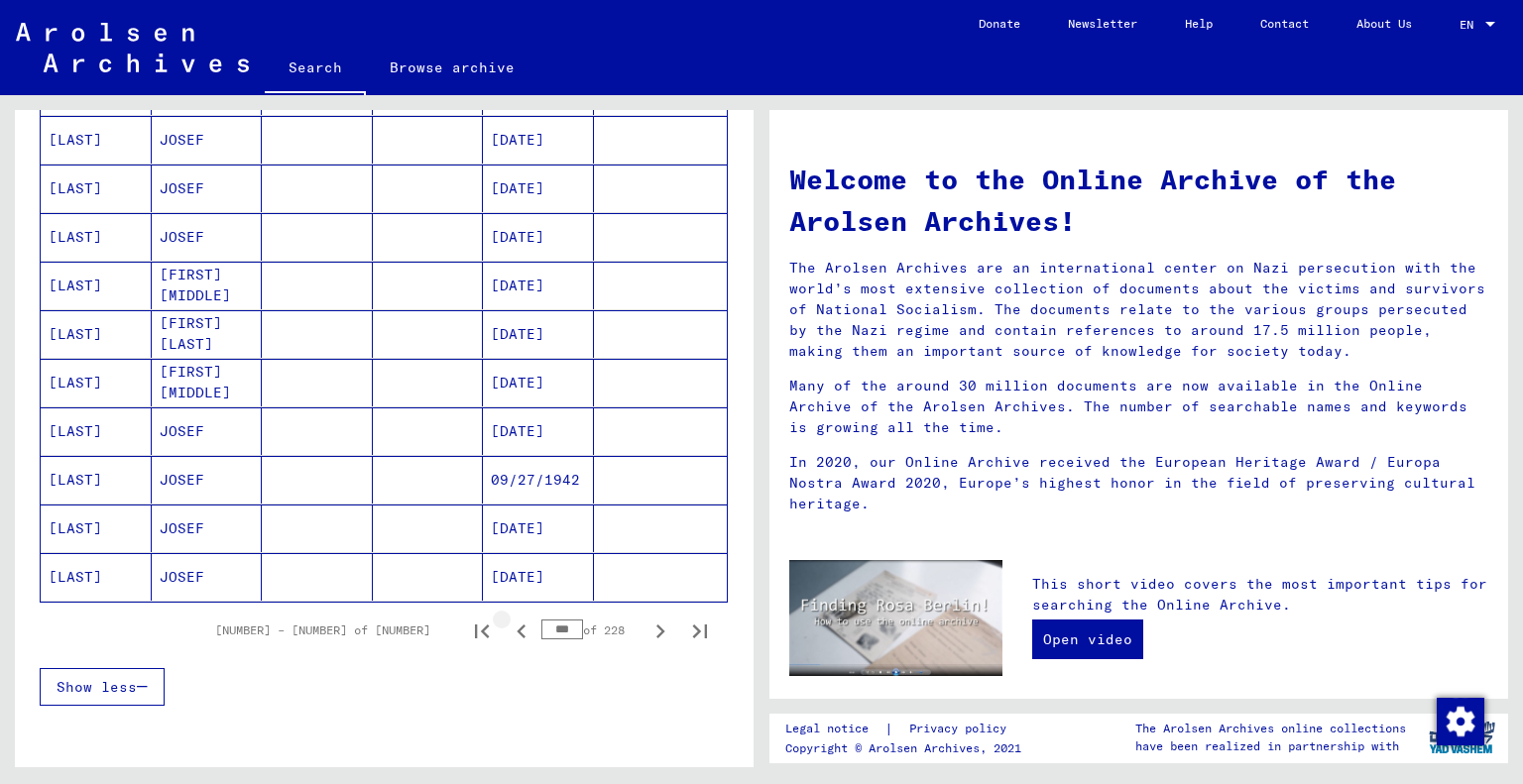 scroll, scrollTop: 1022, scrollLeft: 0, axis: vertical 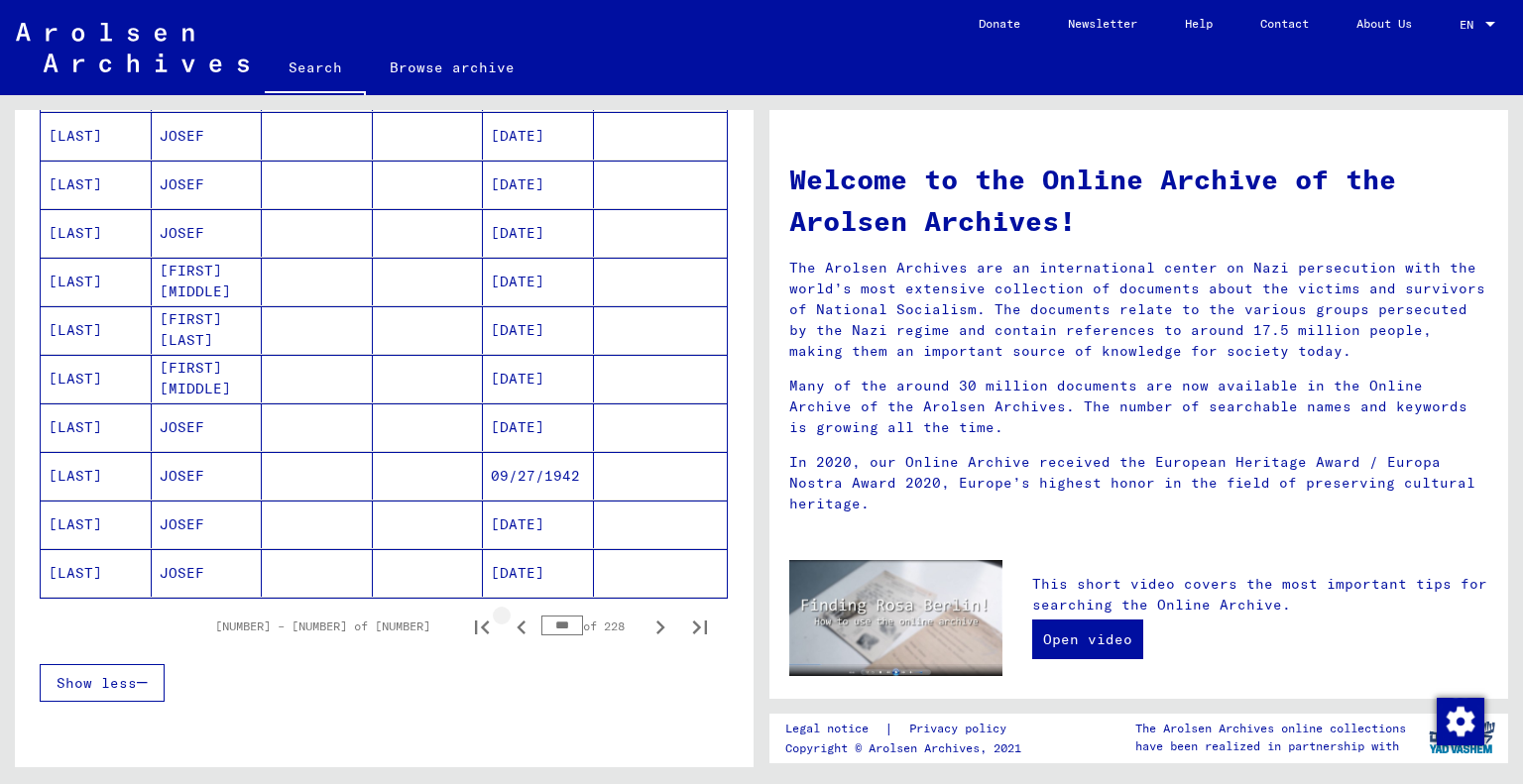 click 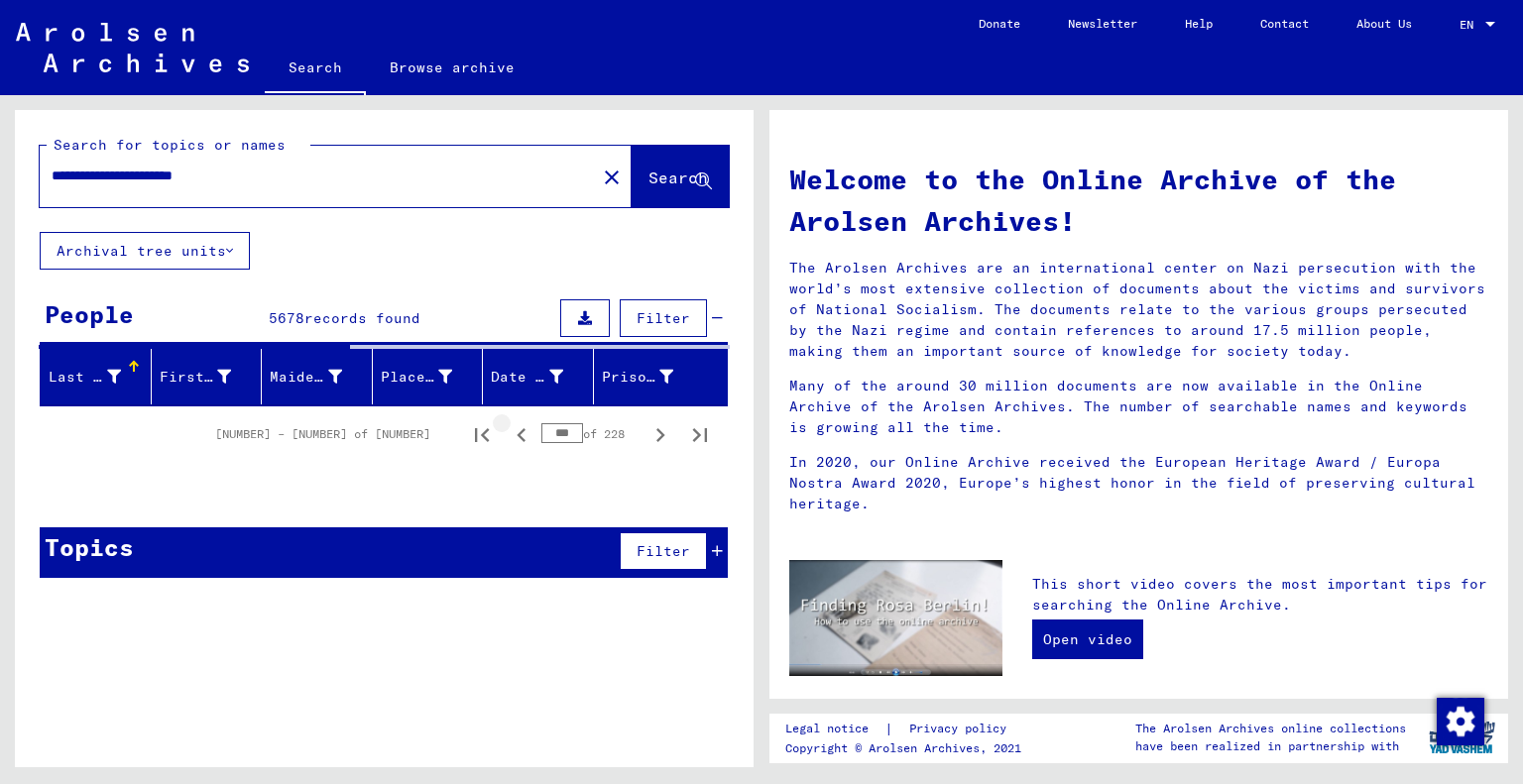 scroll, scrollTop: 0, scrollLeft: 0, axis: both 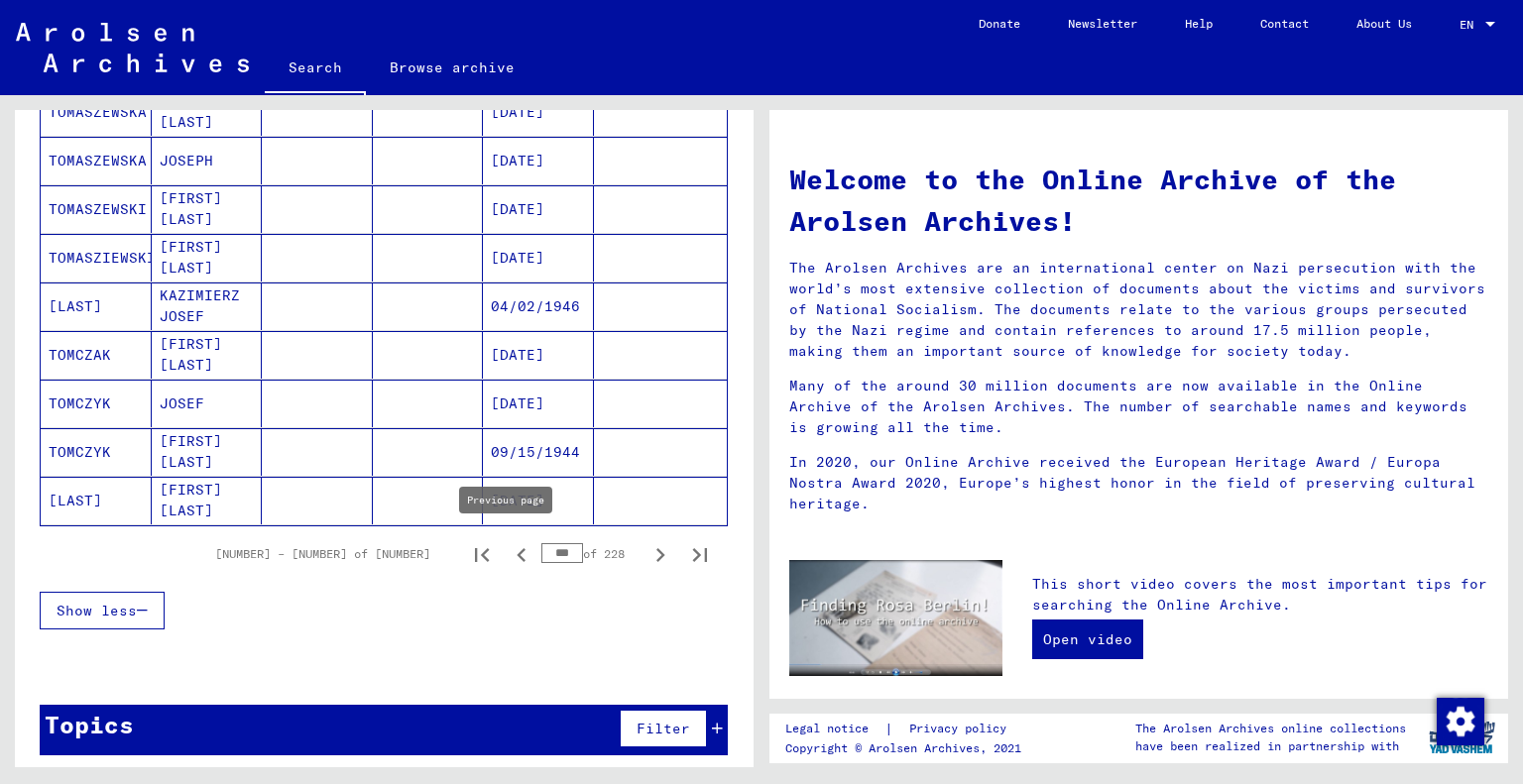 click 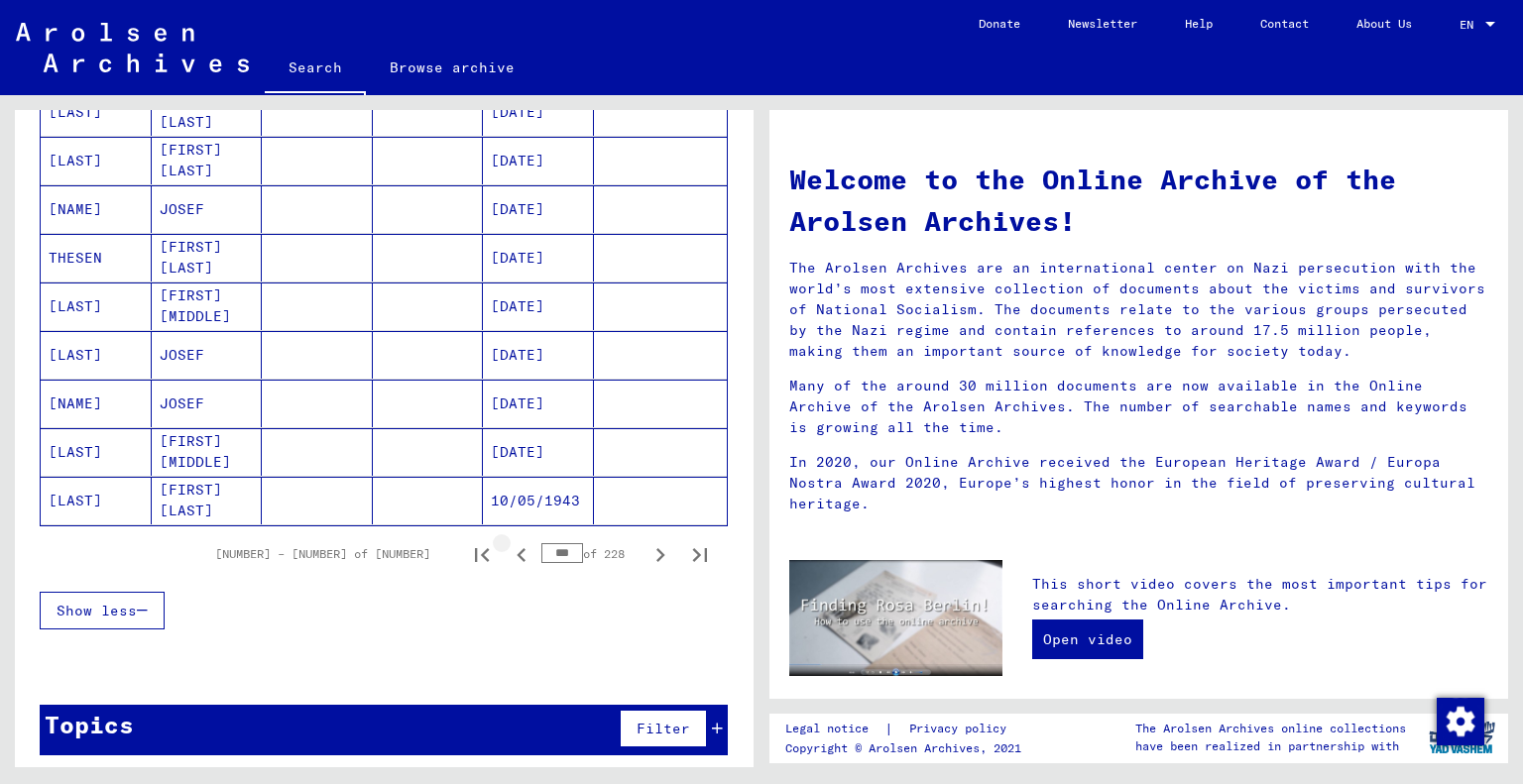 click 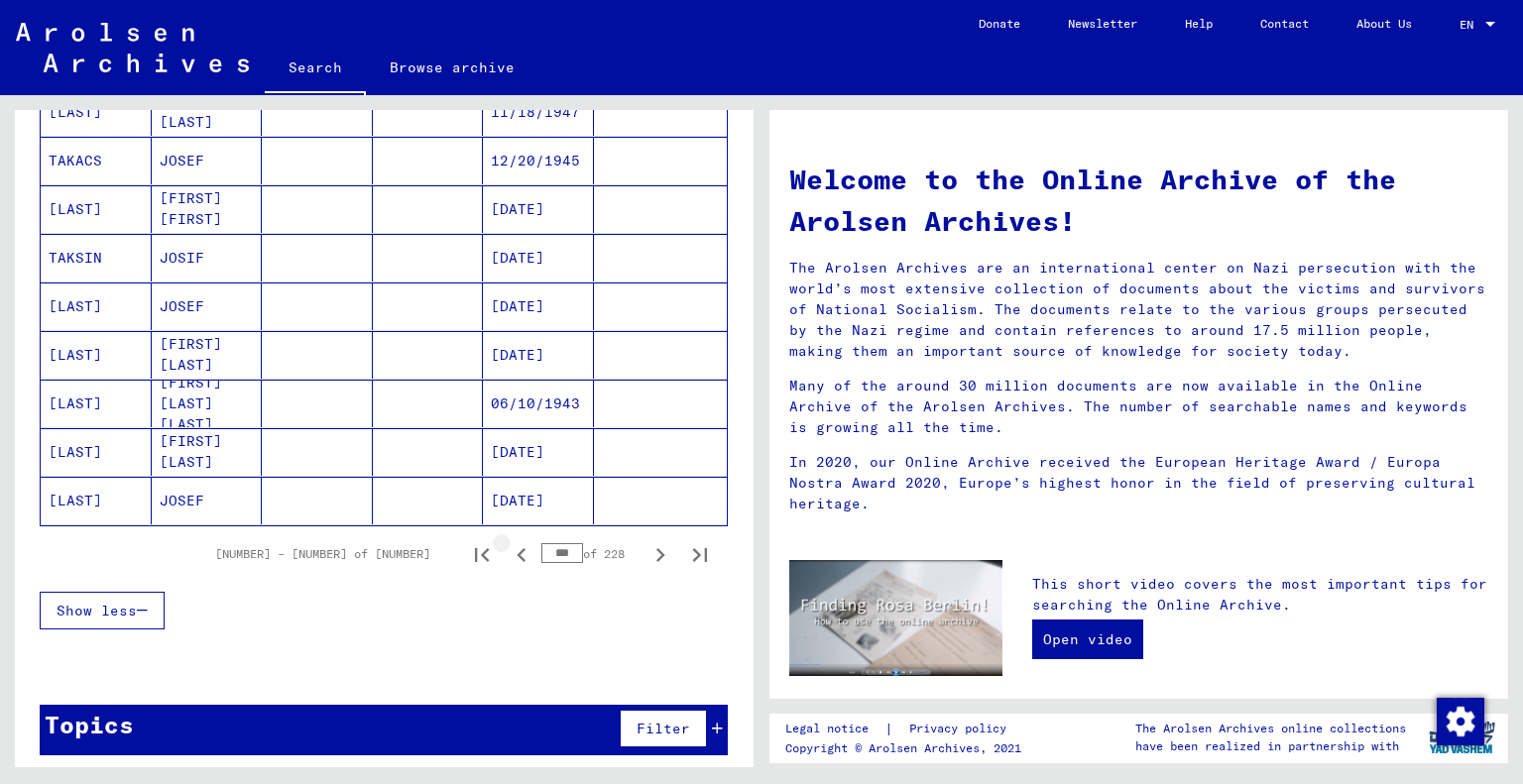 click 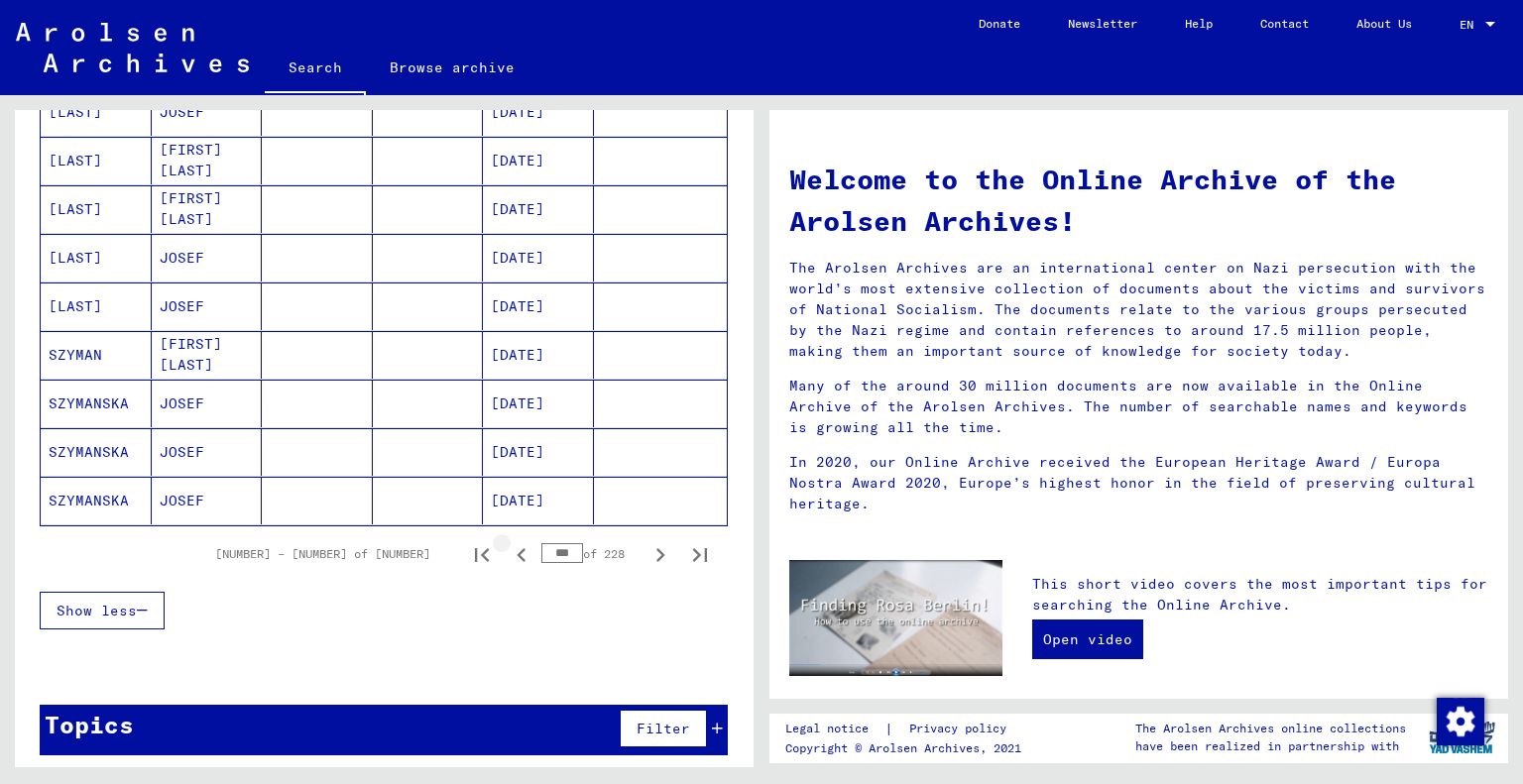 click 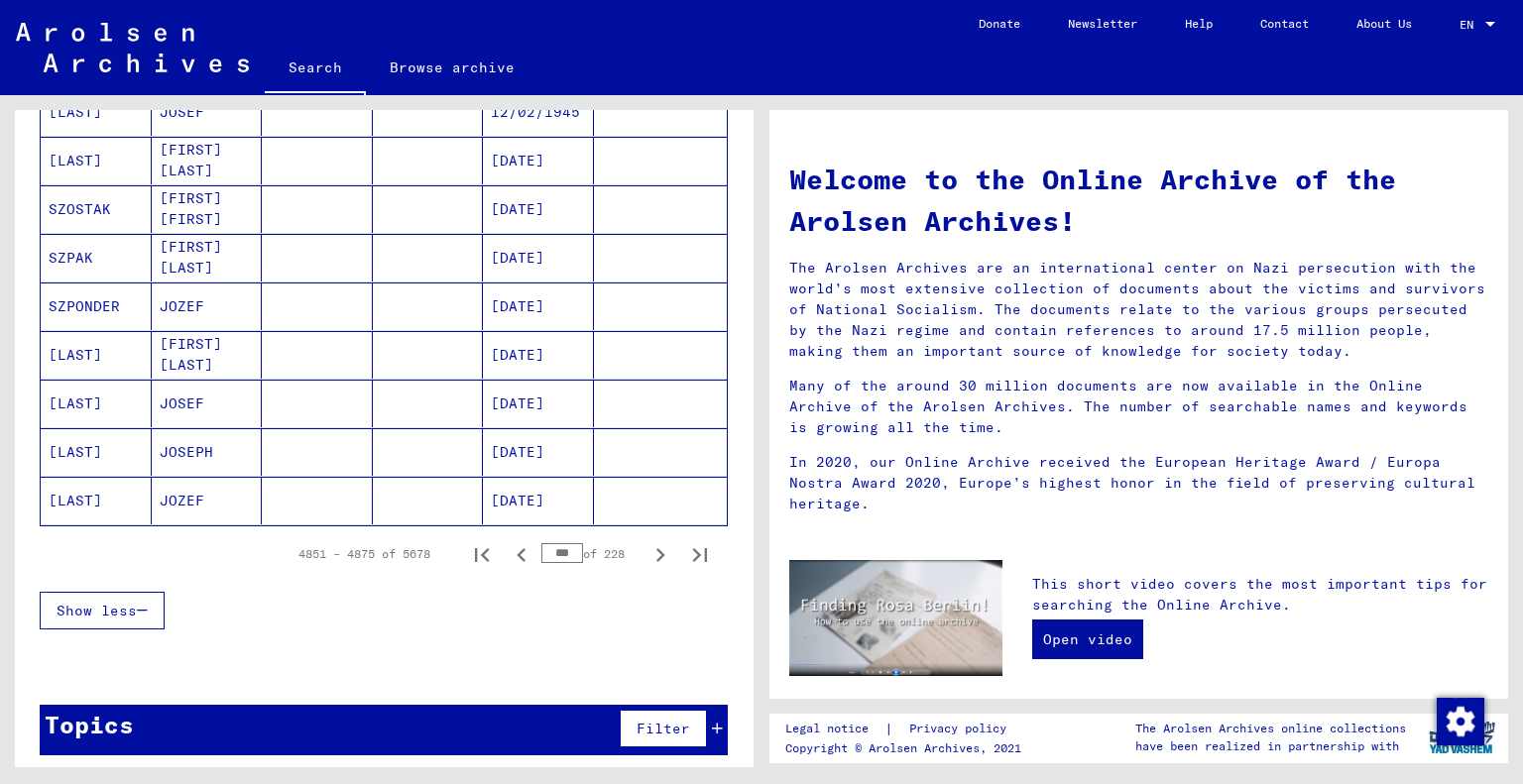 click 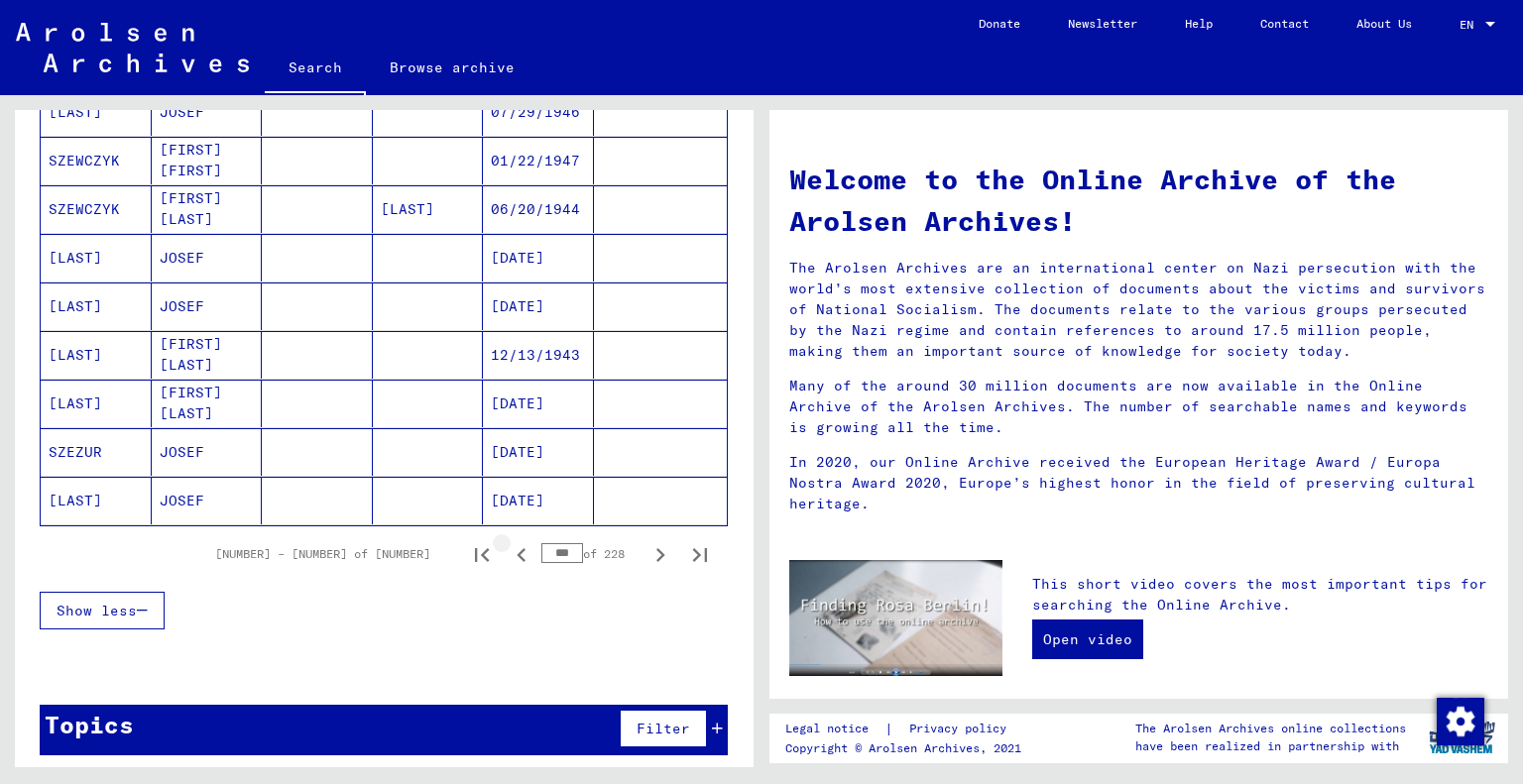 click 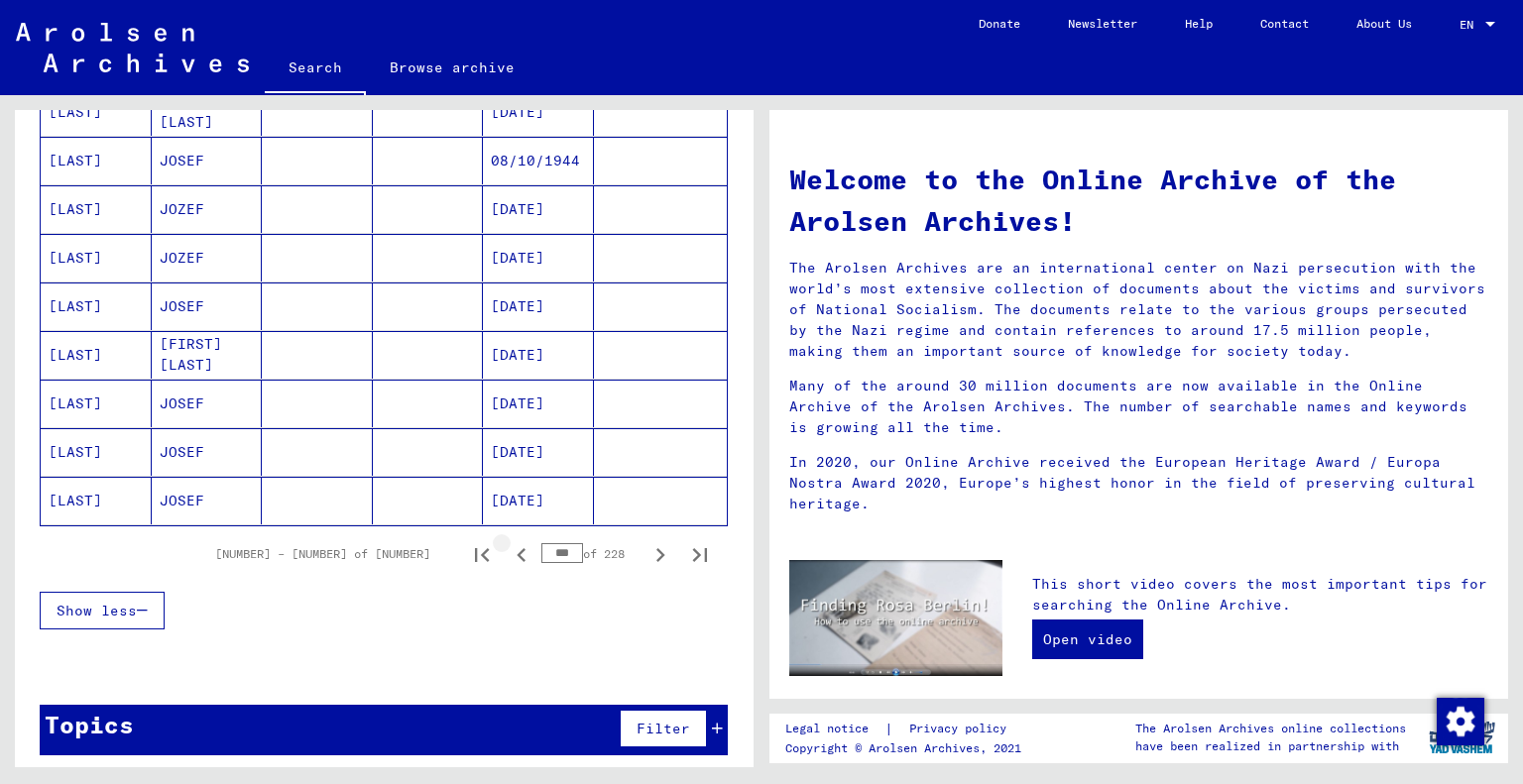 click 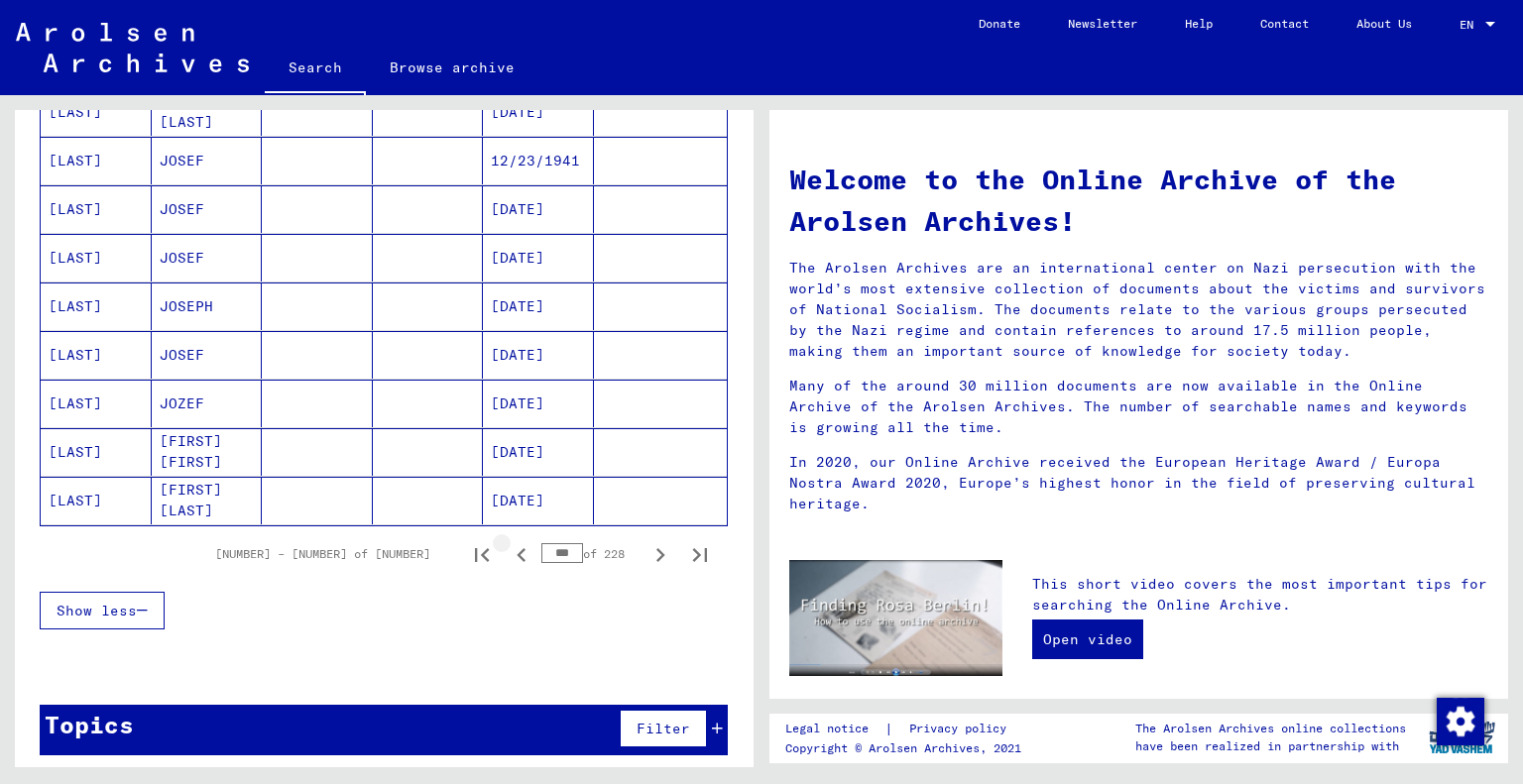 click 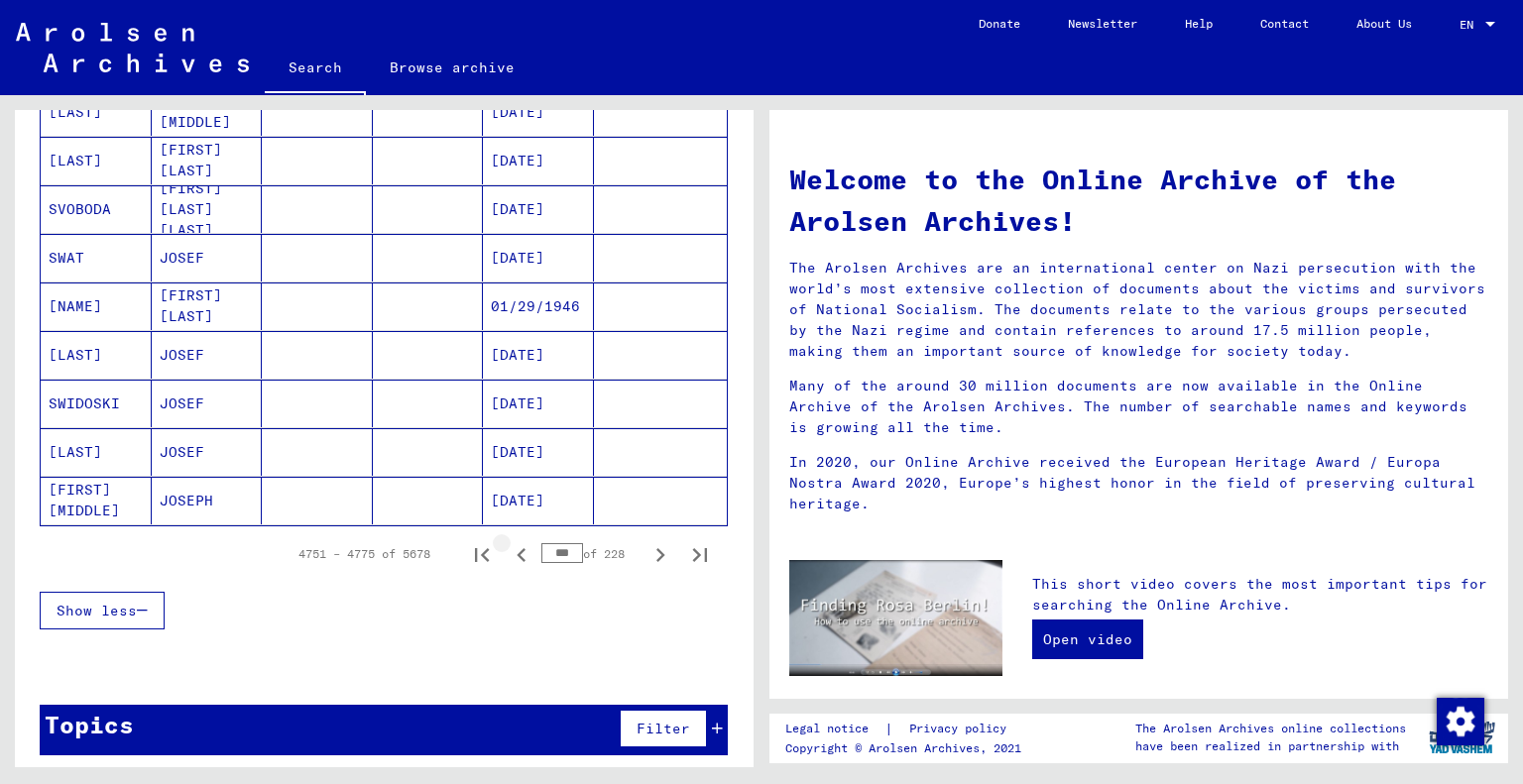 click 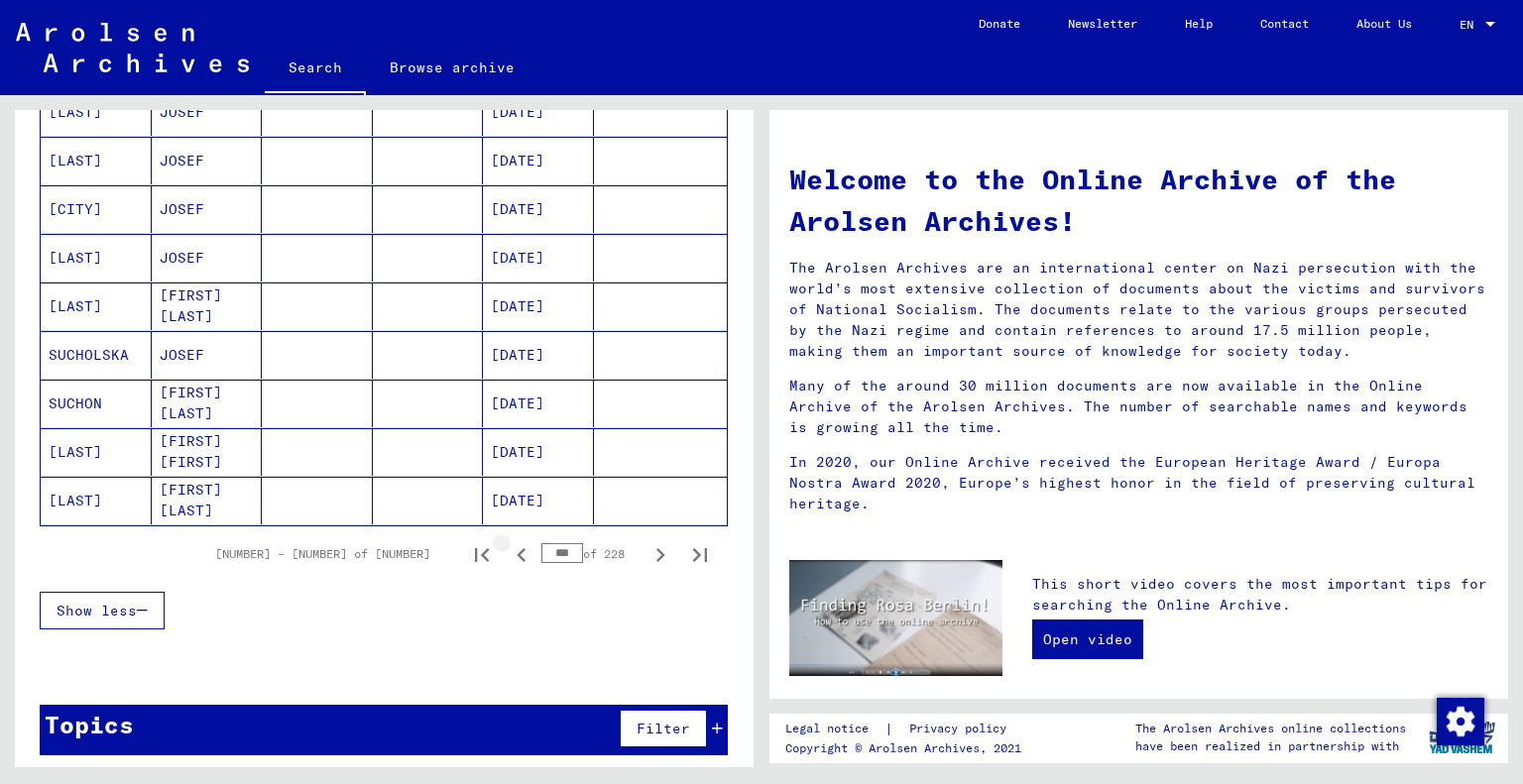 click 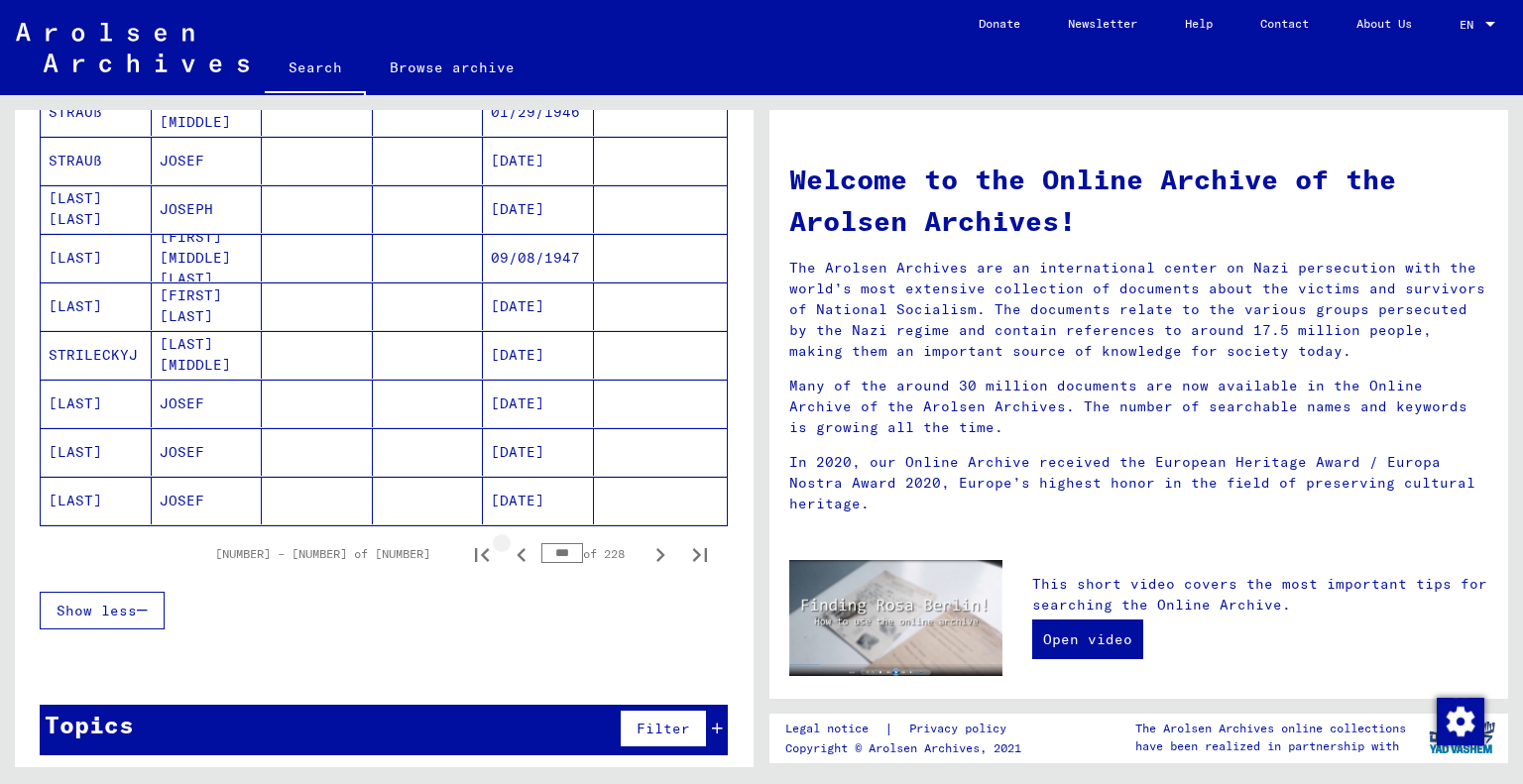 click 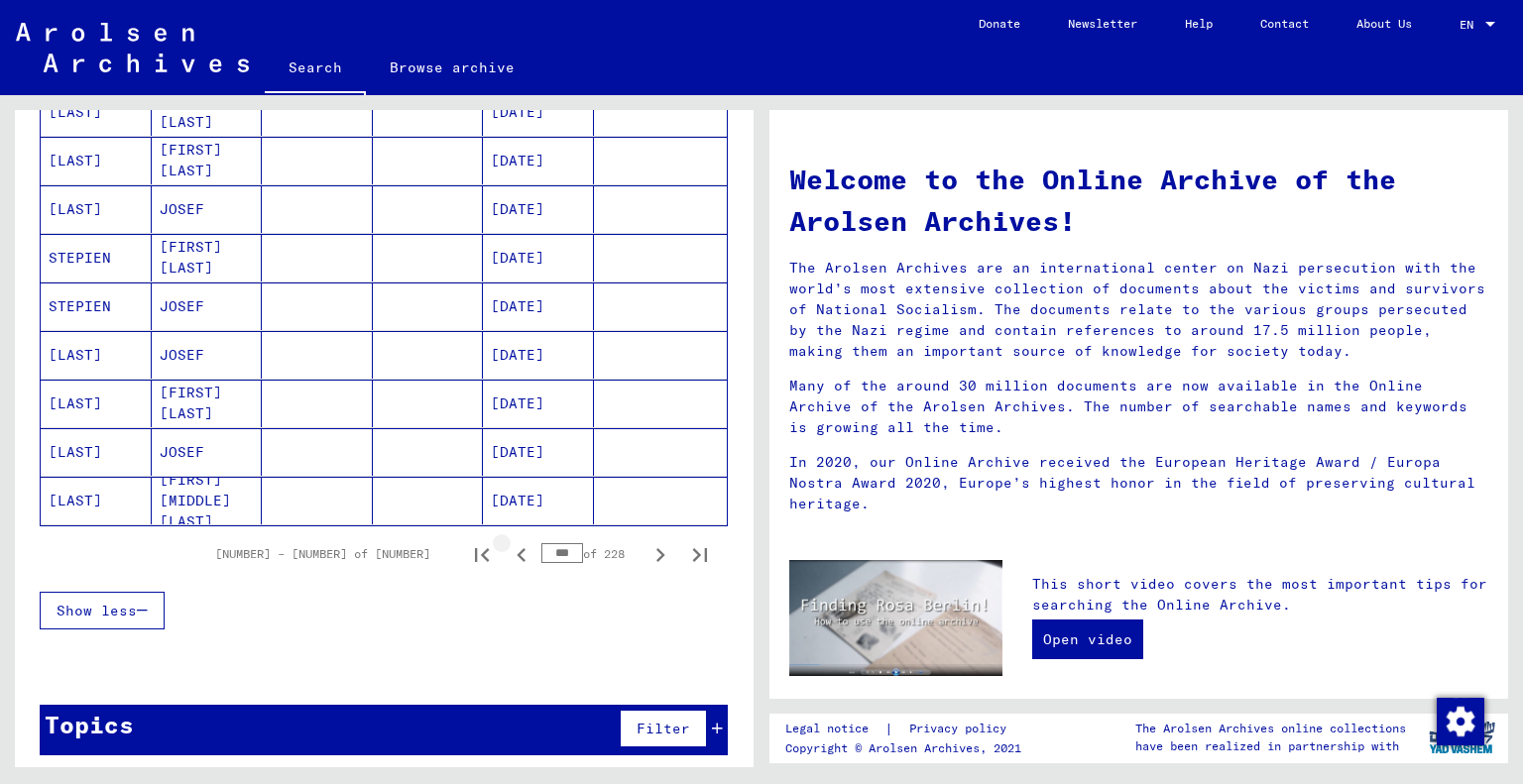 click 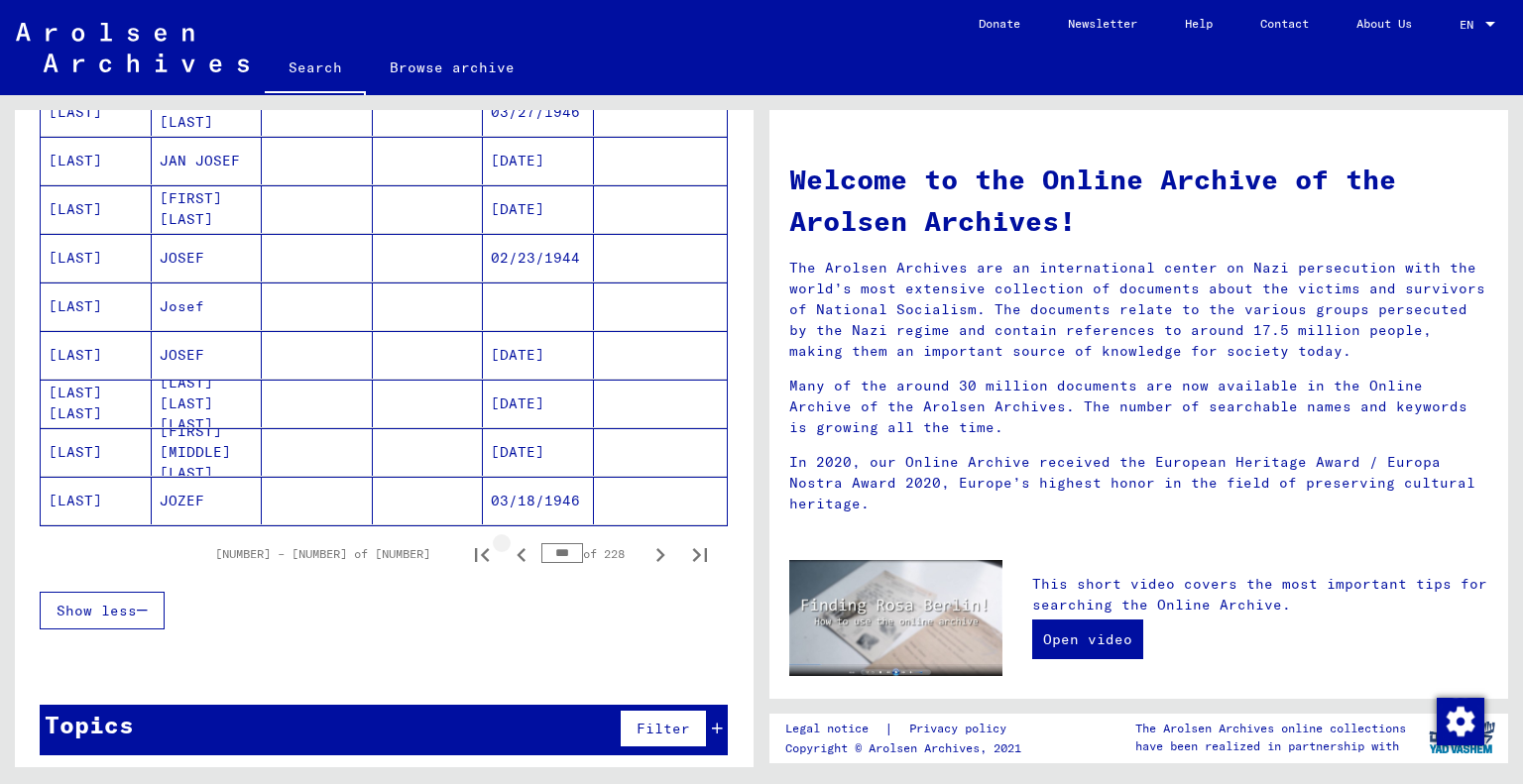 click 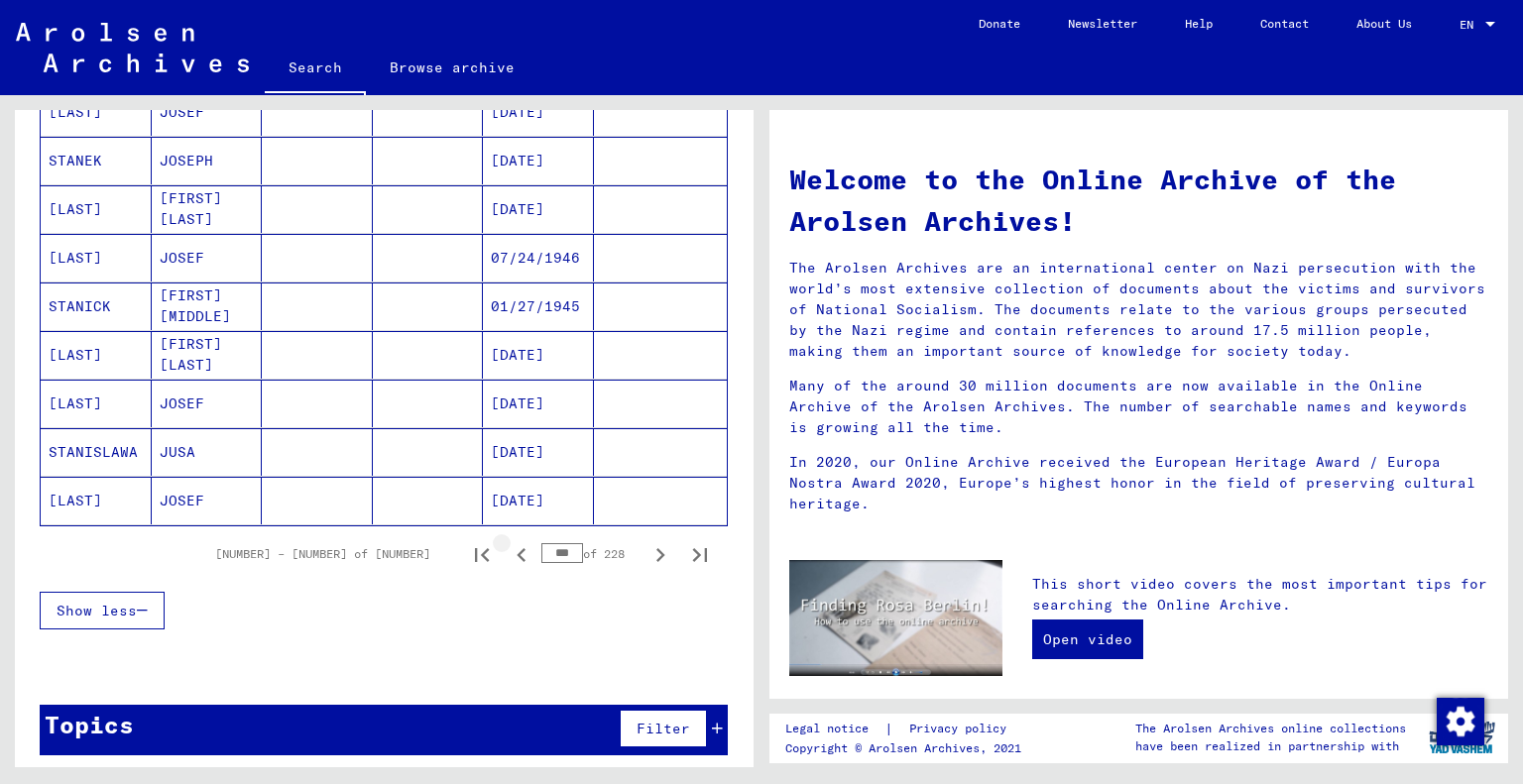 click 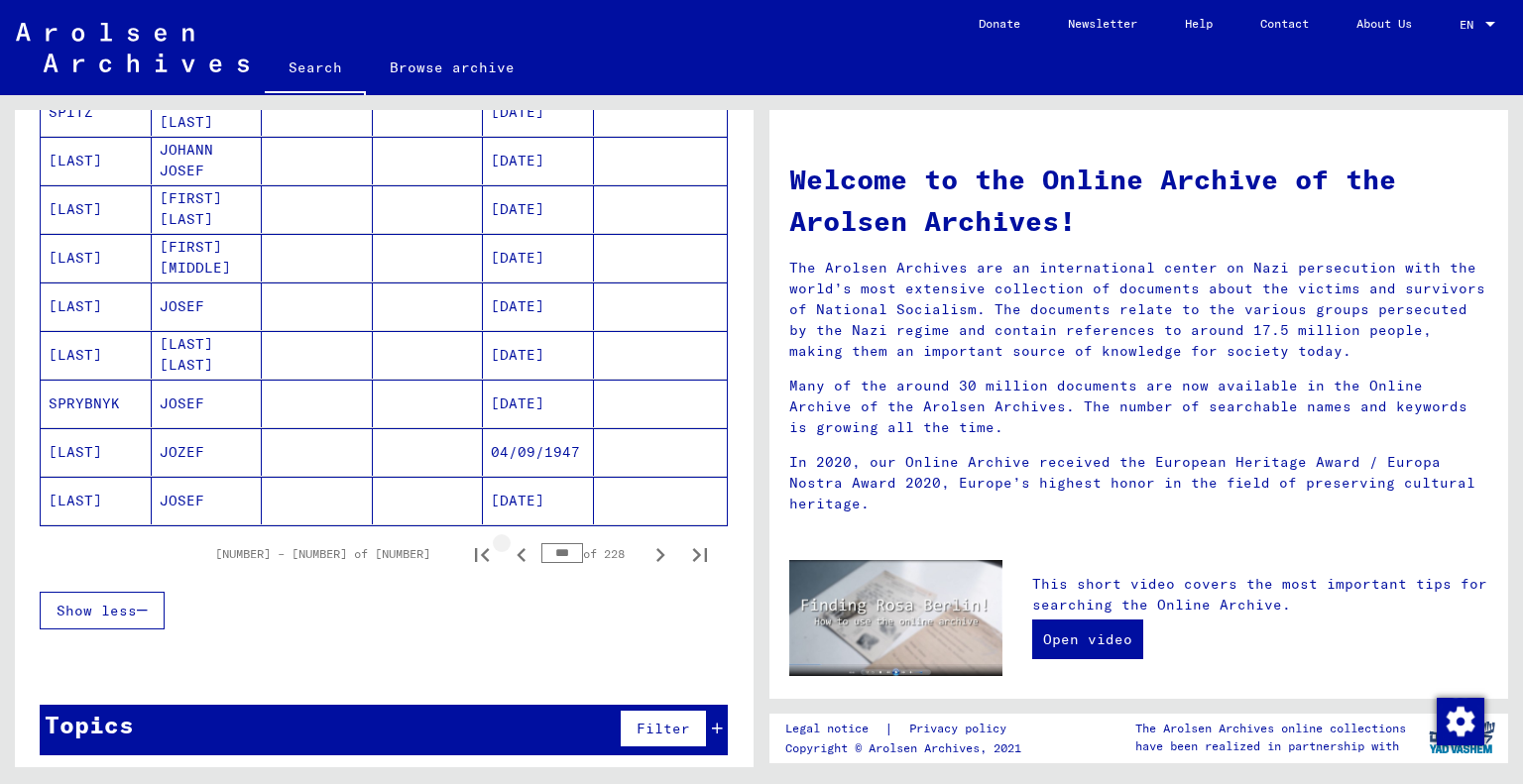 click 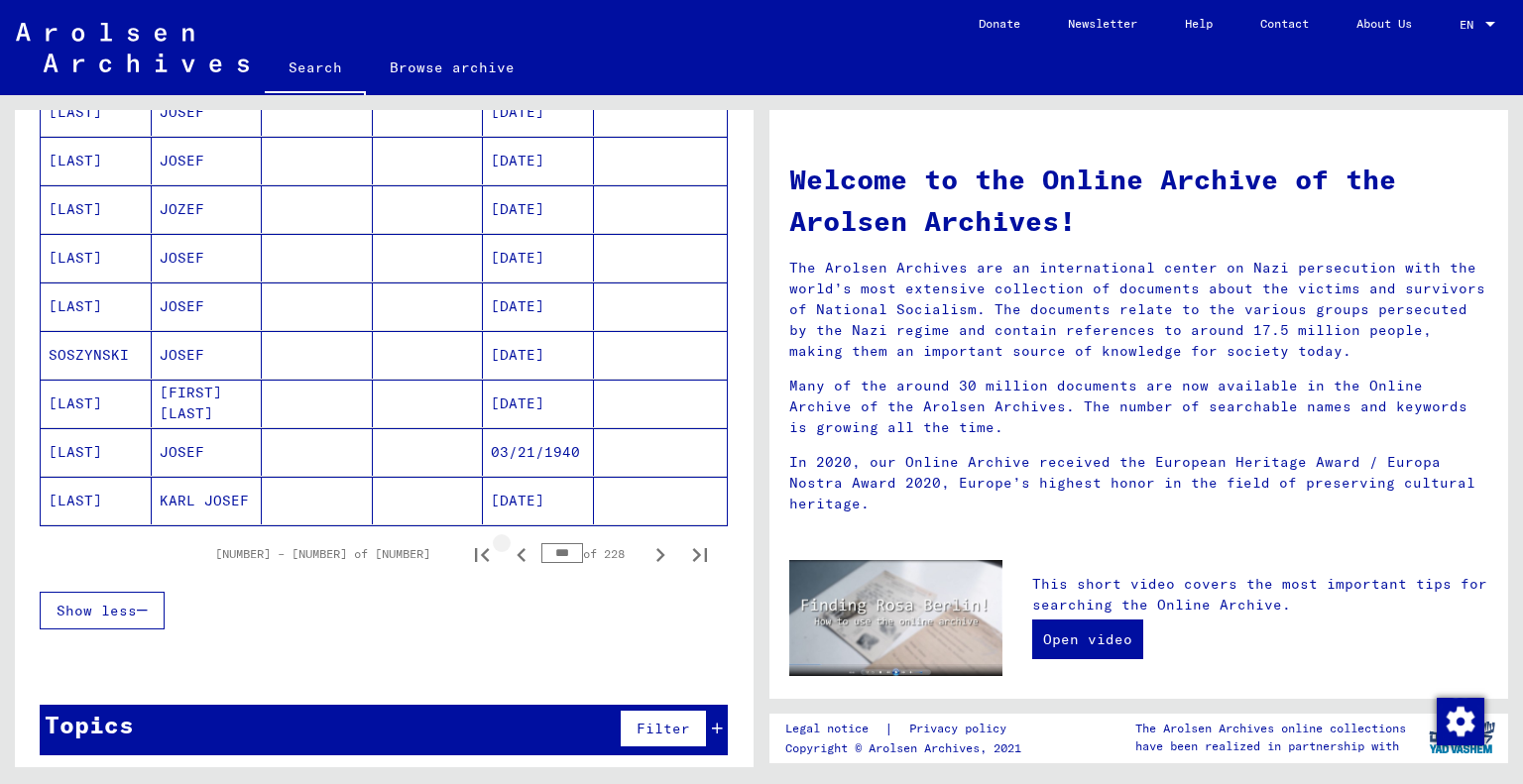 click 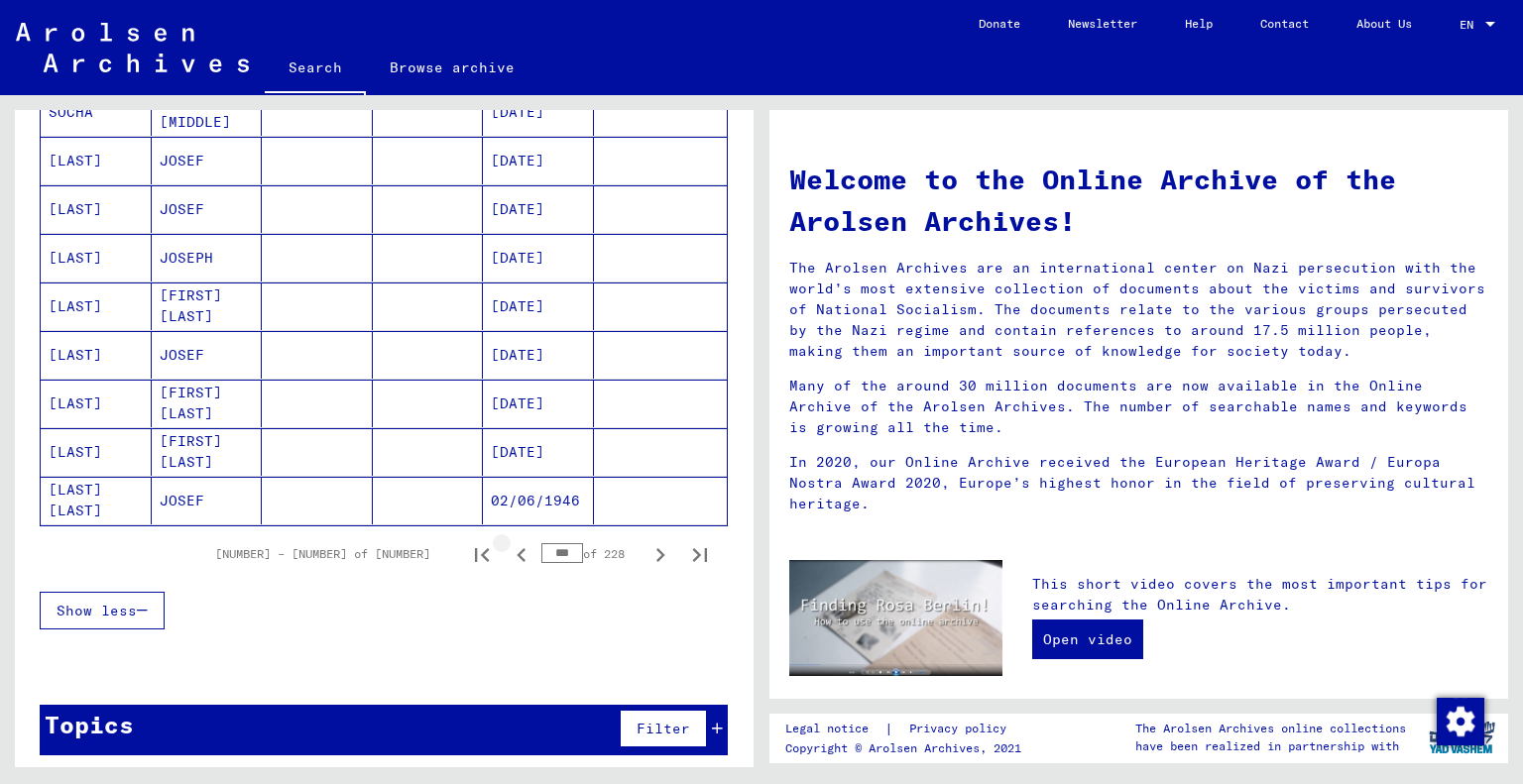 click 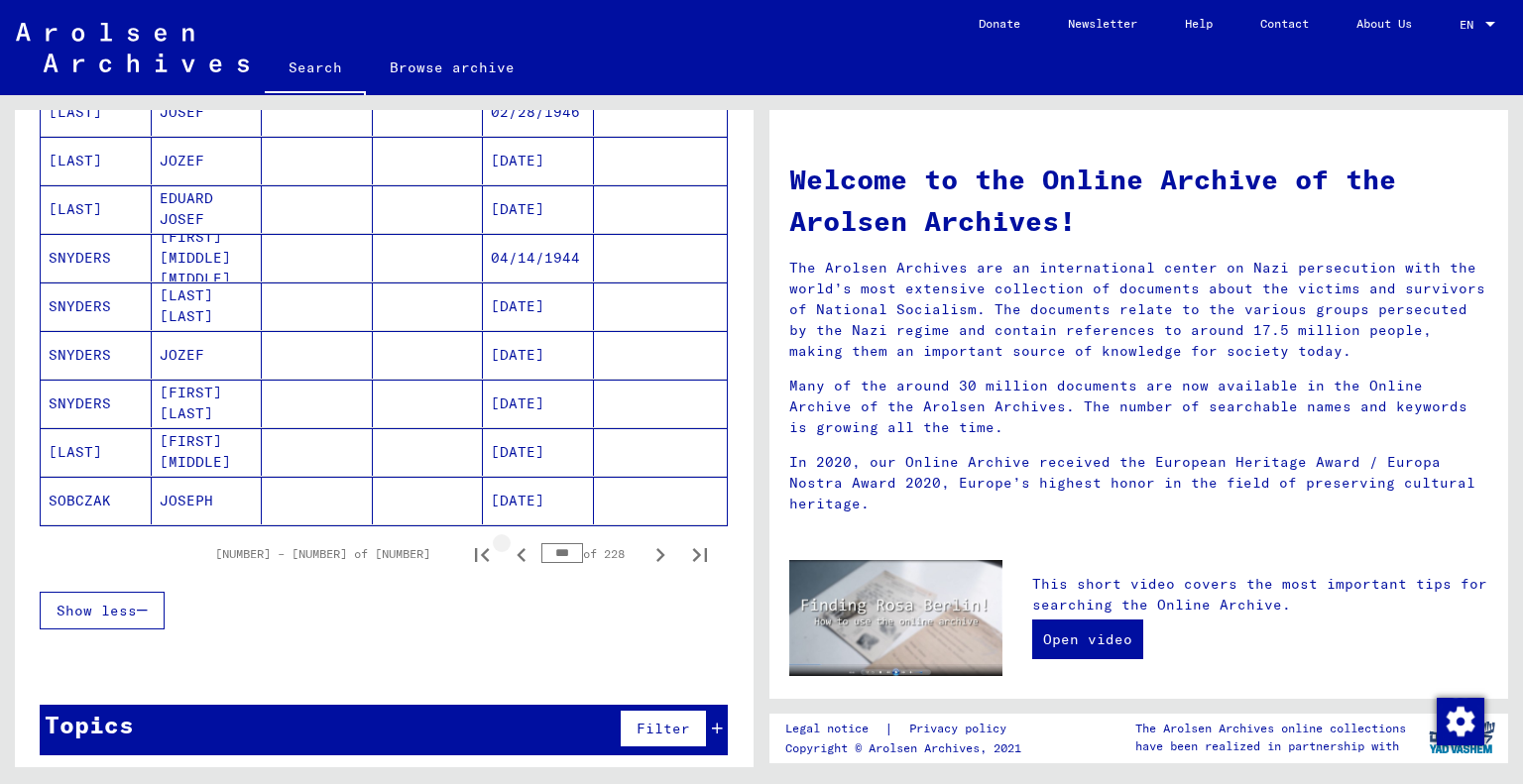 click 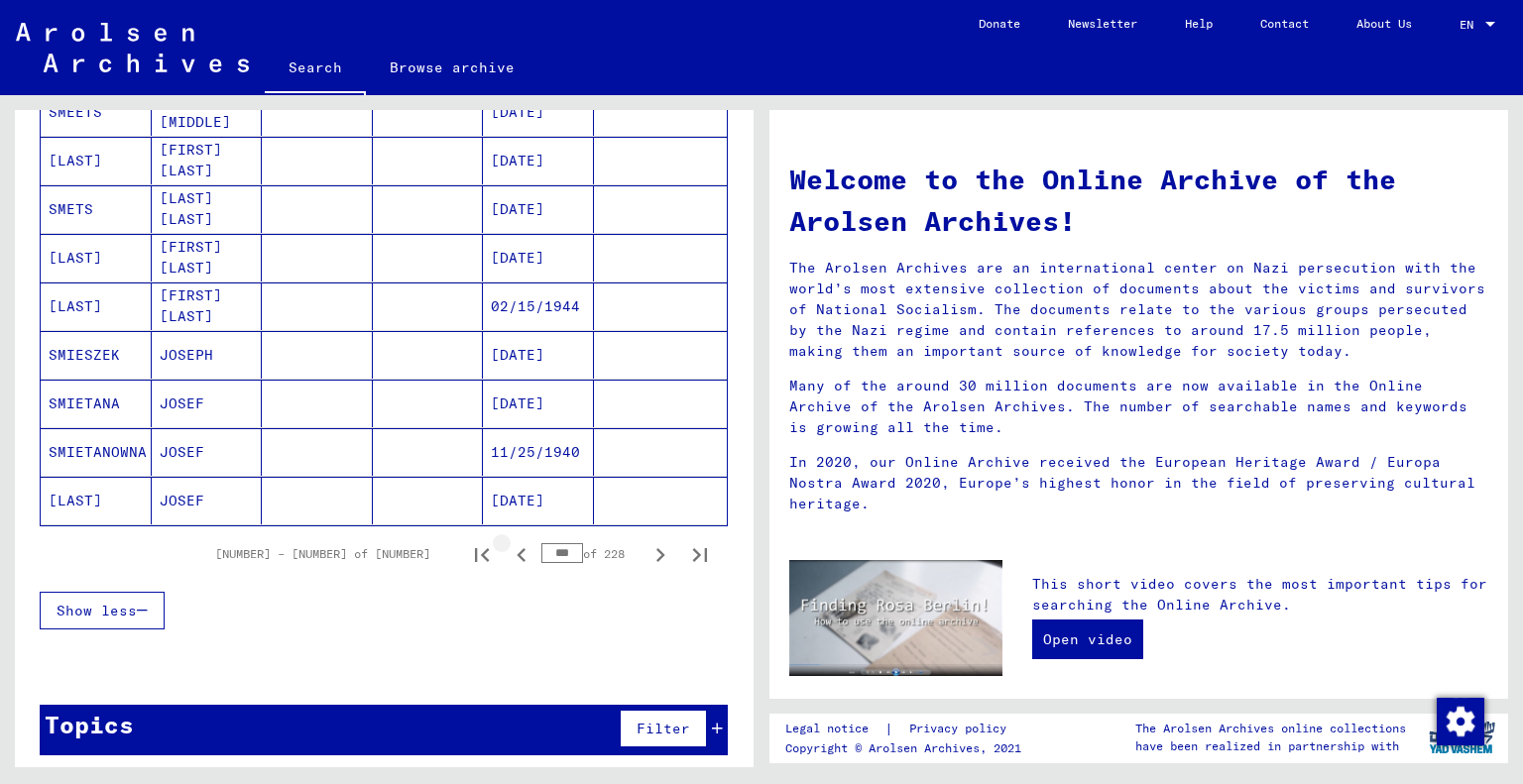 click 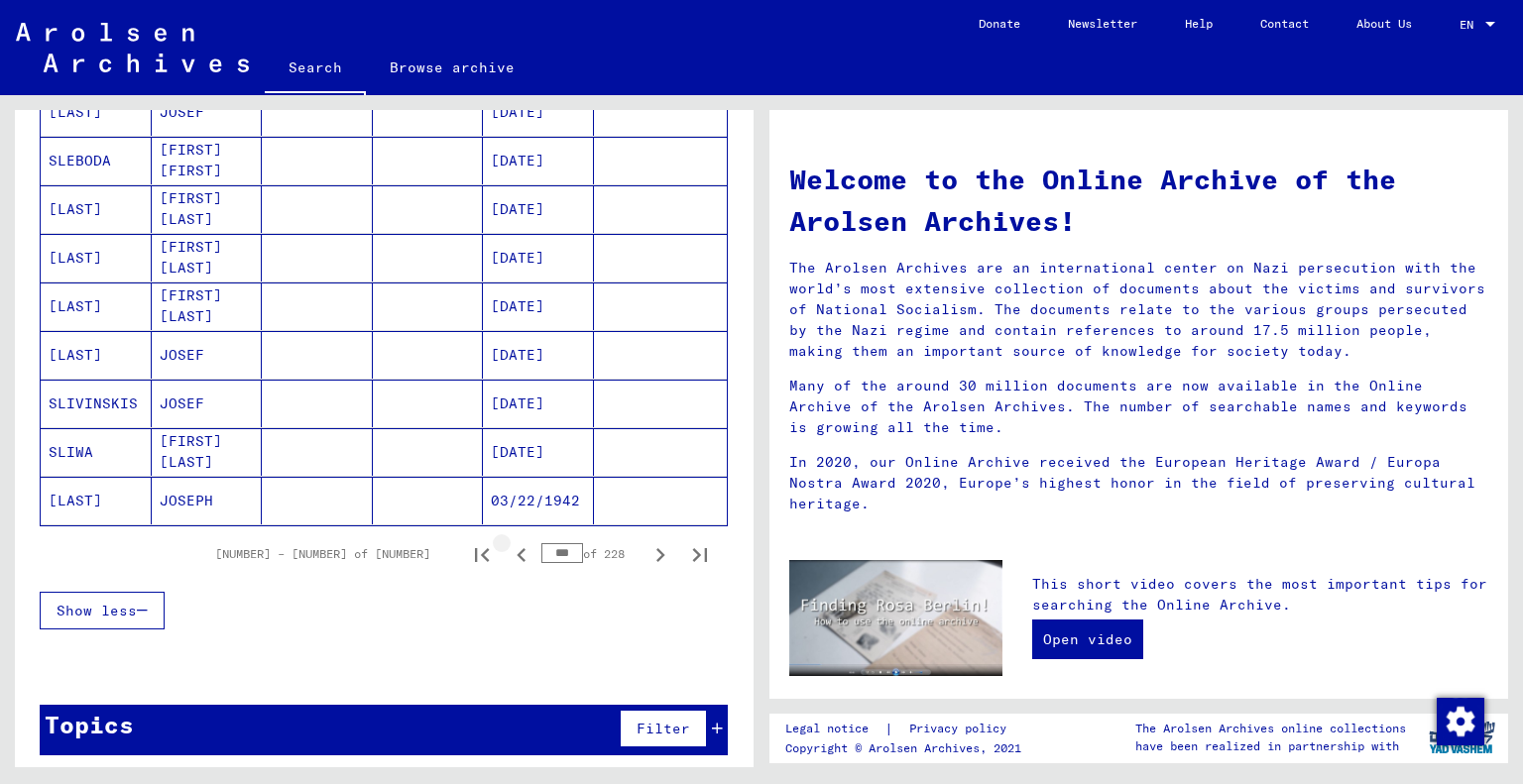 click 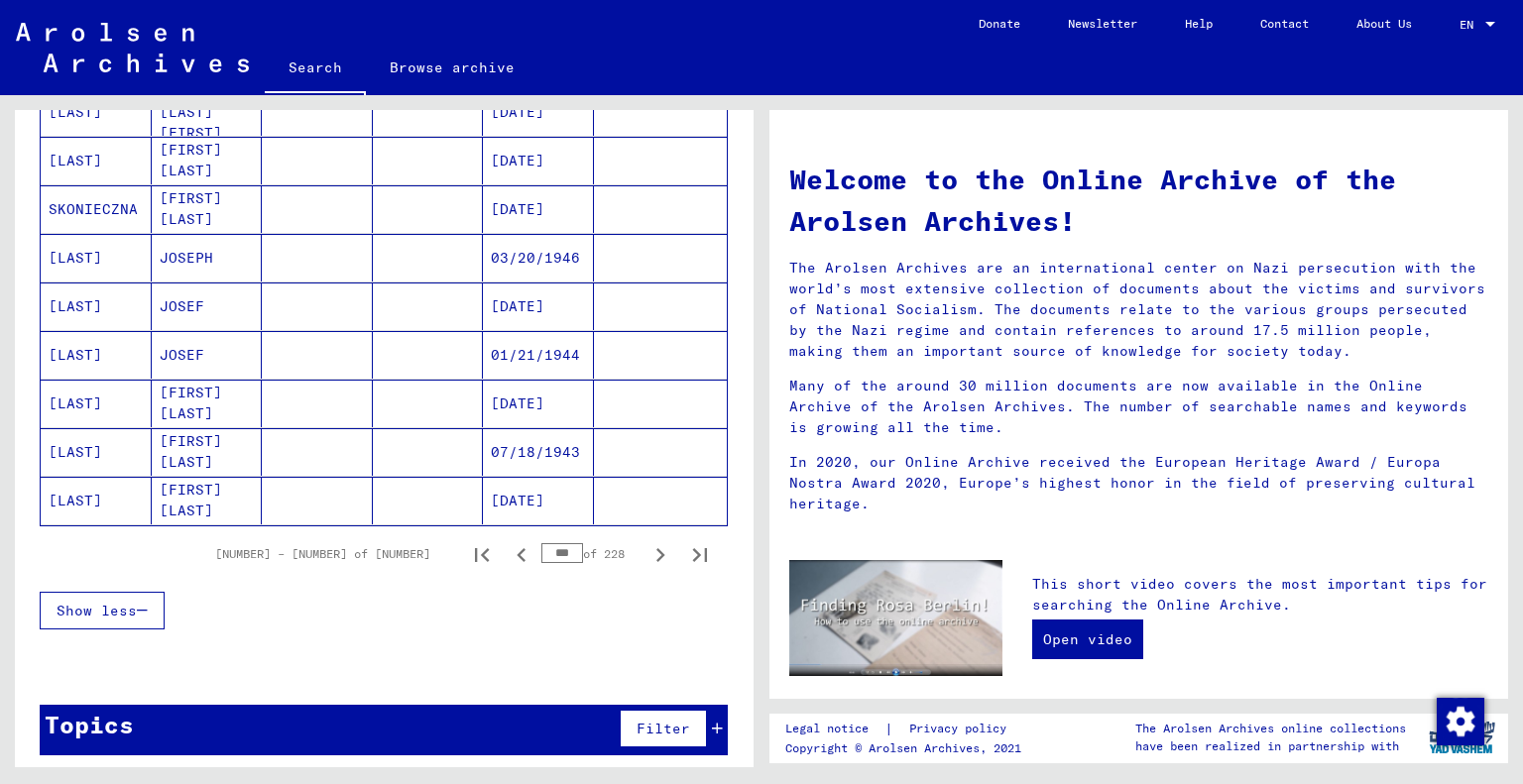 click 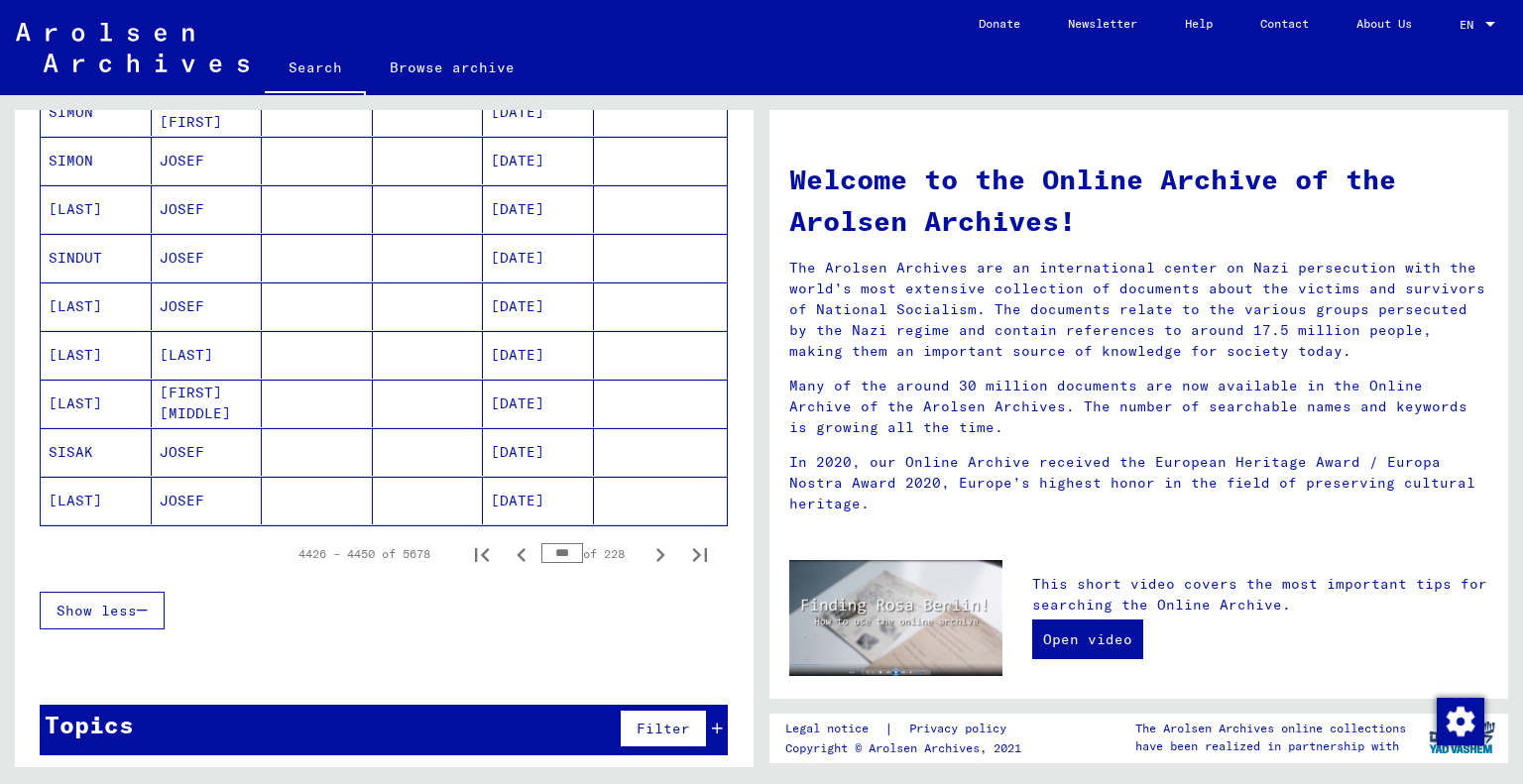 click 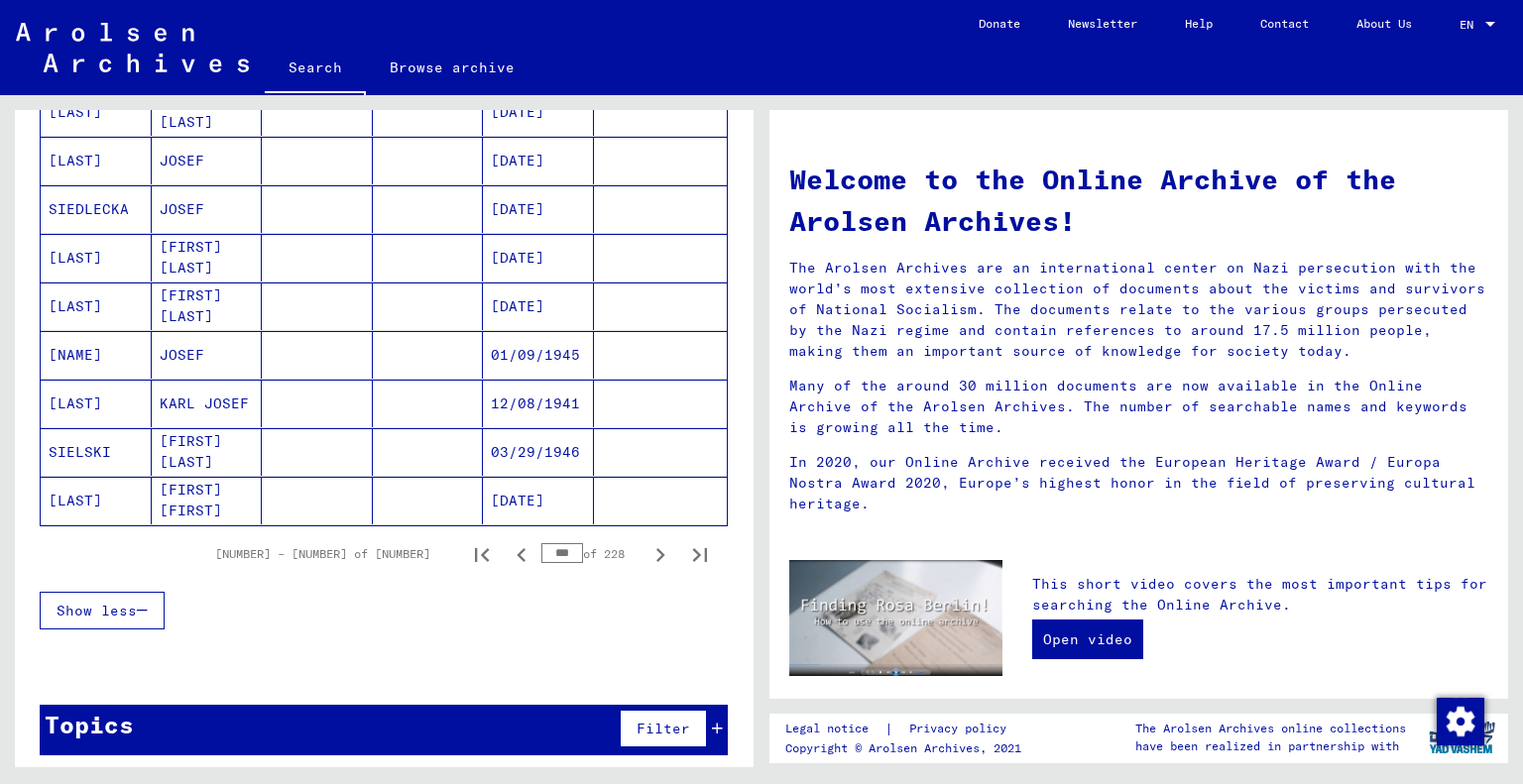 click 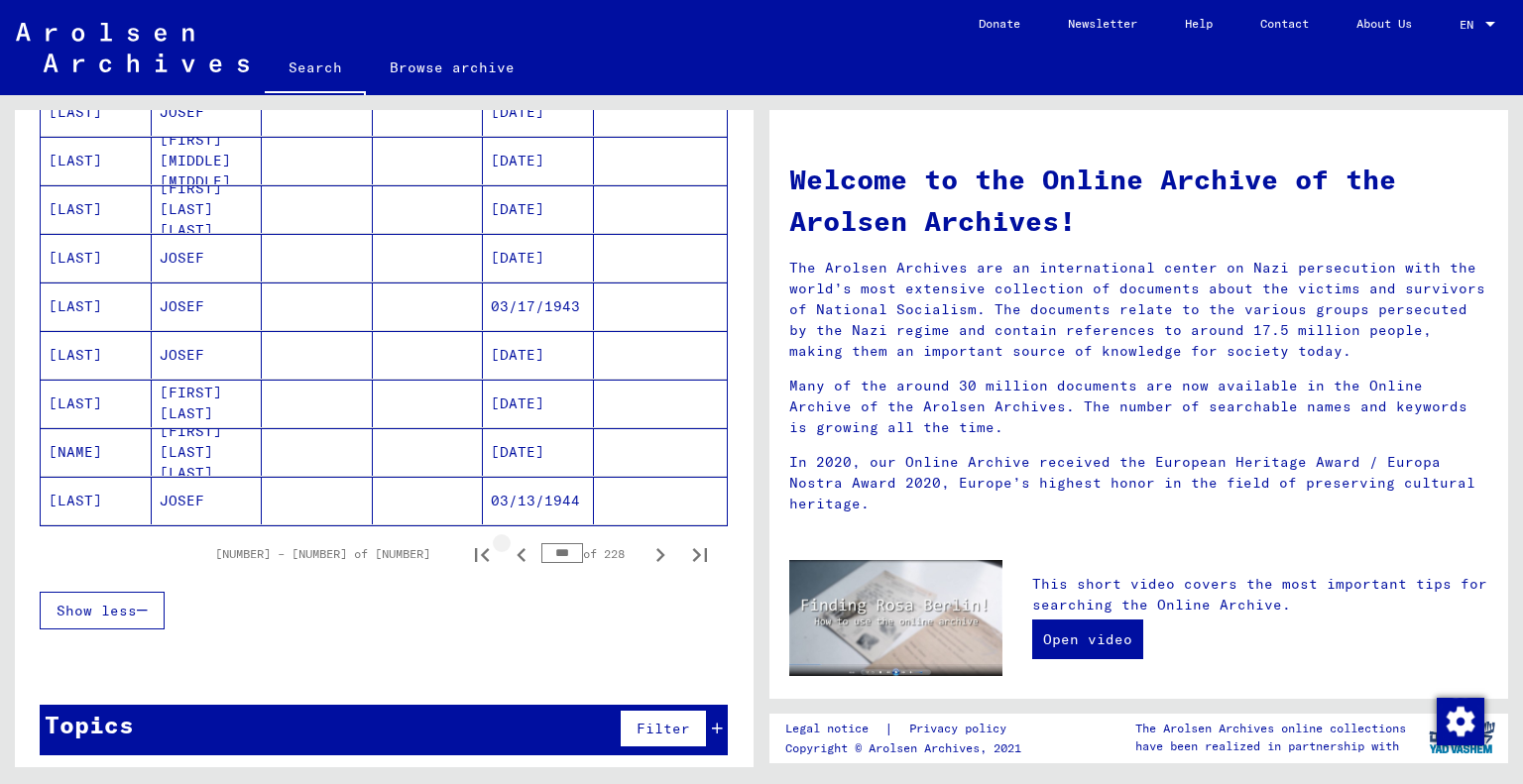click 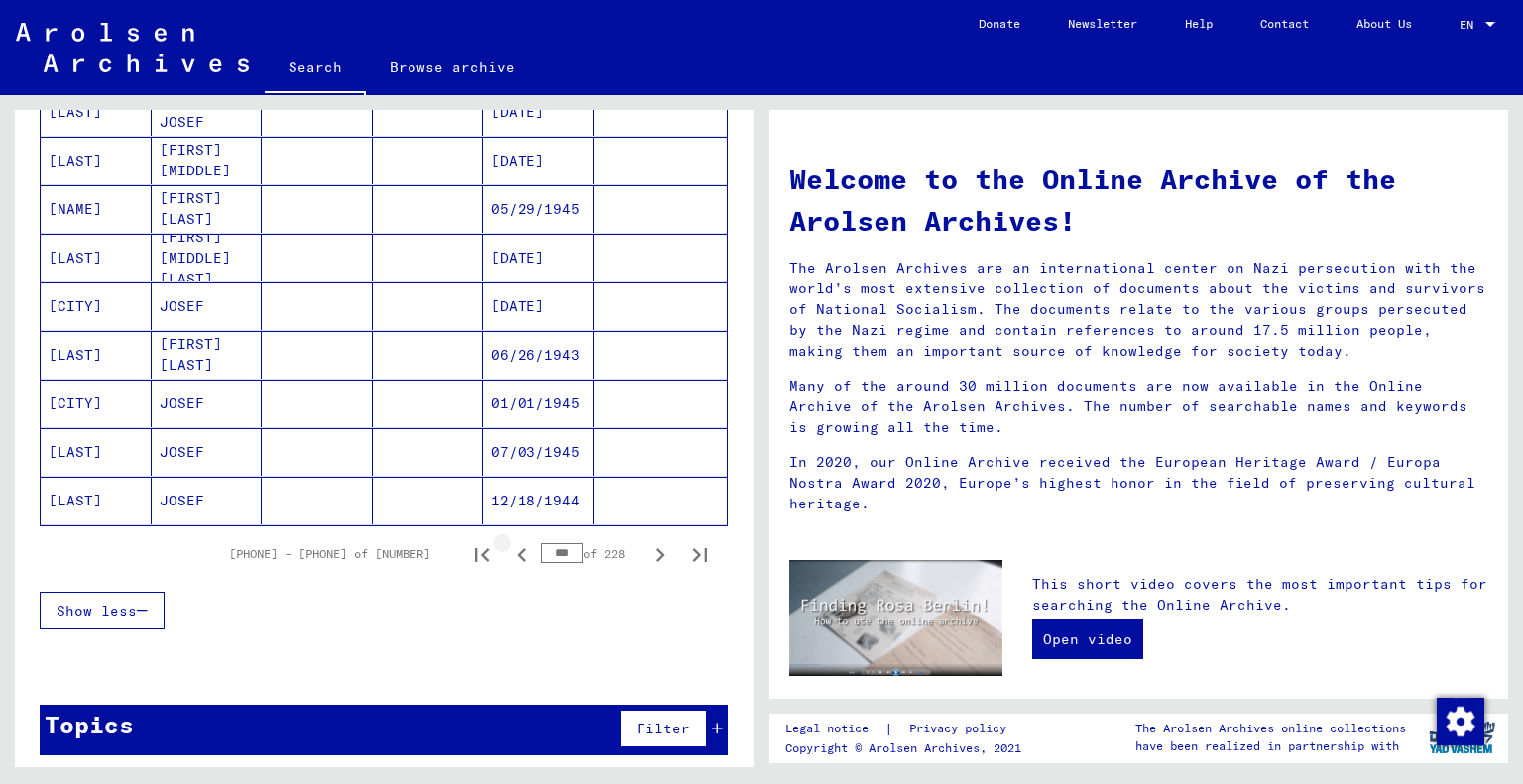 click 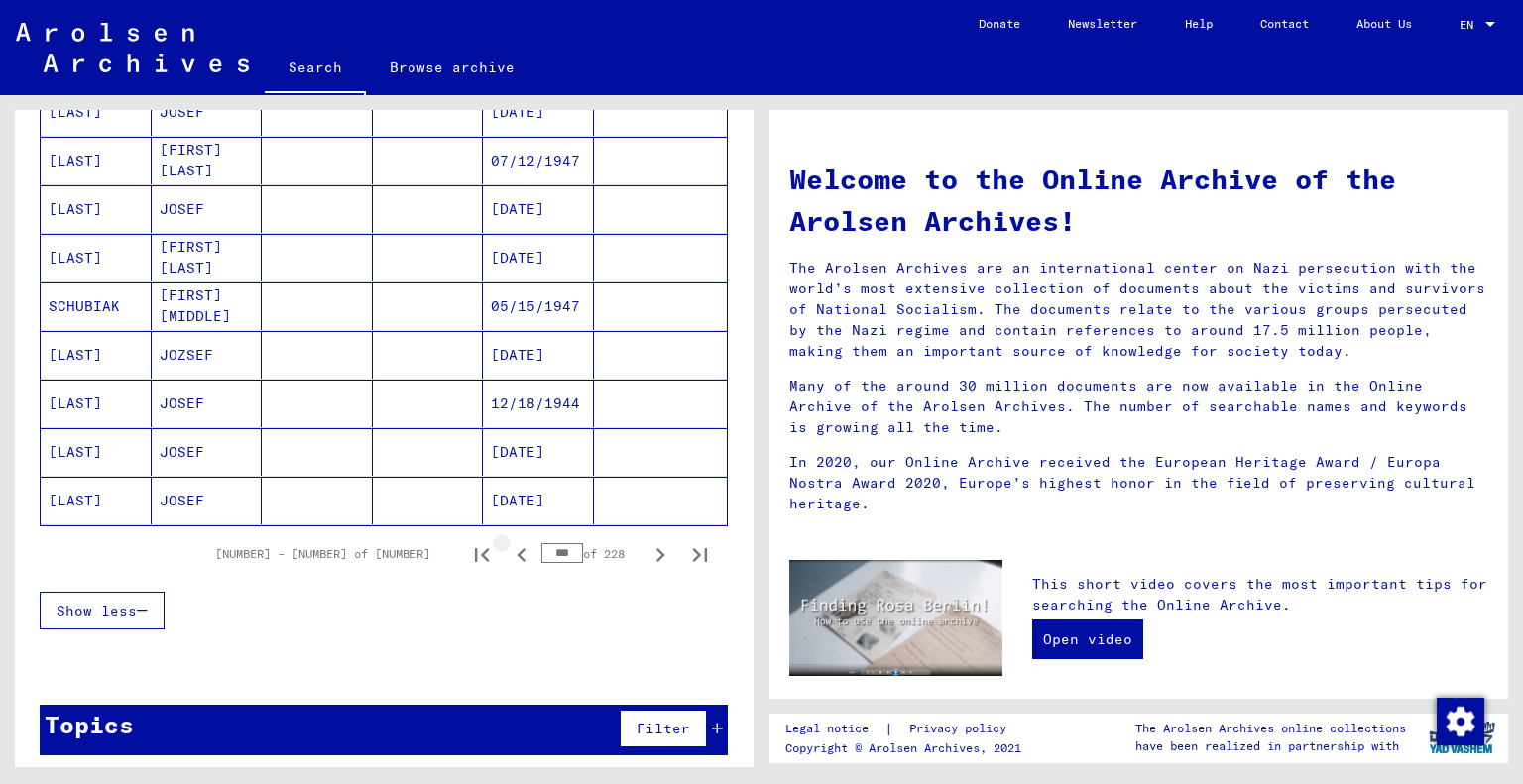 click 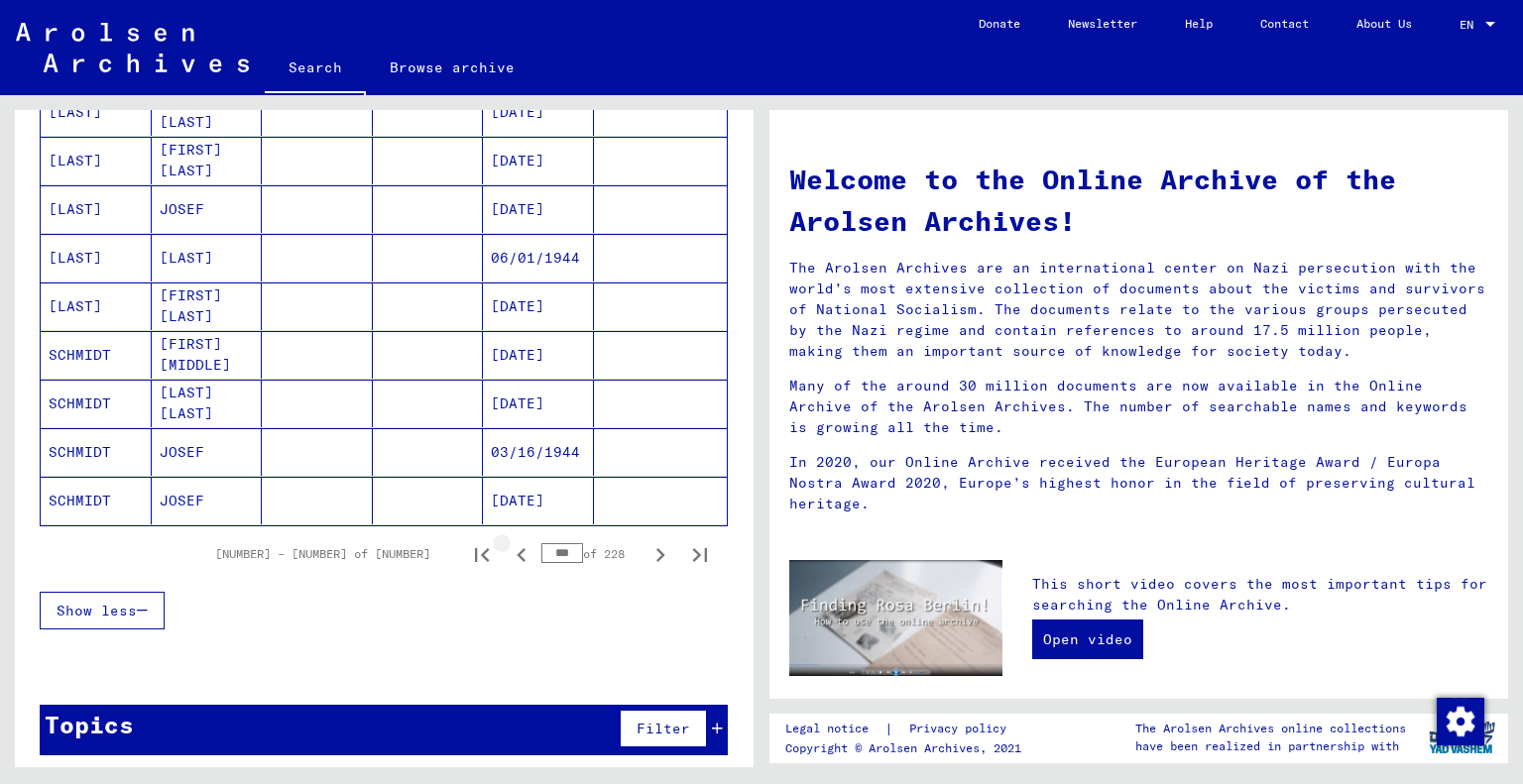 click 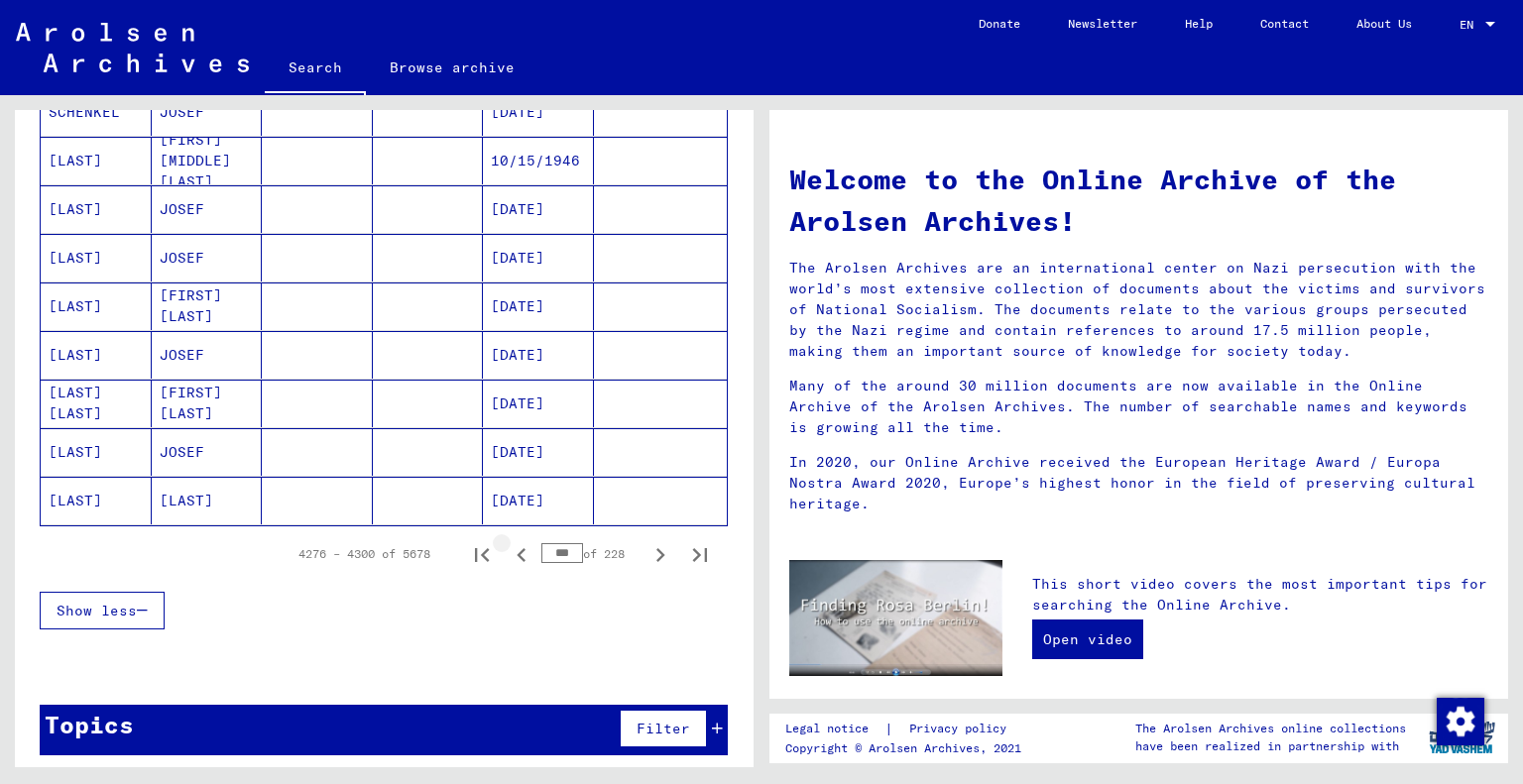 click 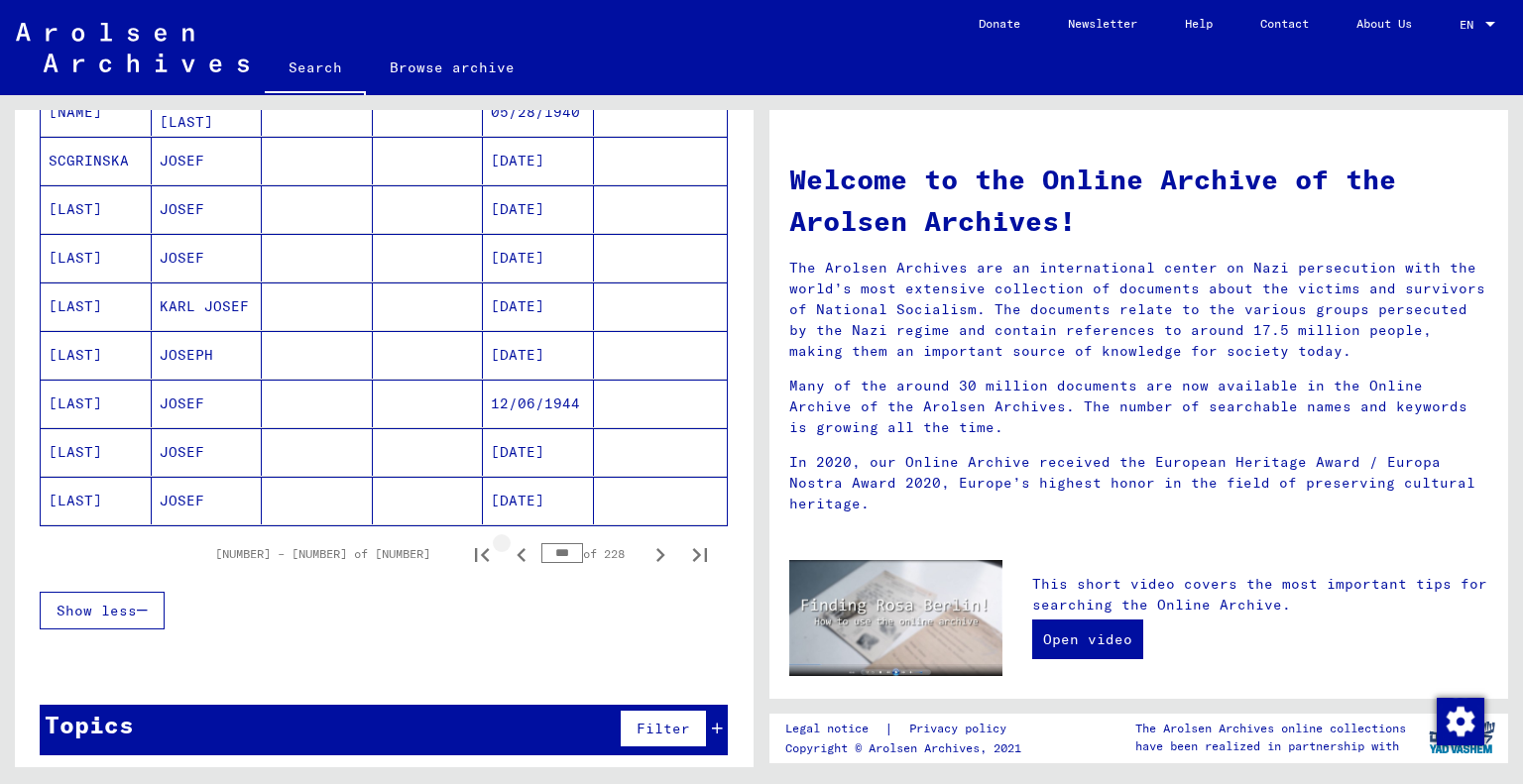 click 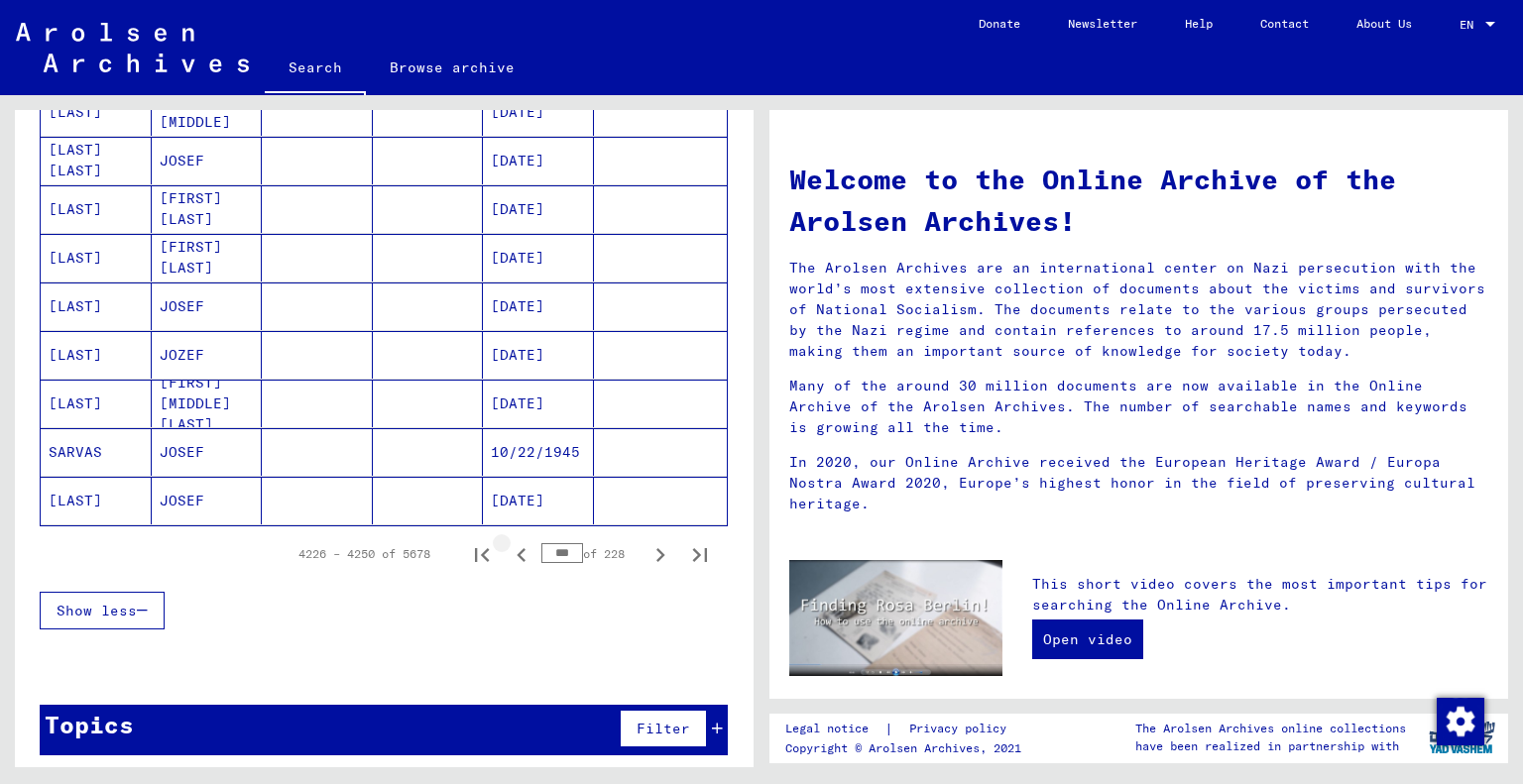 click 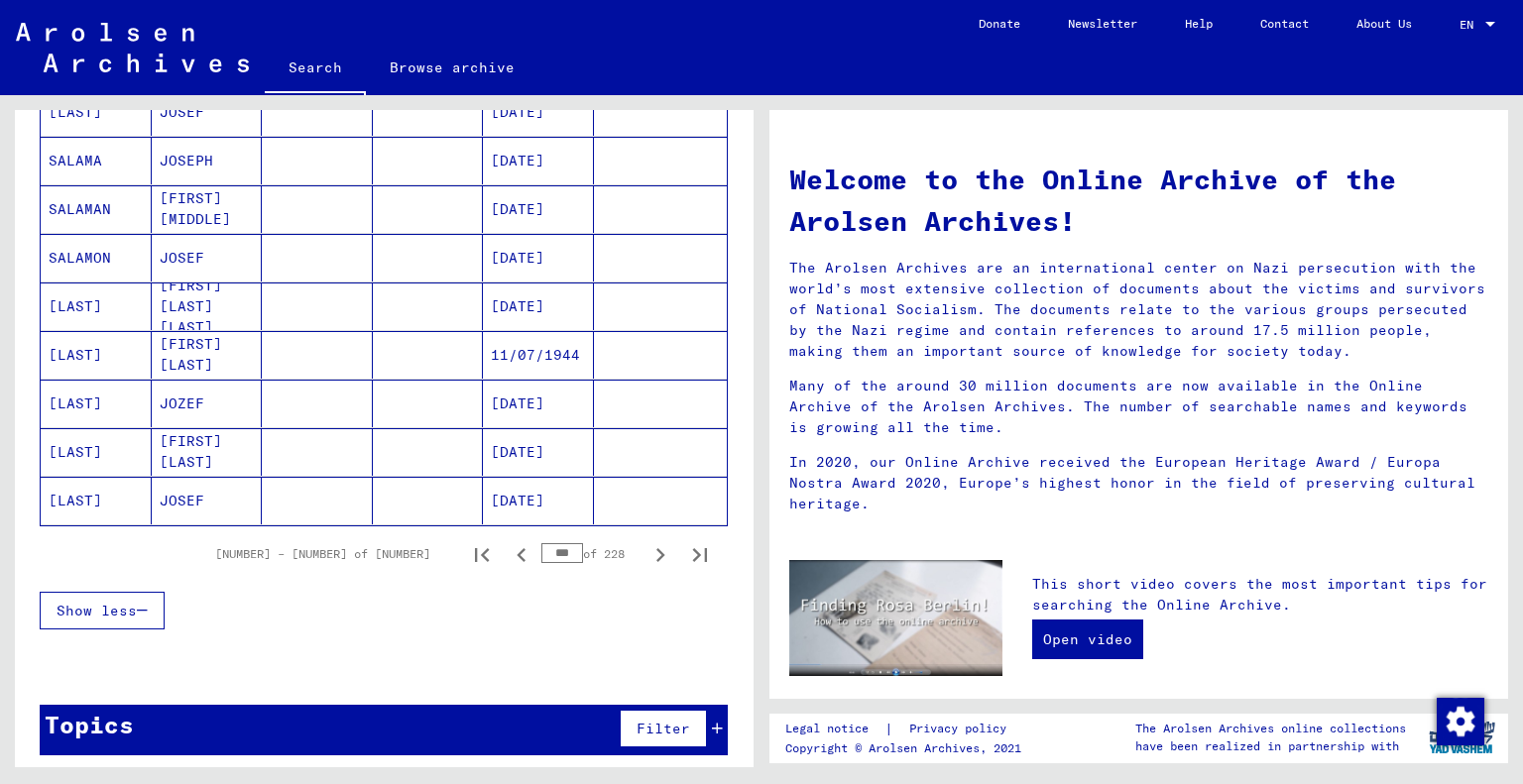 click 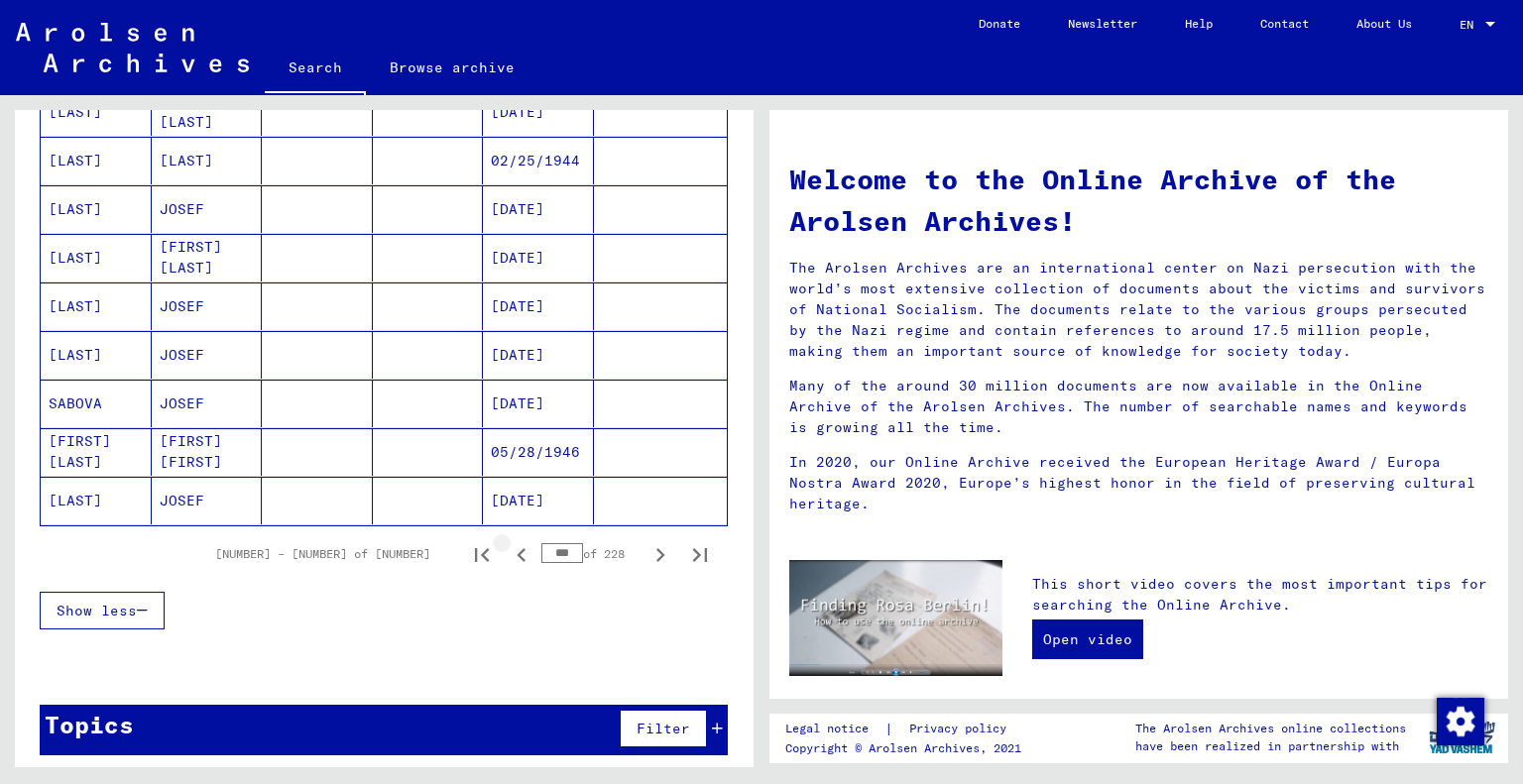 click 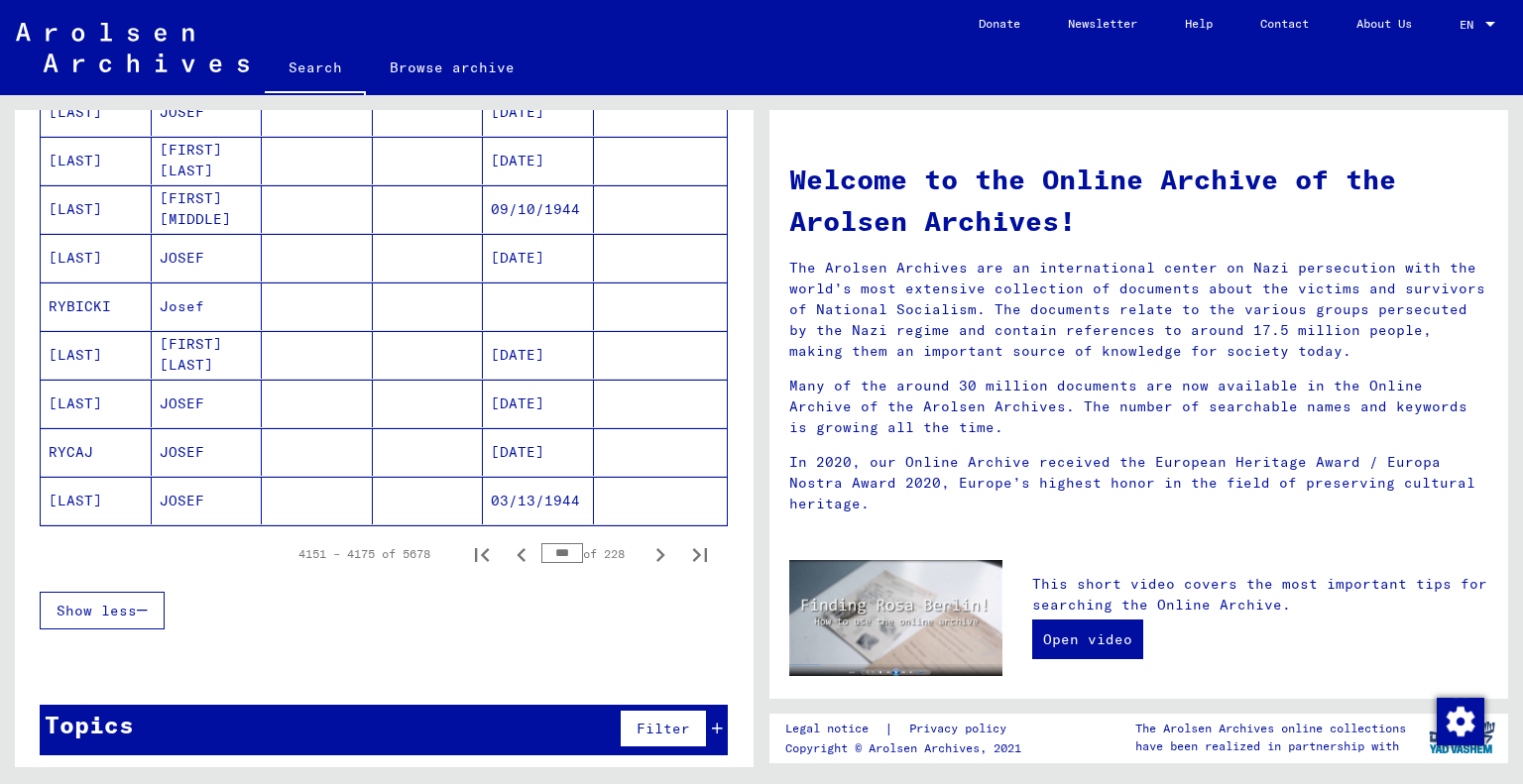 click 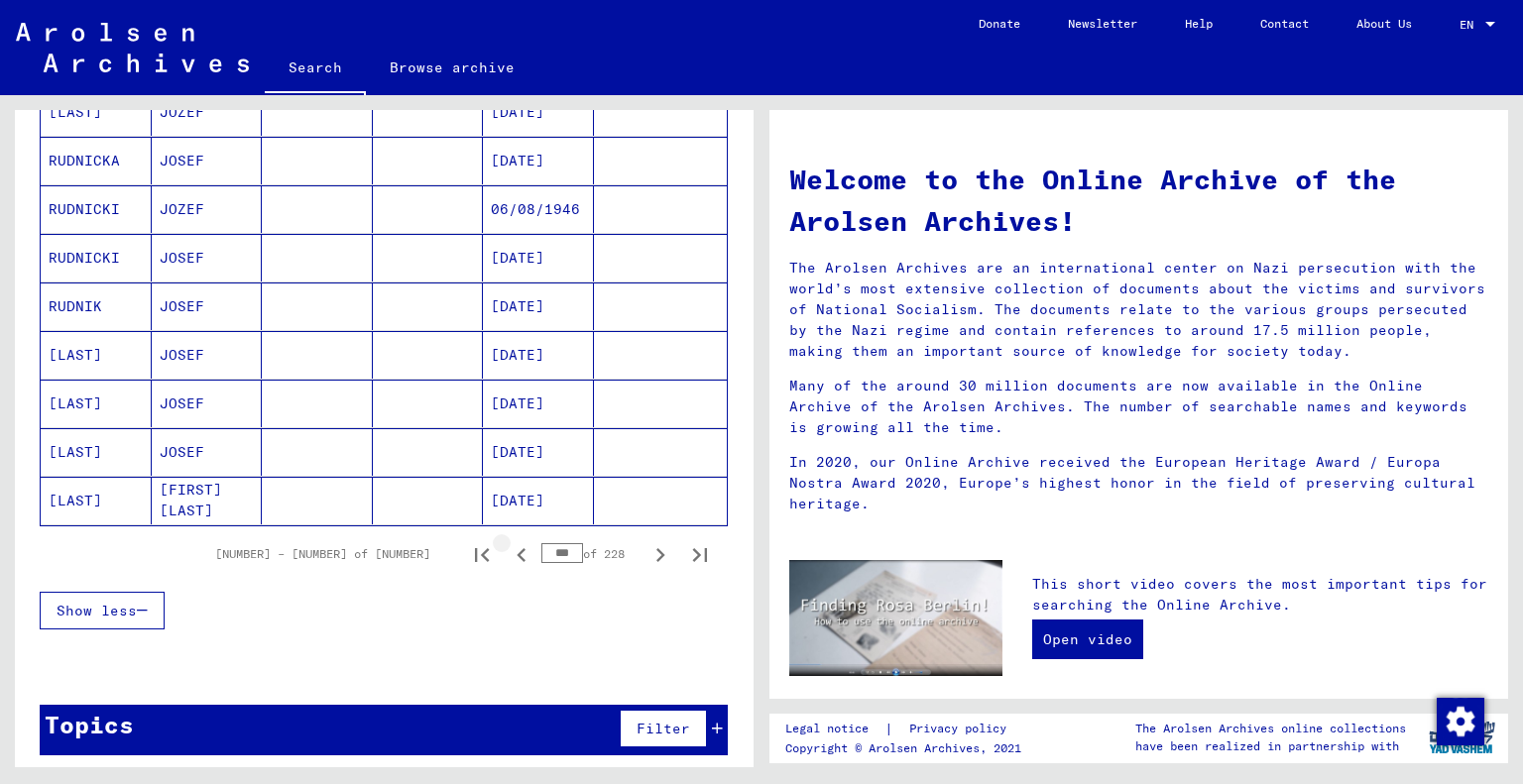 click 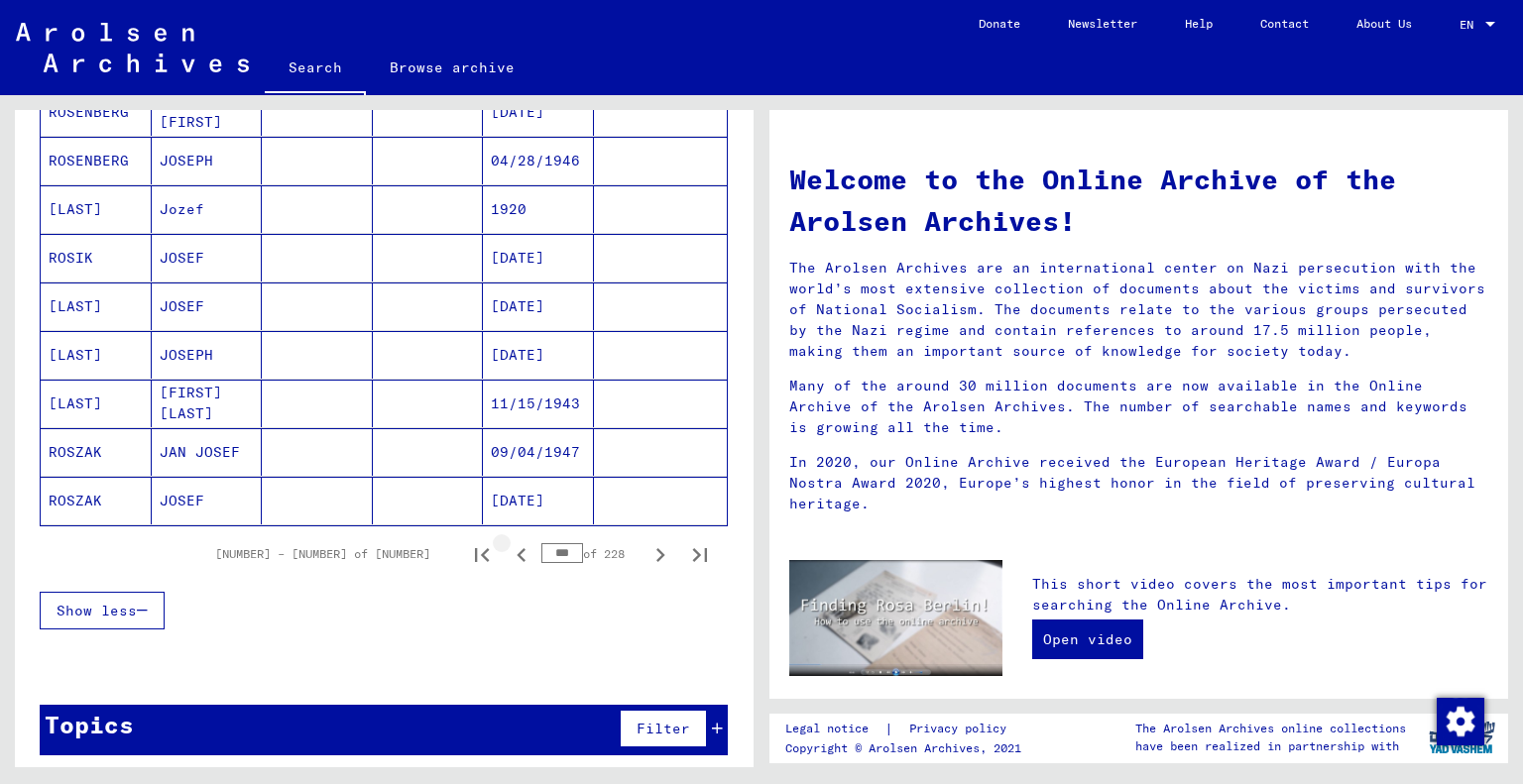 click 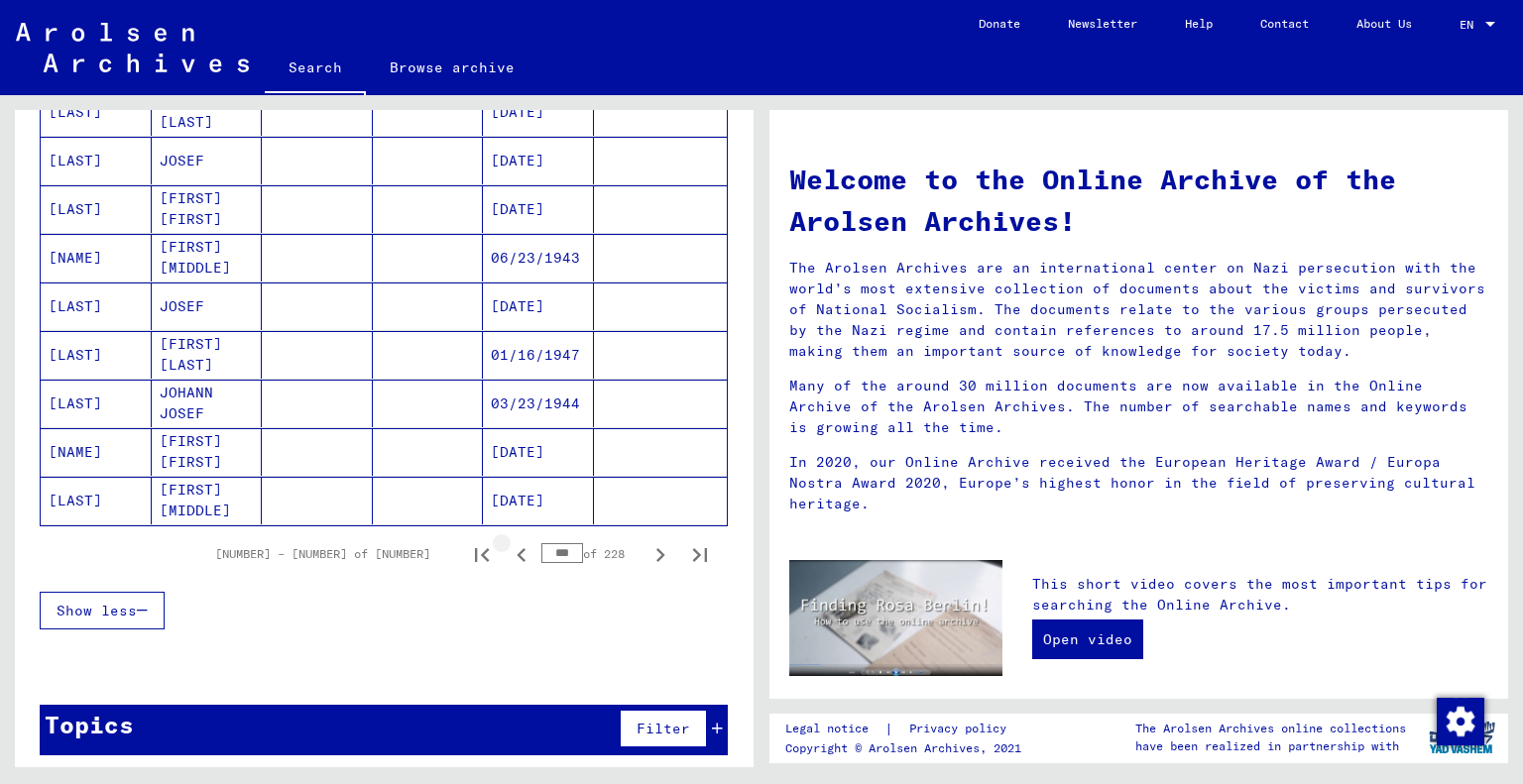 click 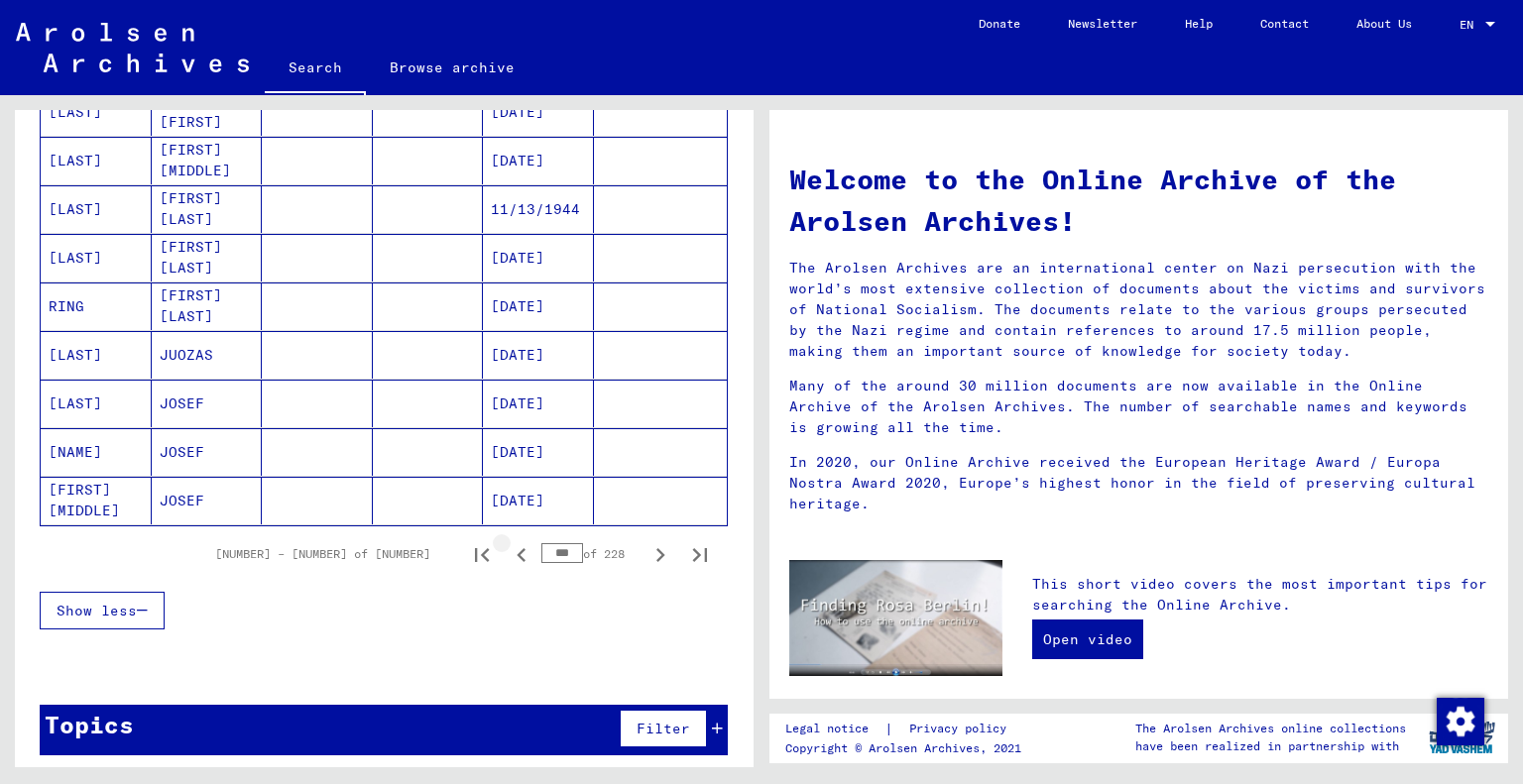 click 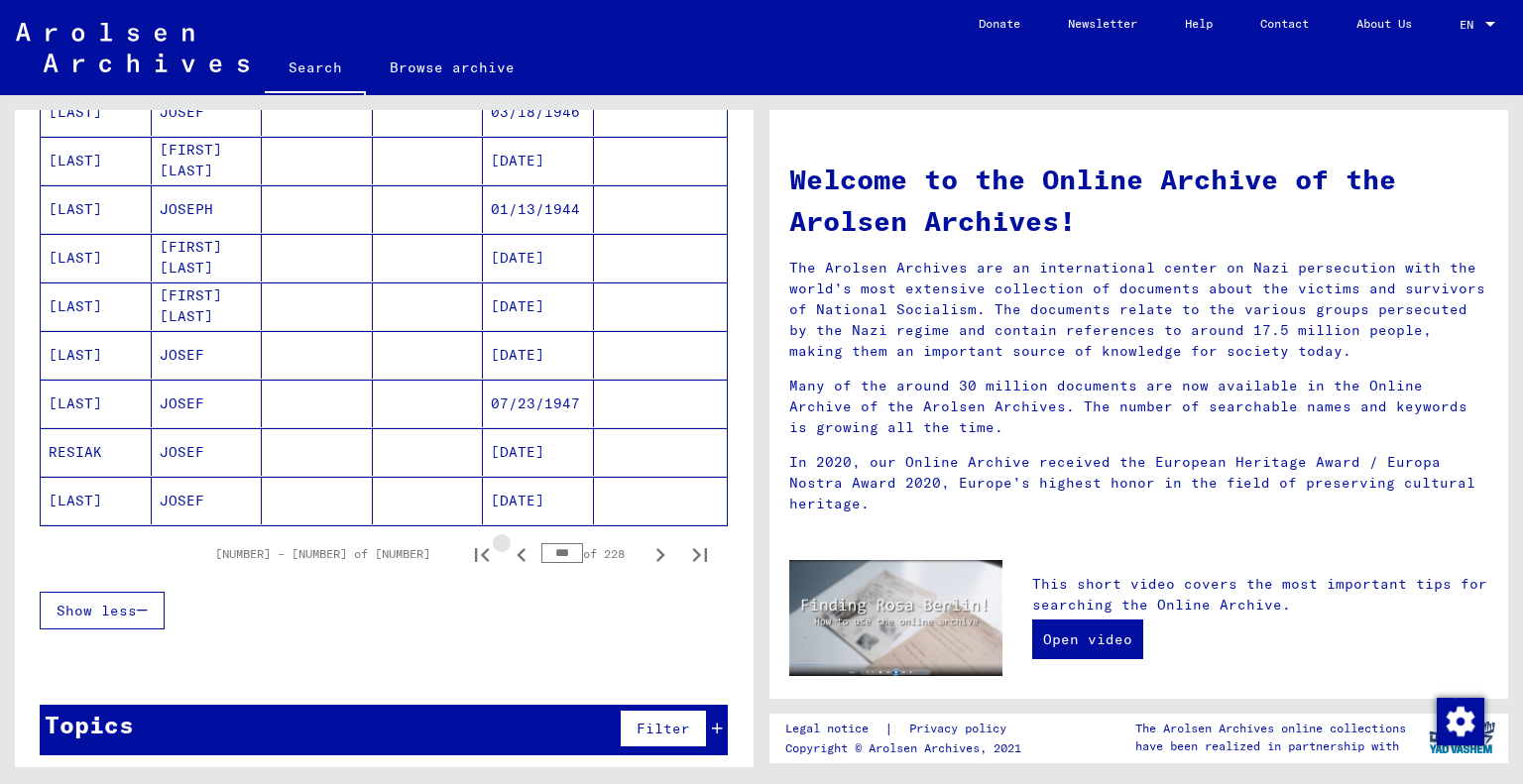 click 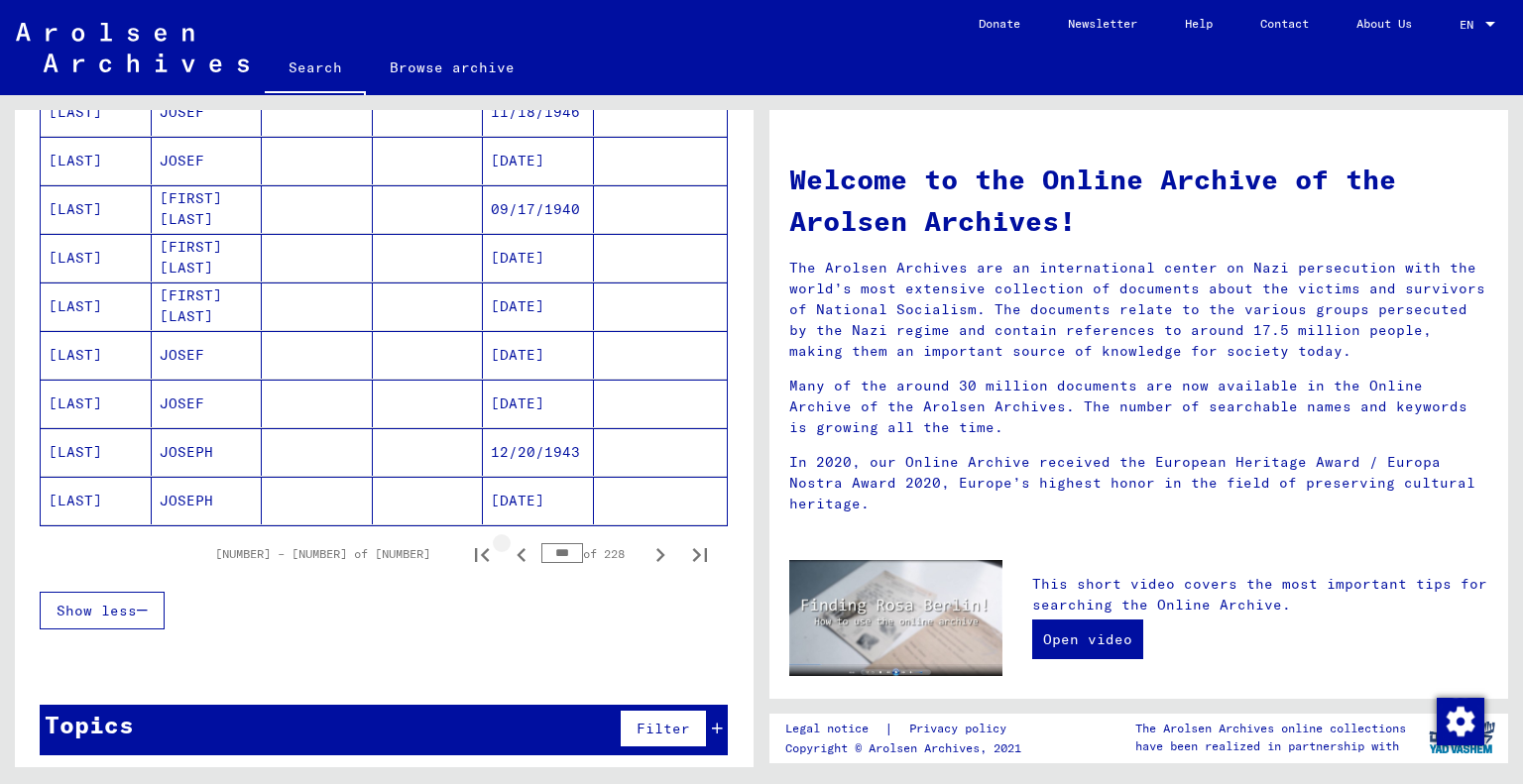 click 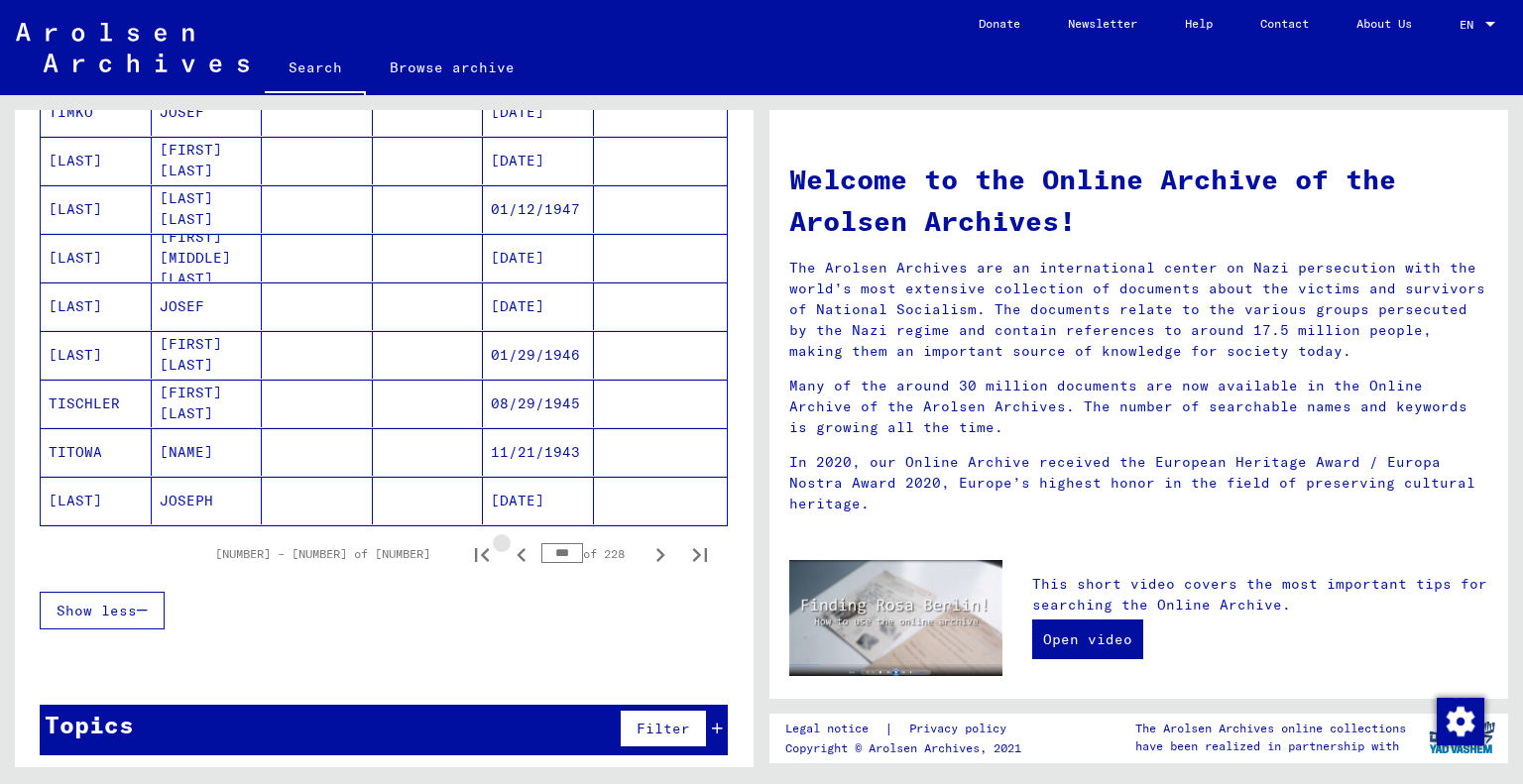 click 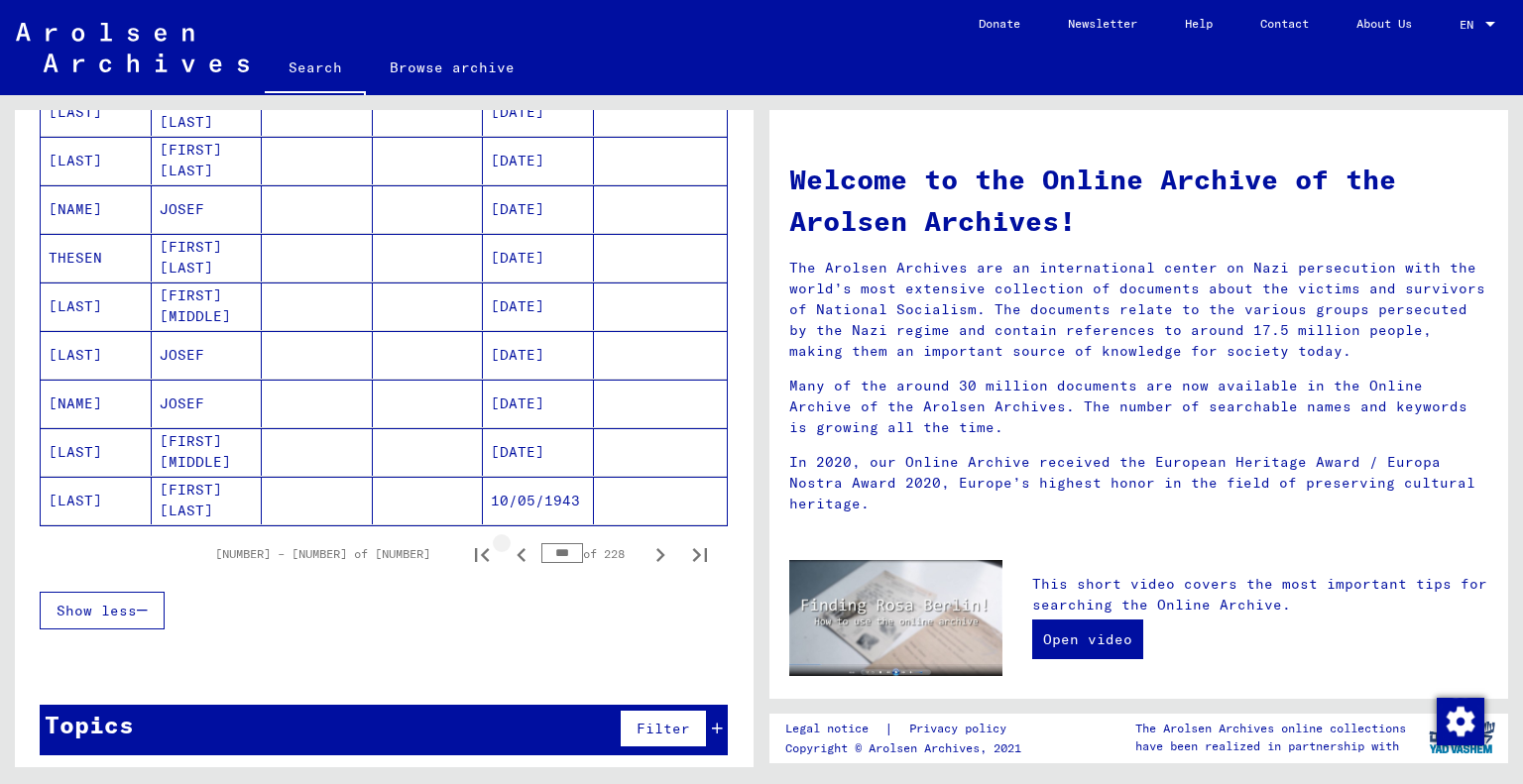 click 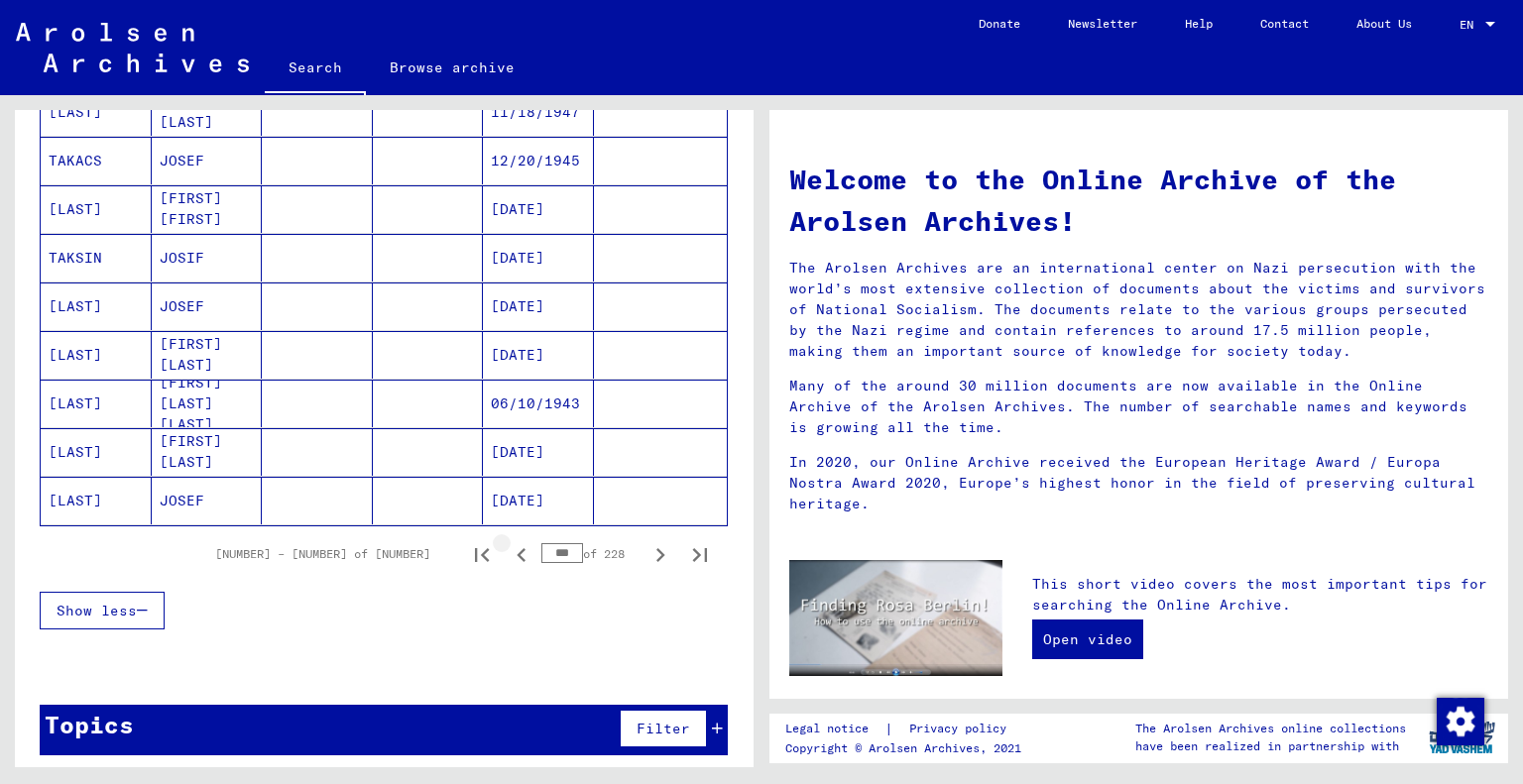 click 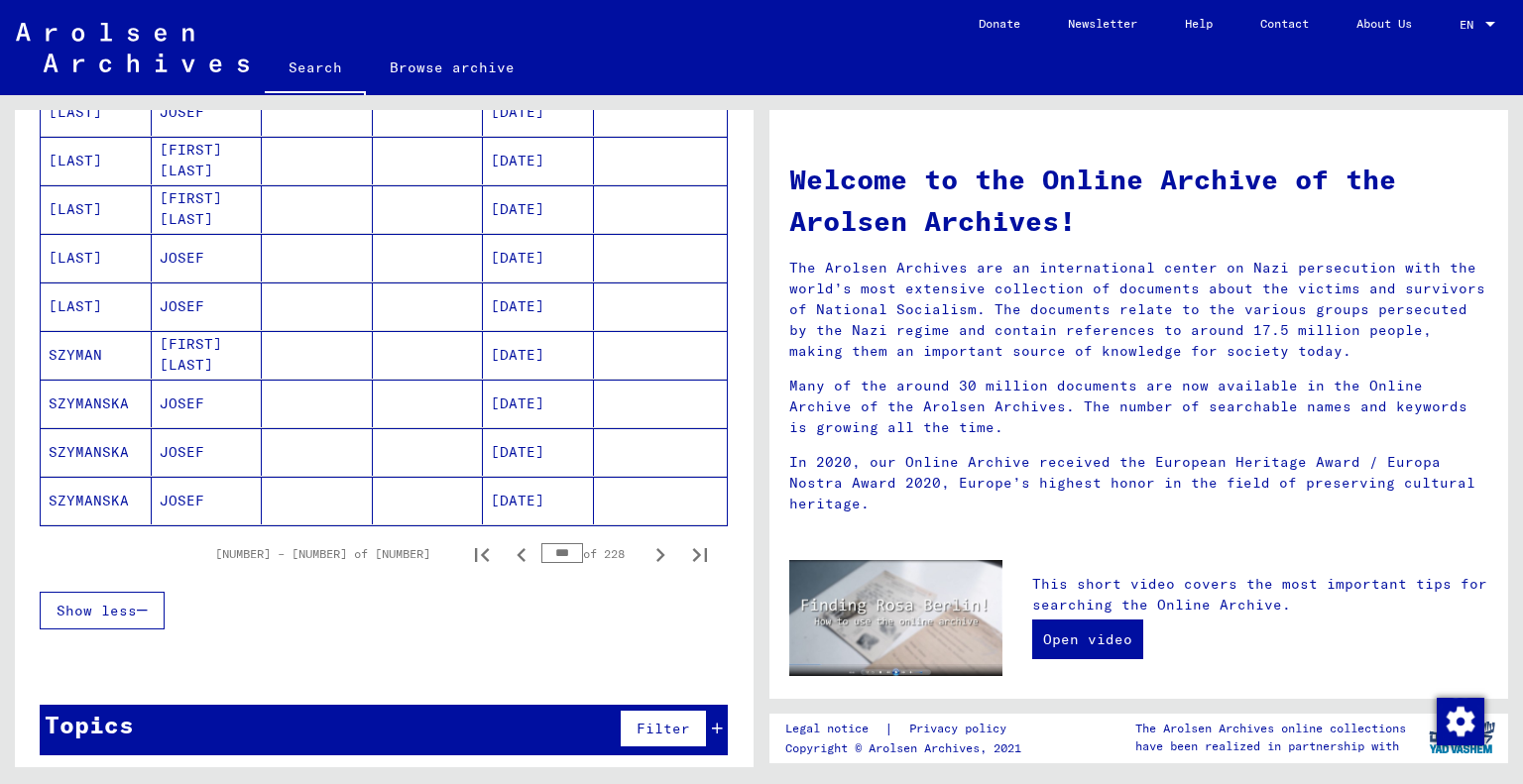 click 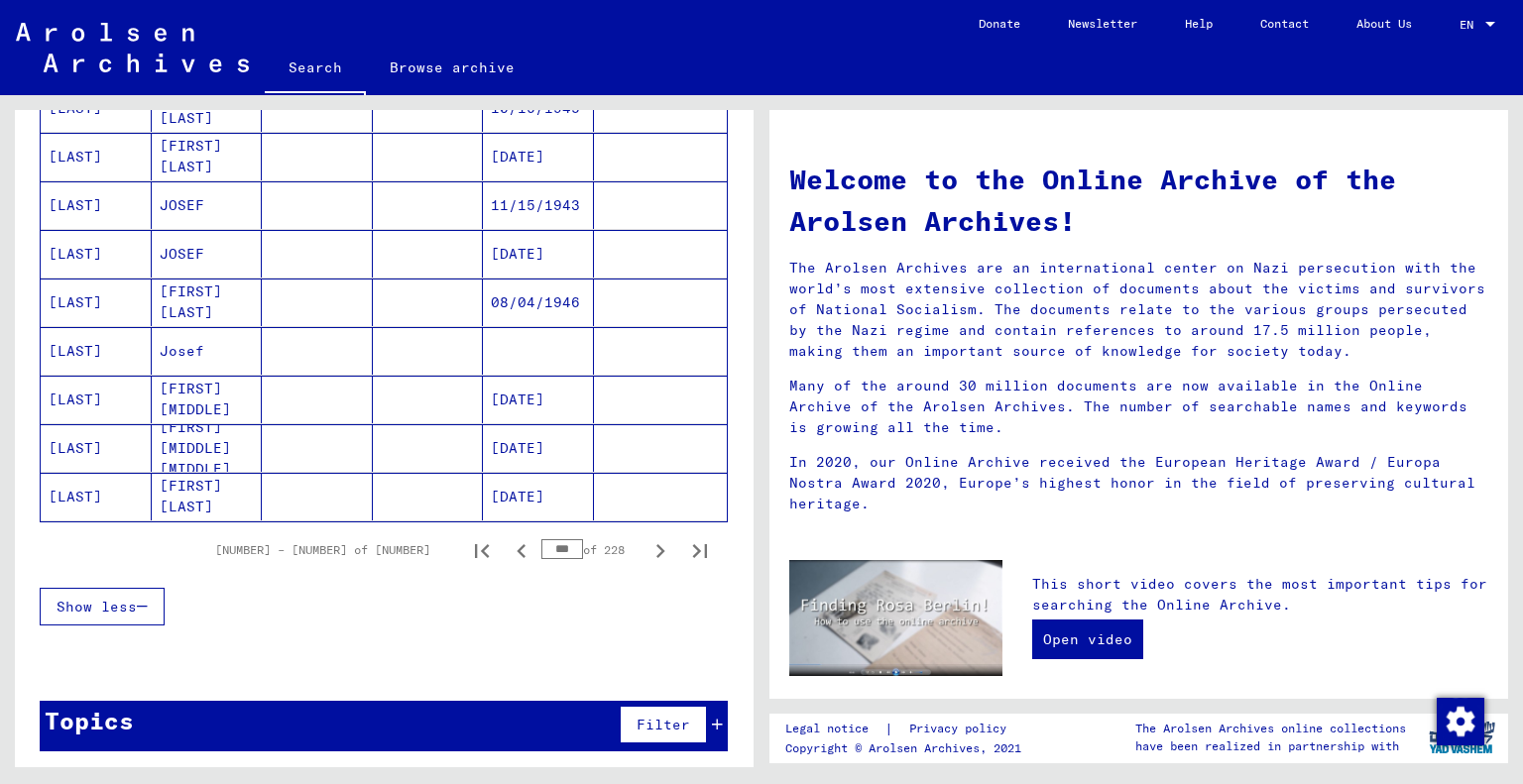 scroll, scrollTop: 1090, scrollLeft: 0, axis: vertical 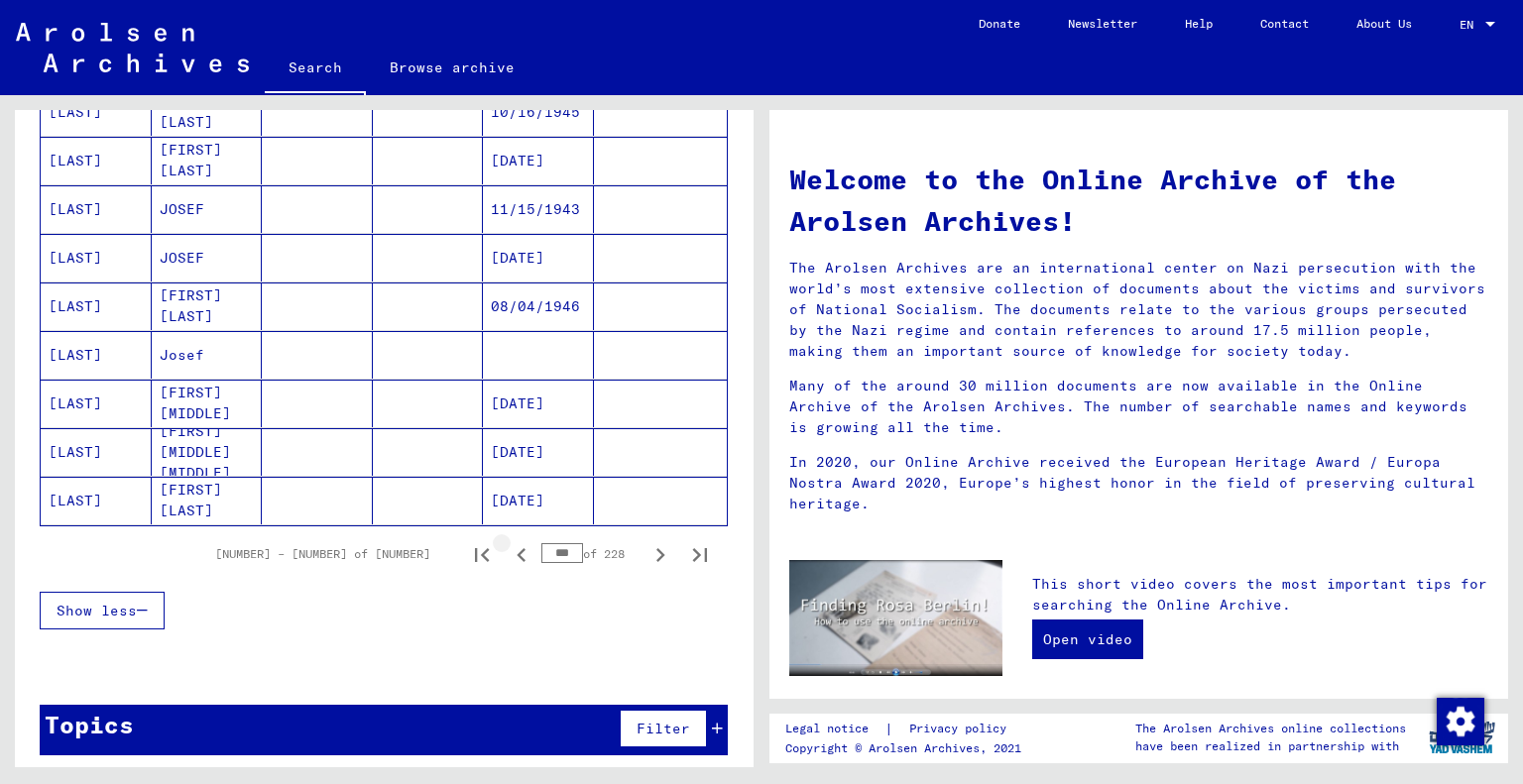 click 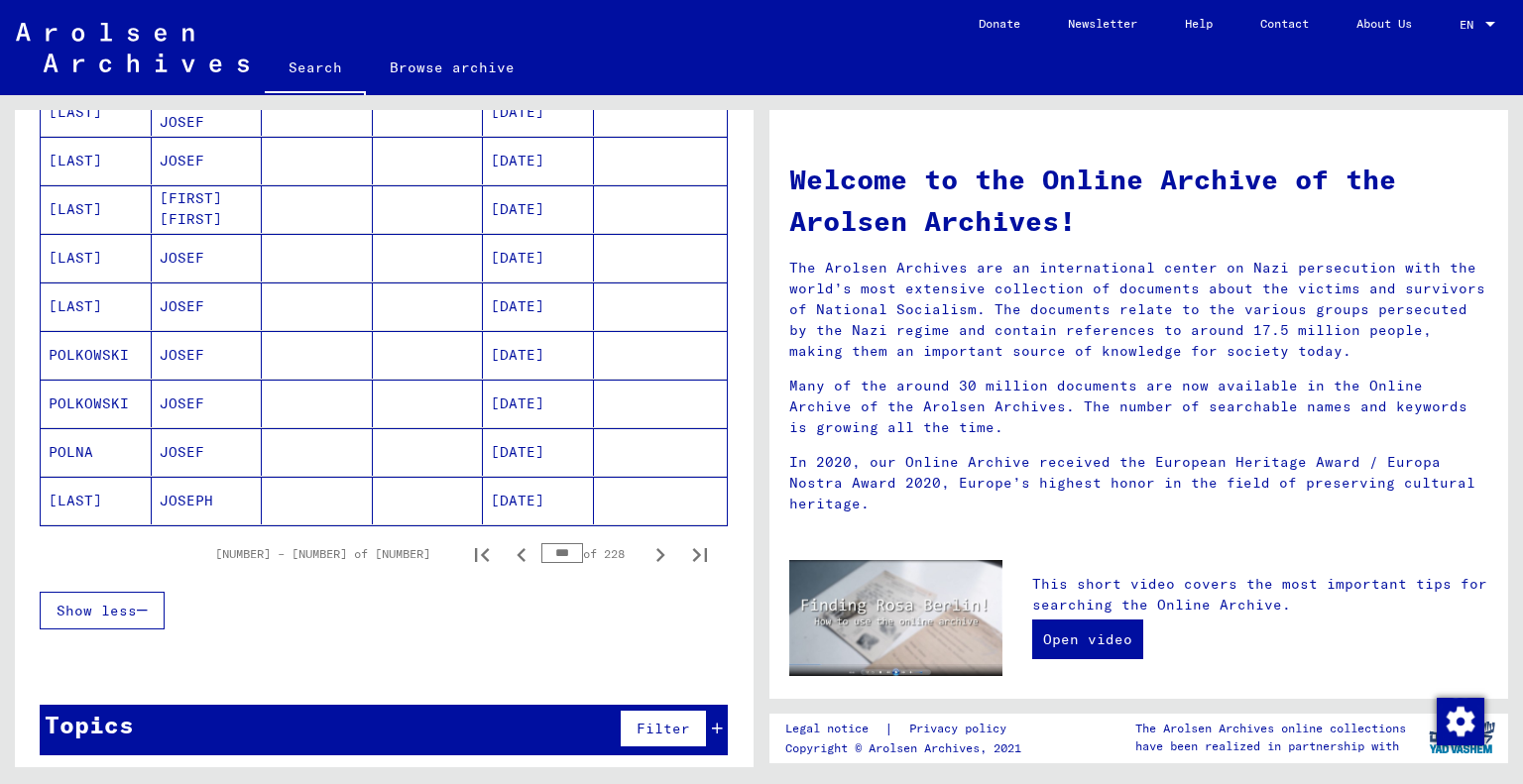 click 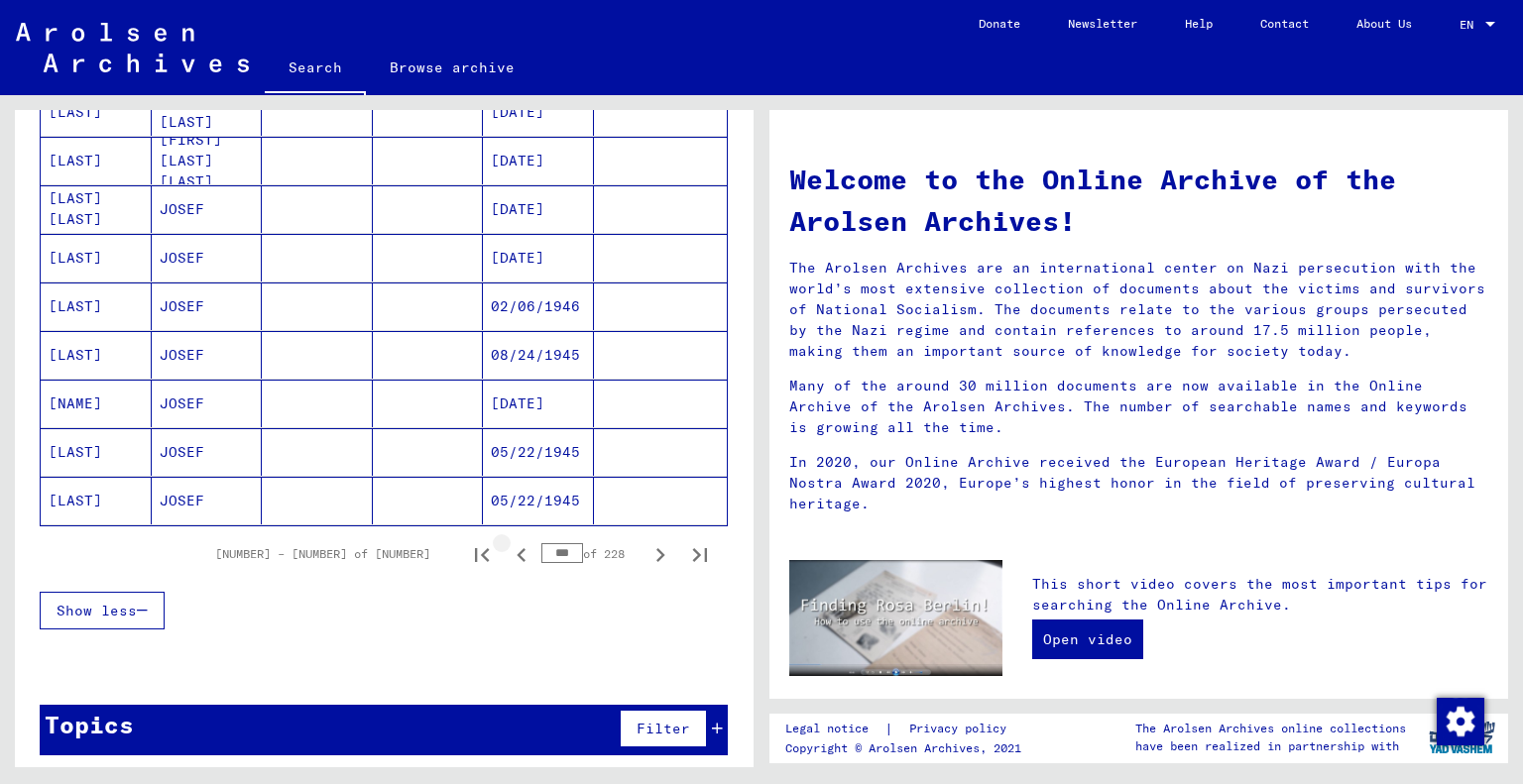 click 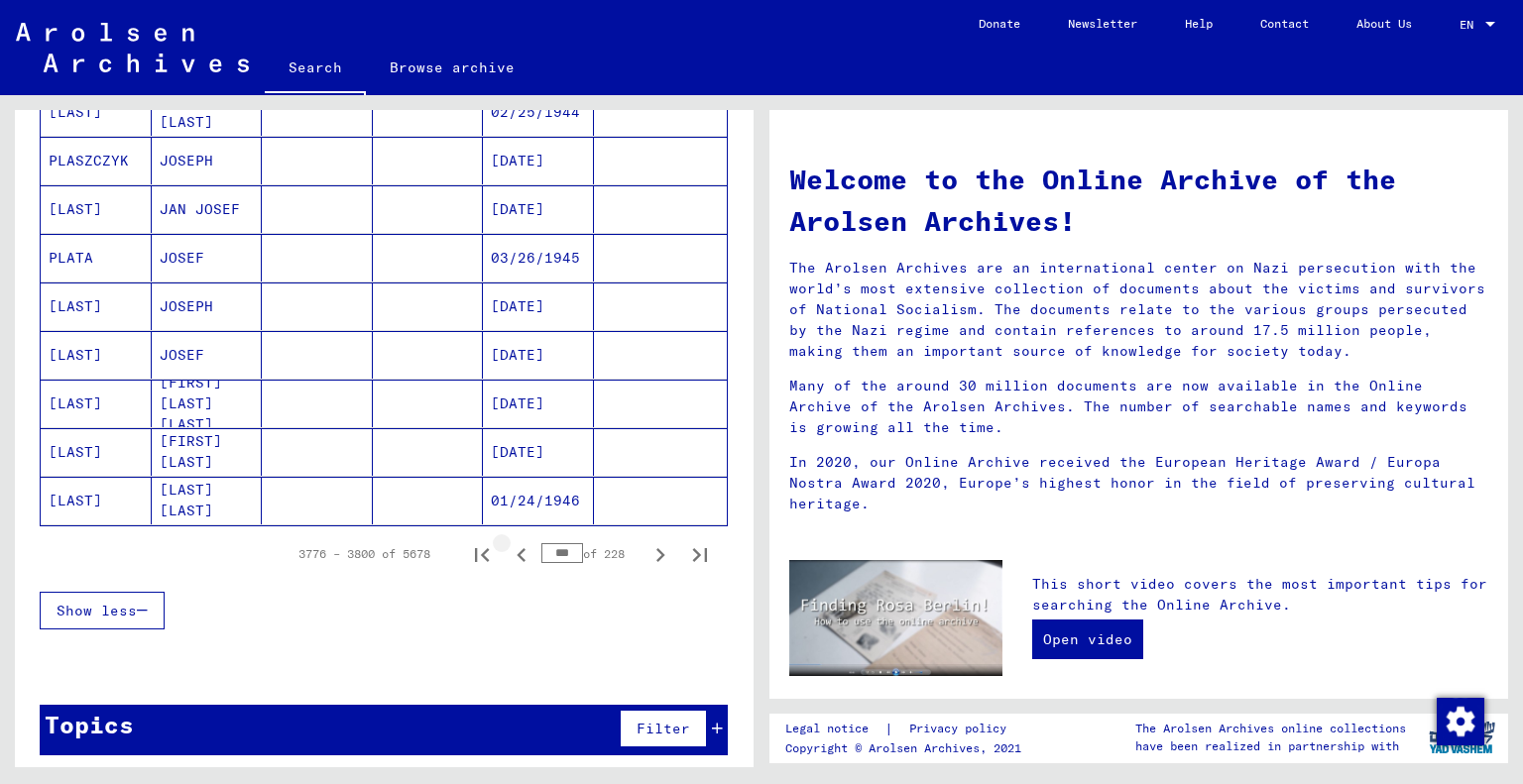 click 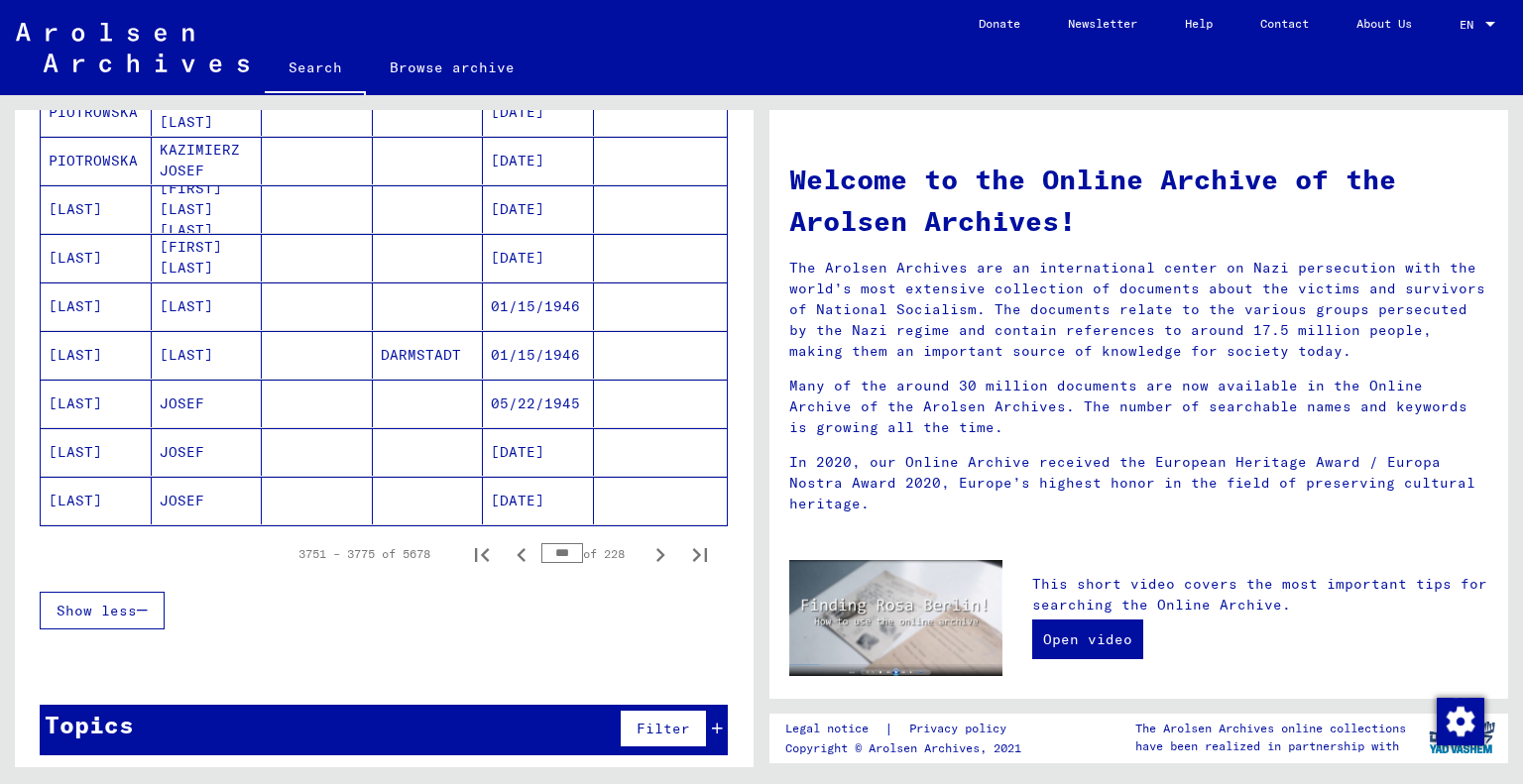 click 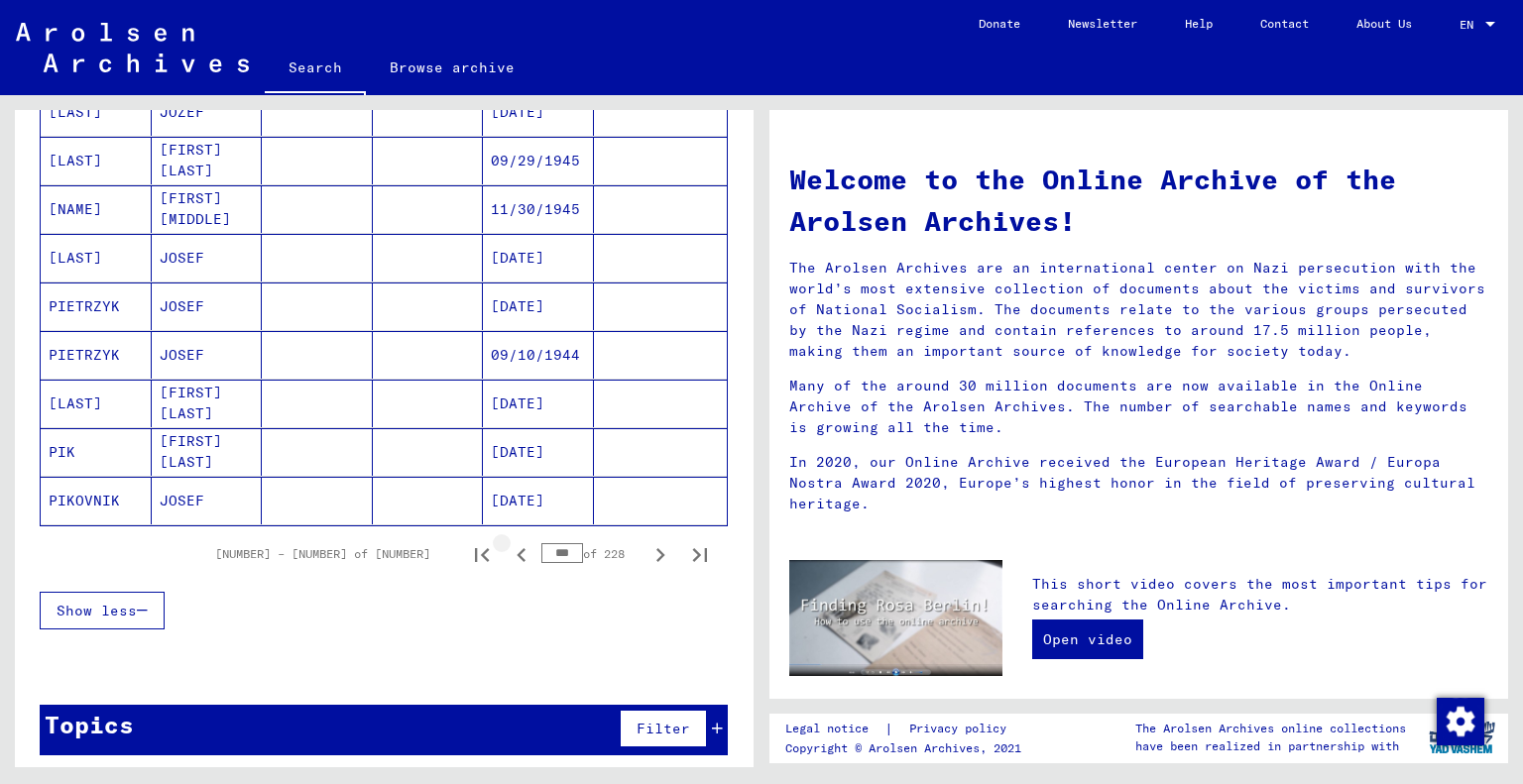 click 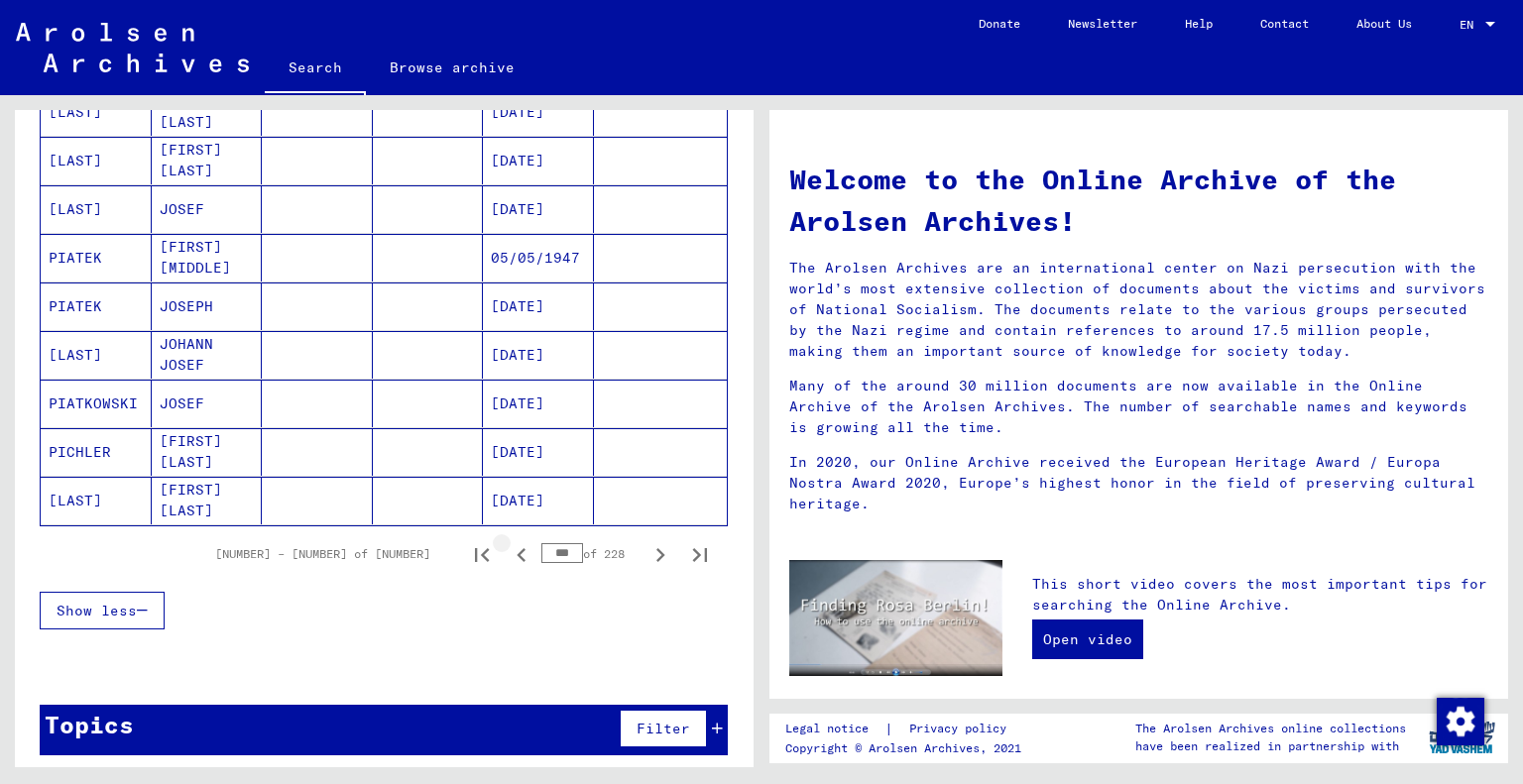 click 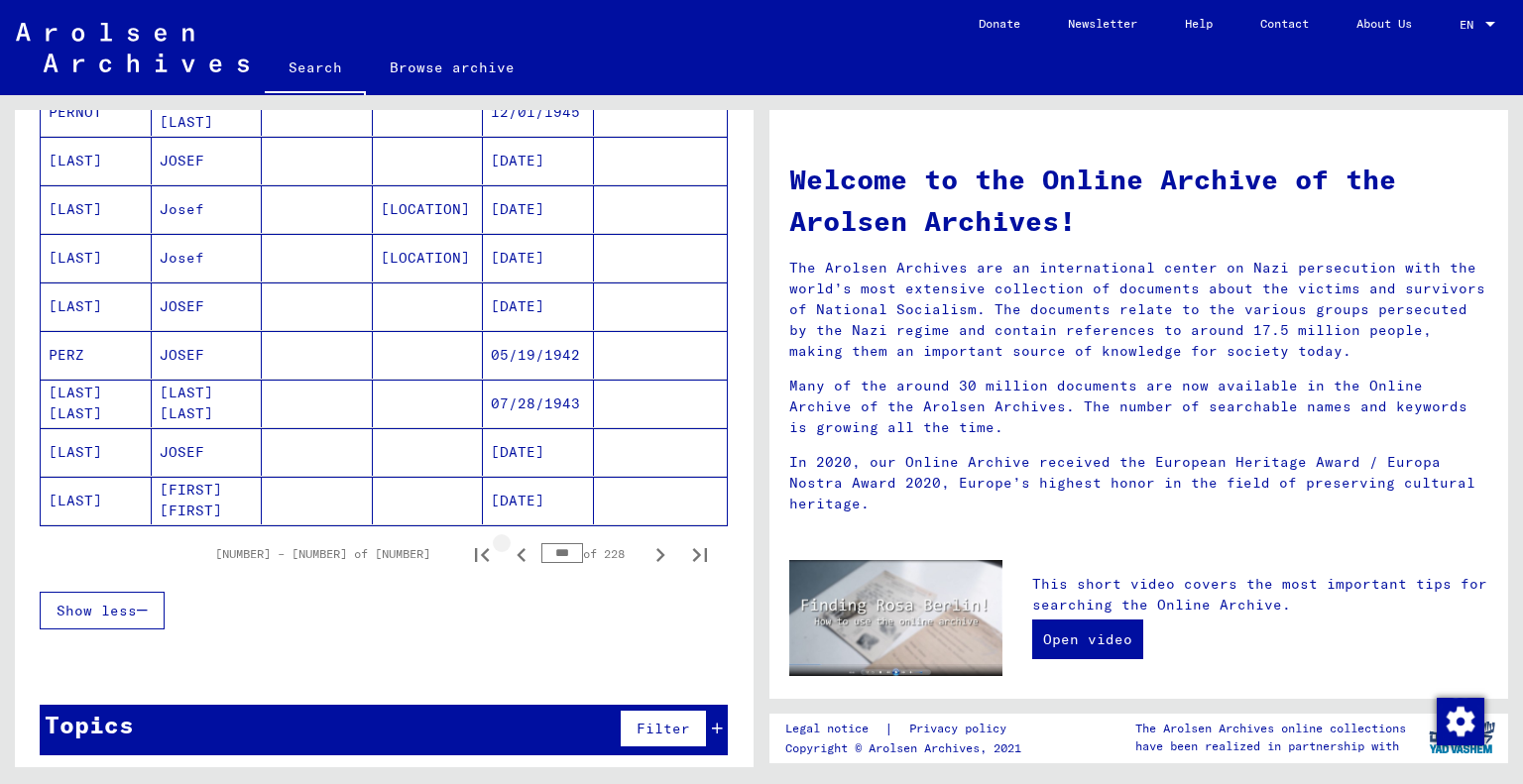 click 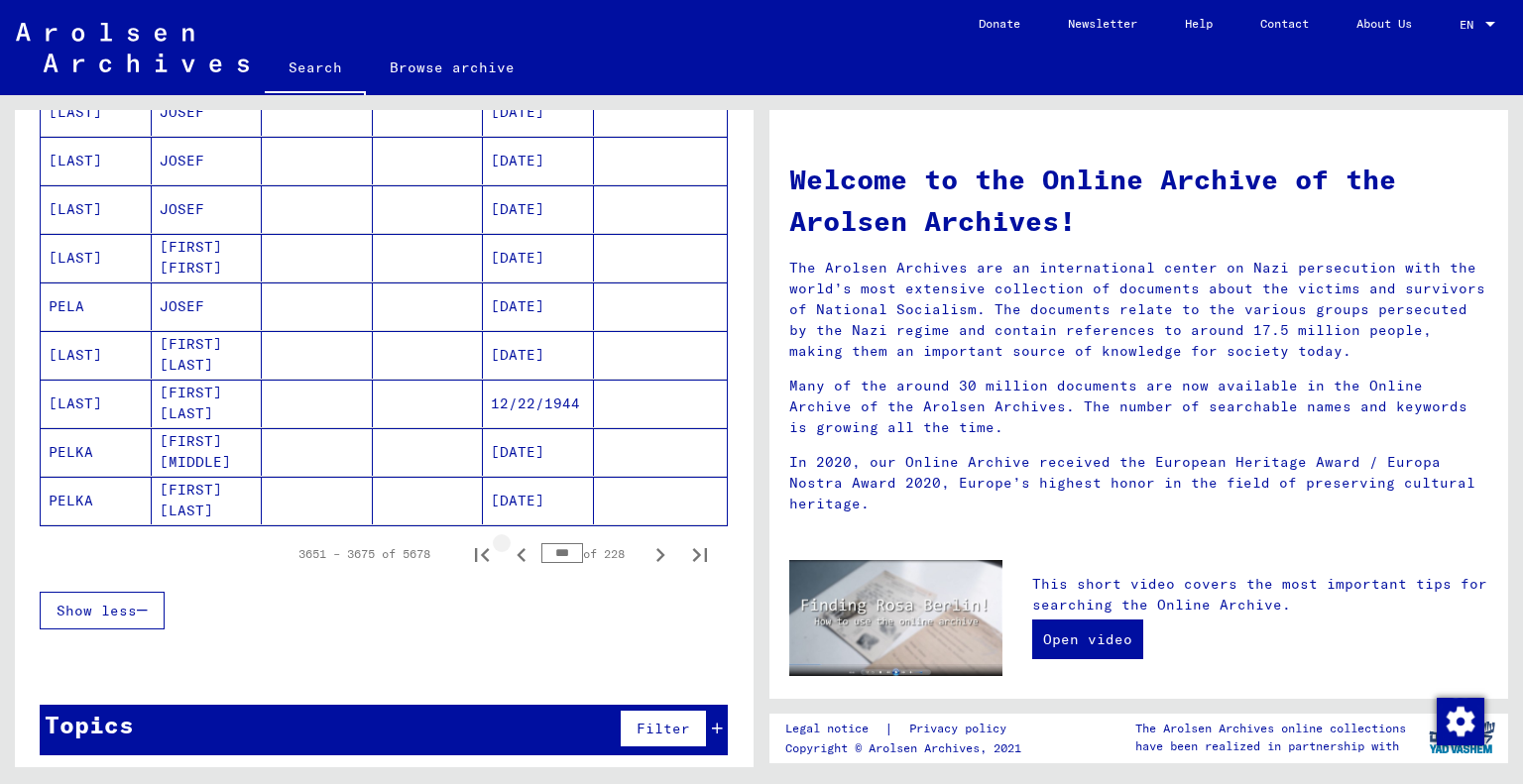 click 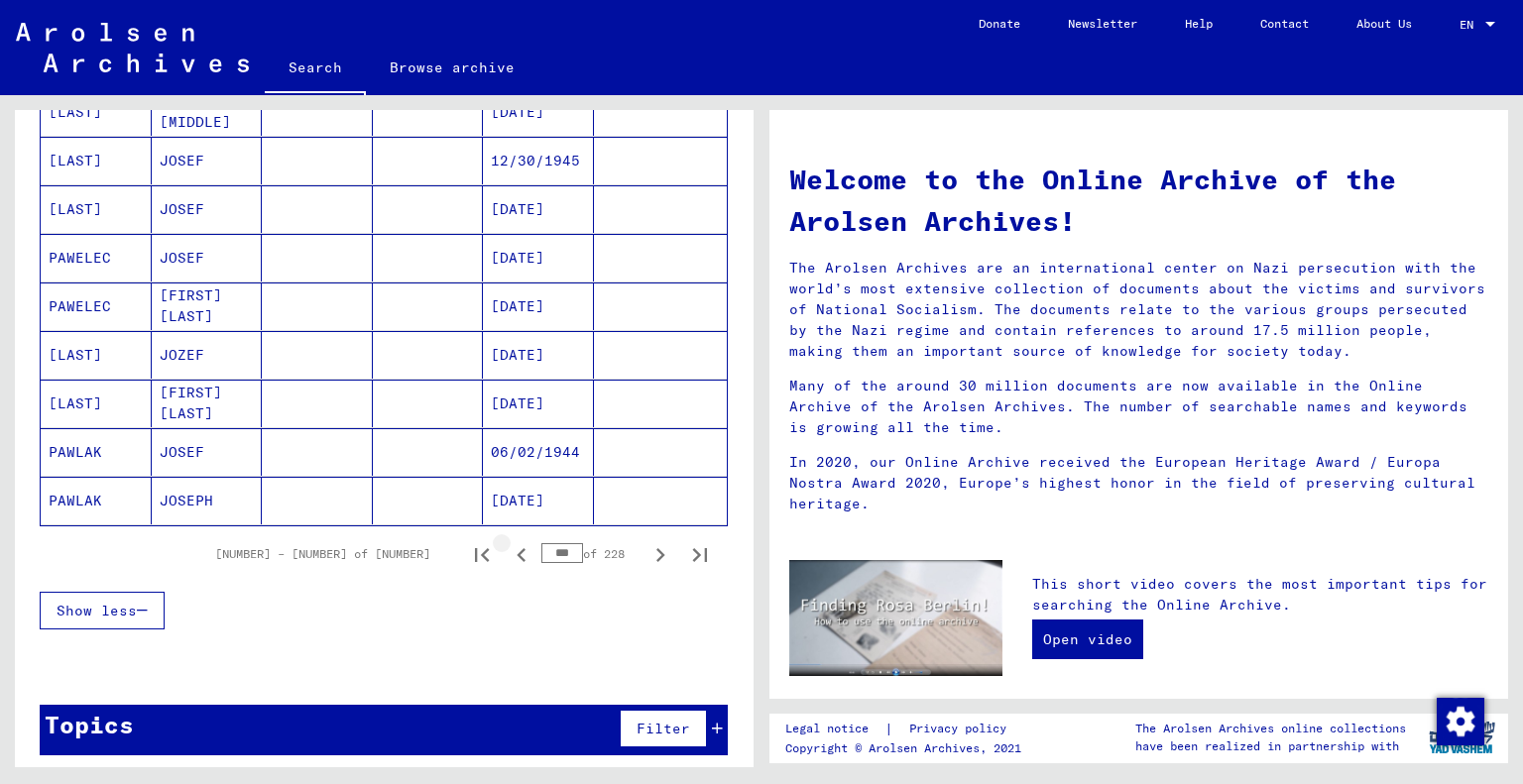 click 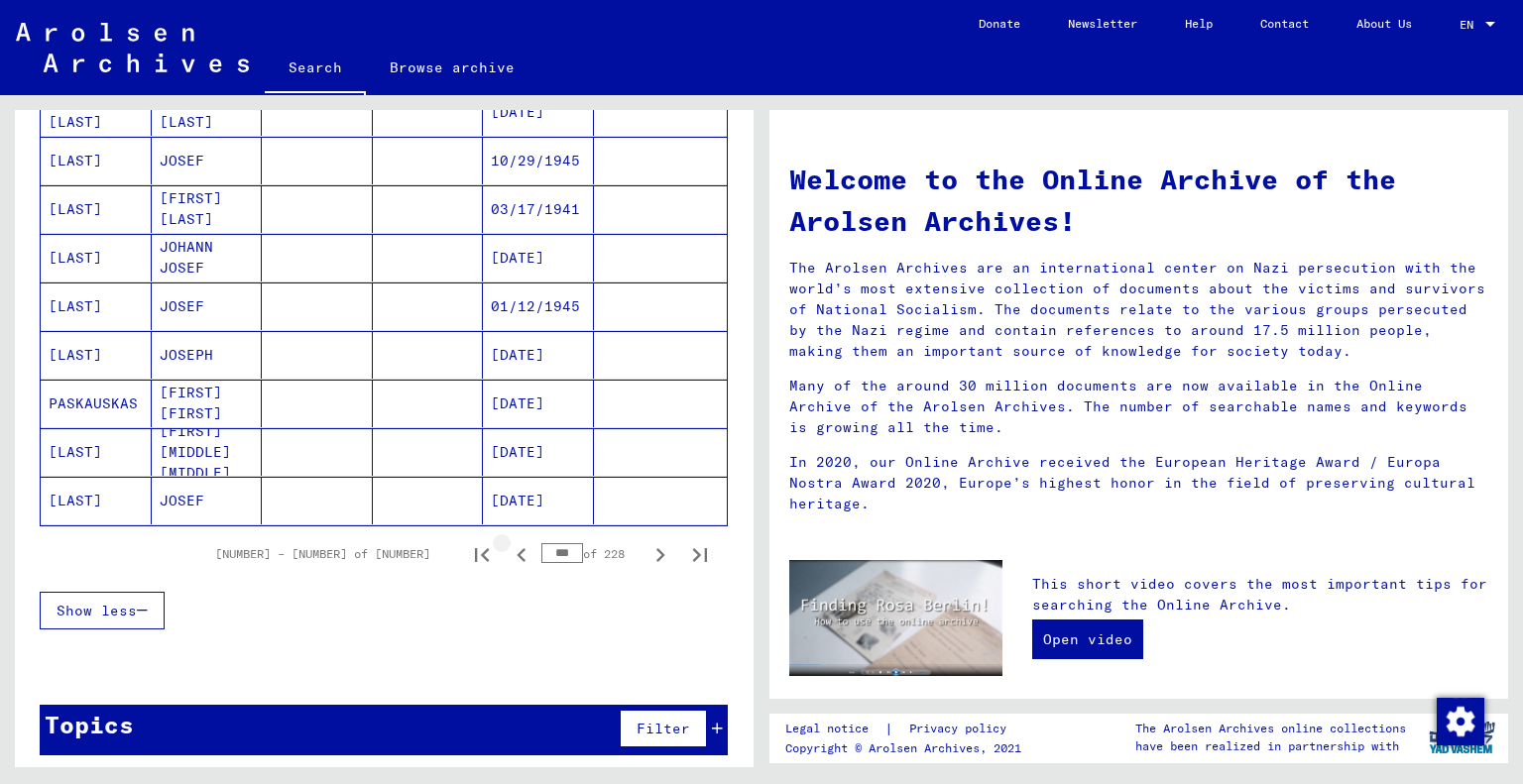 click 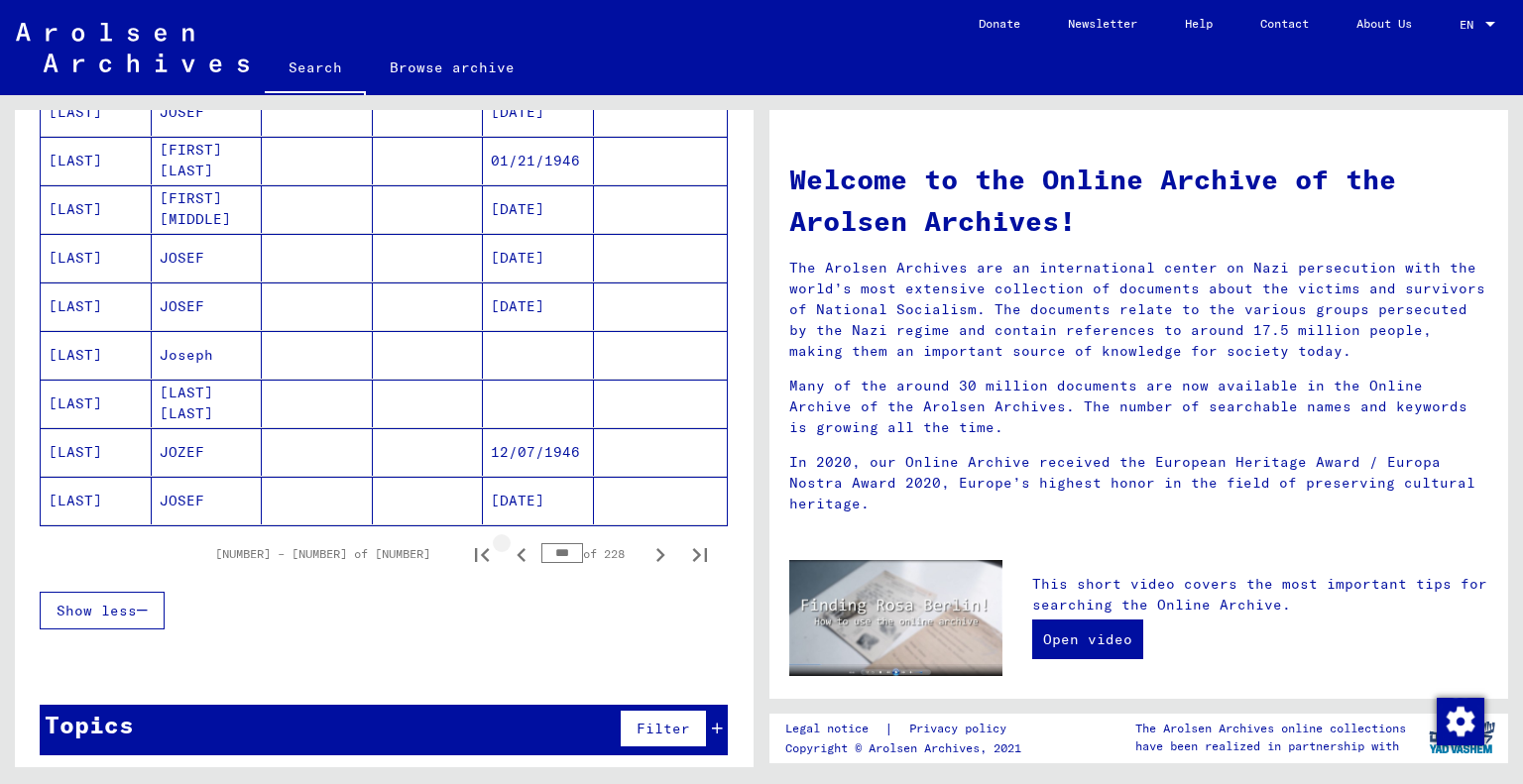 click 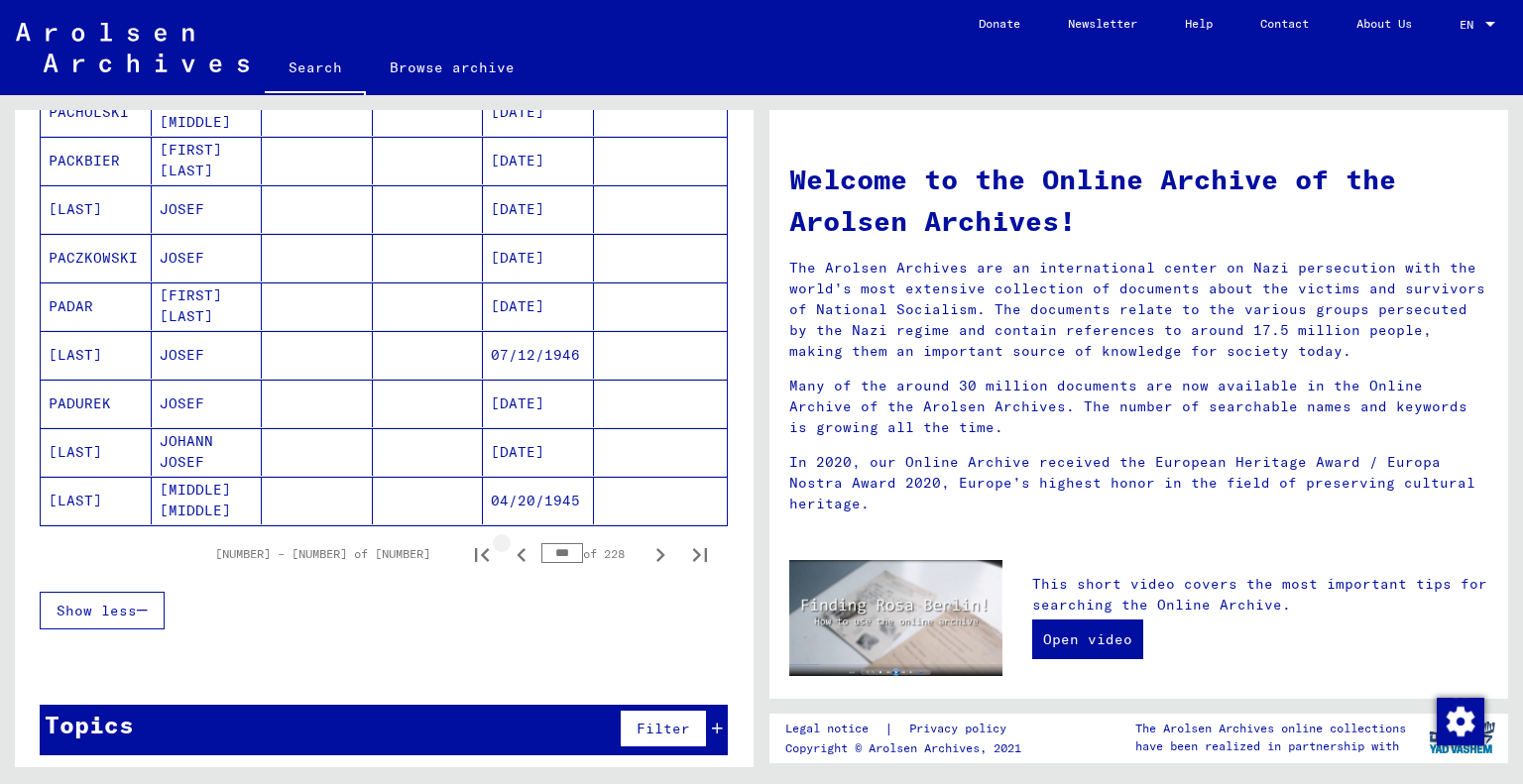 click 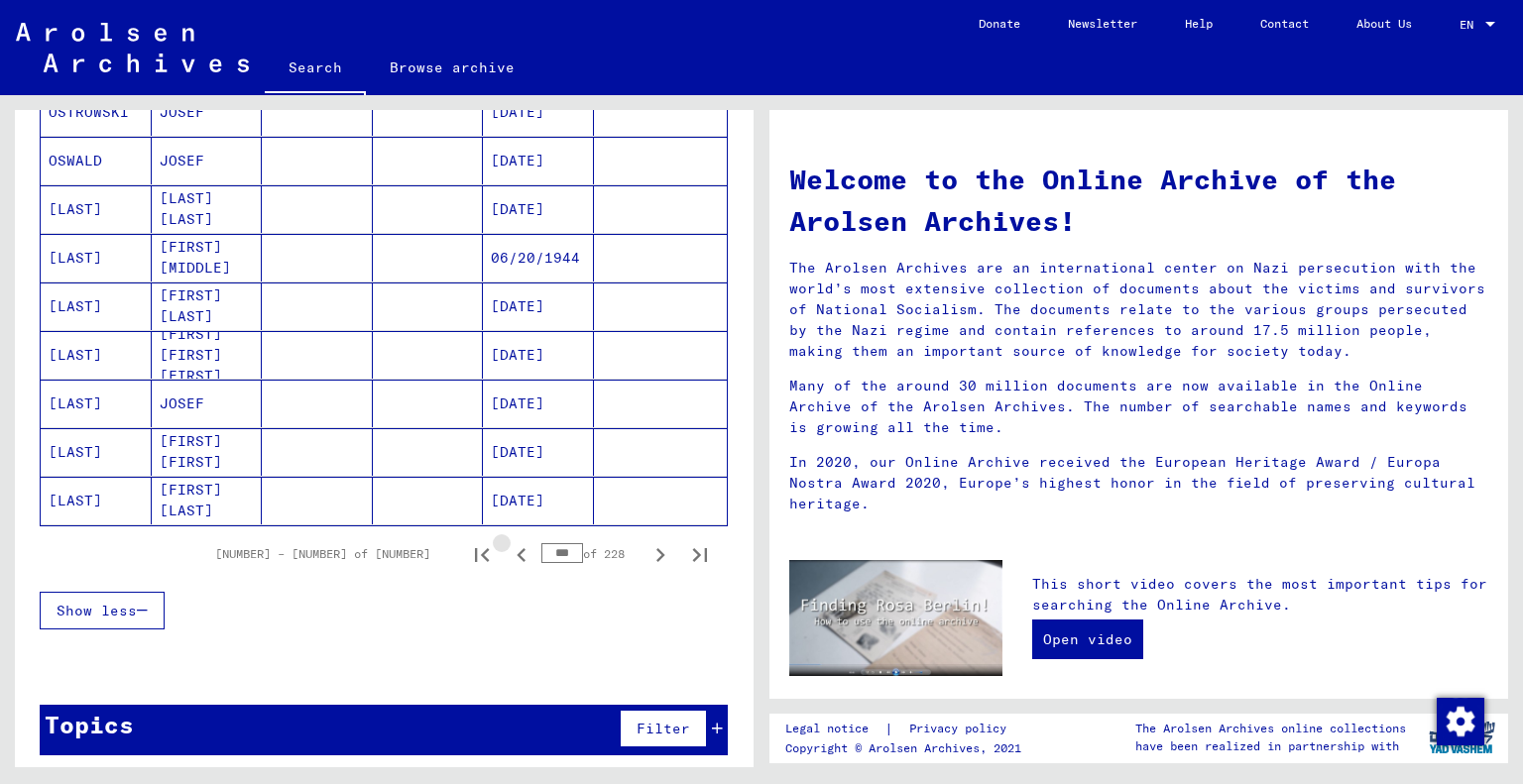 click 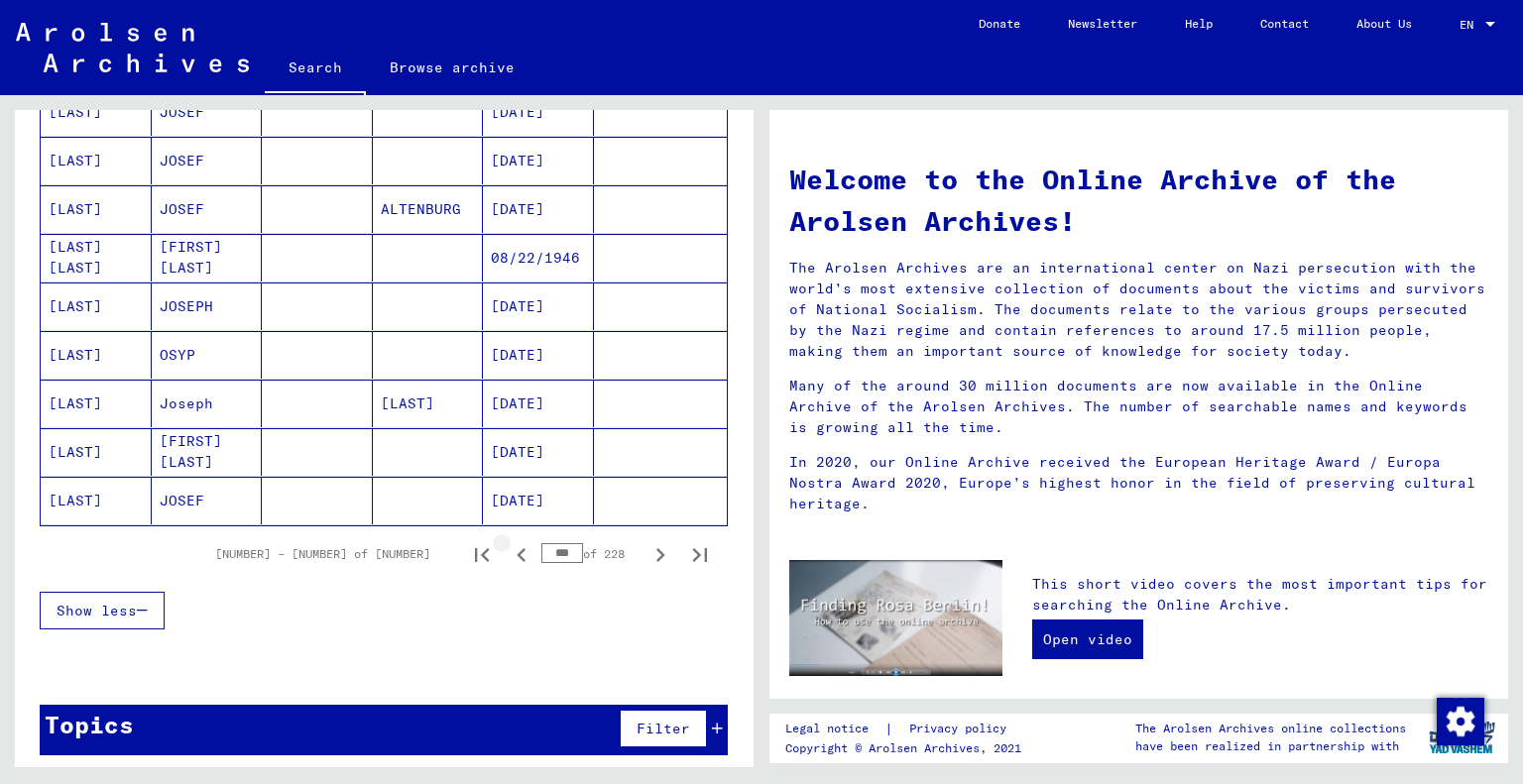 click 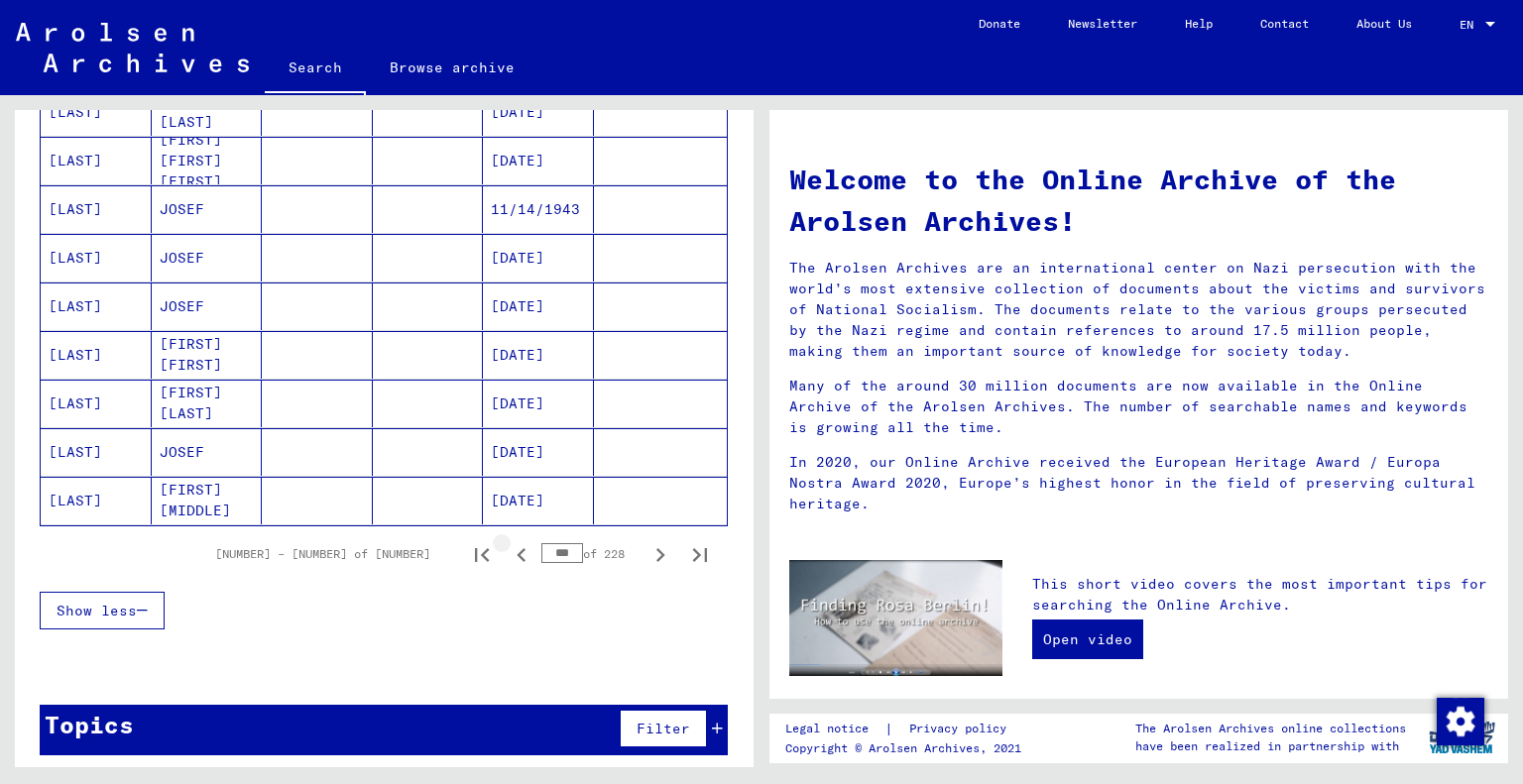 click 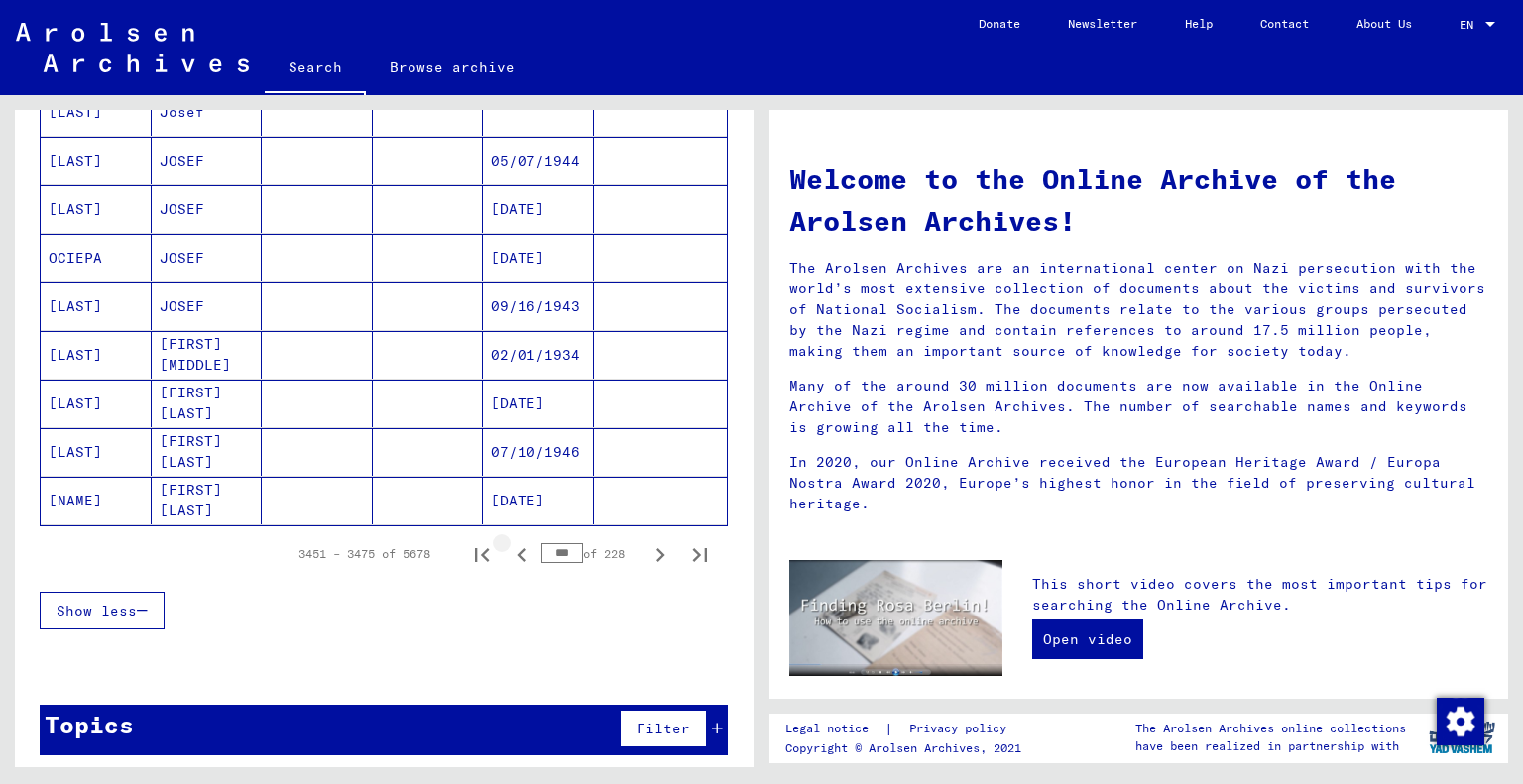 click 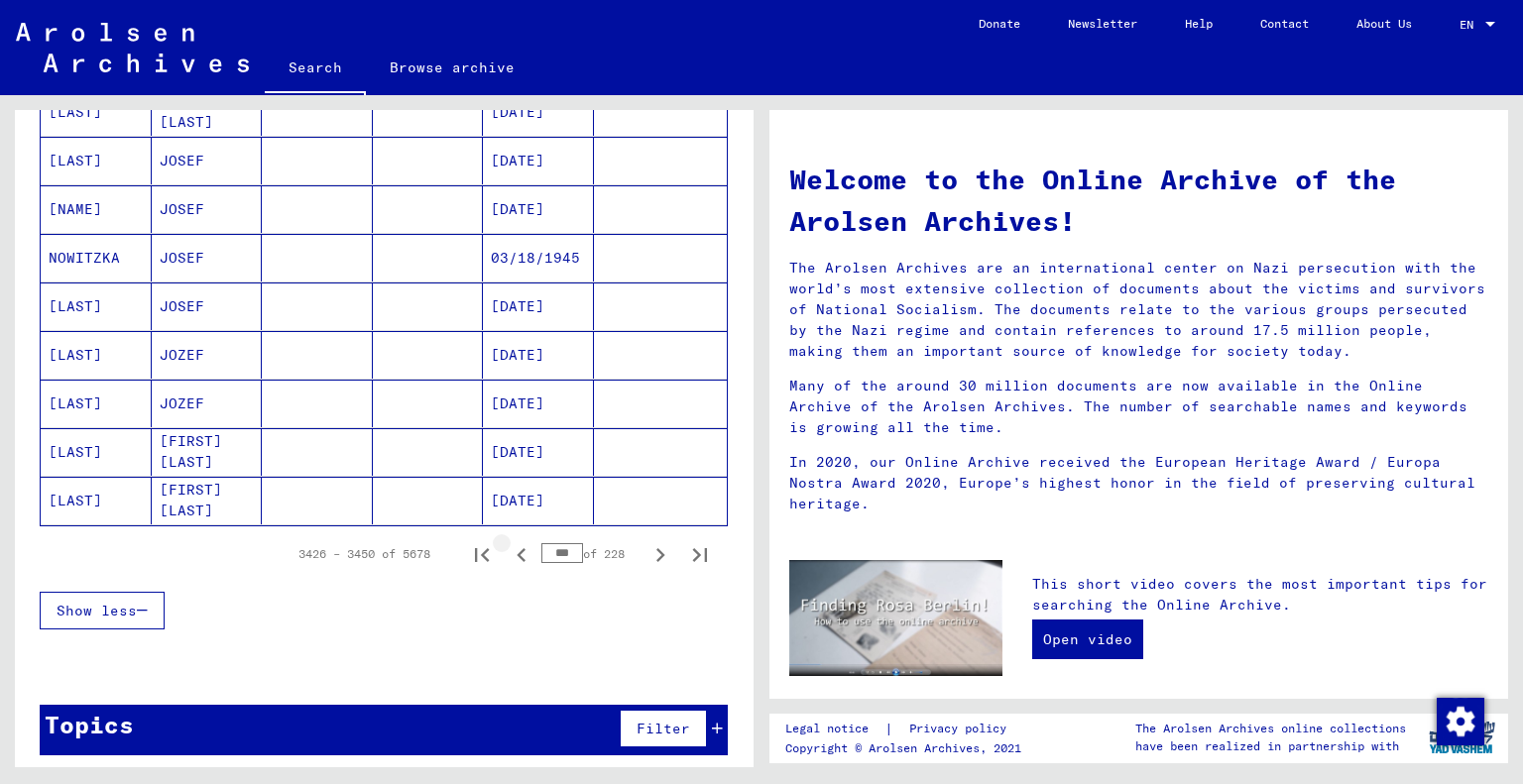 click 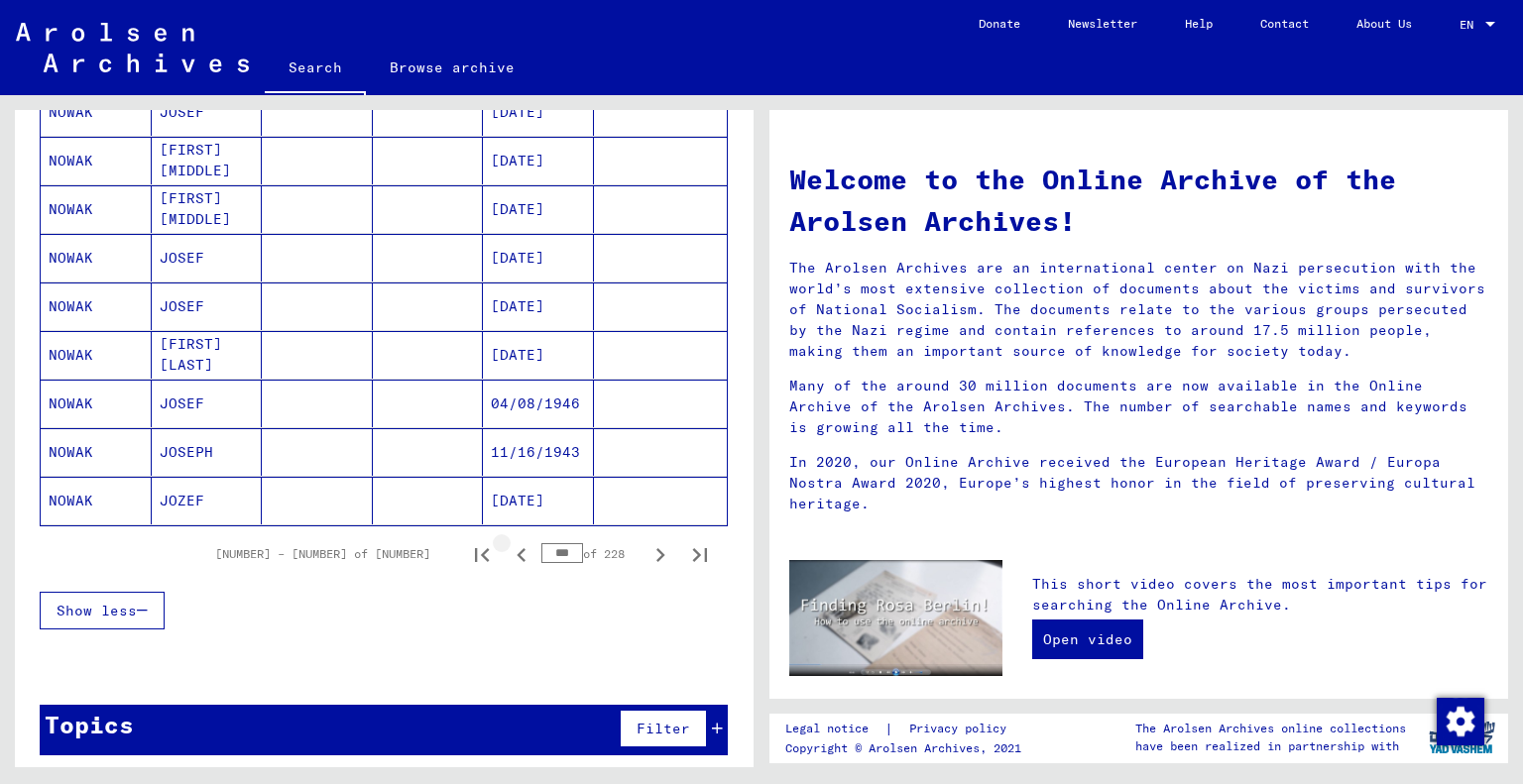 click 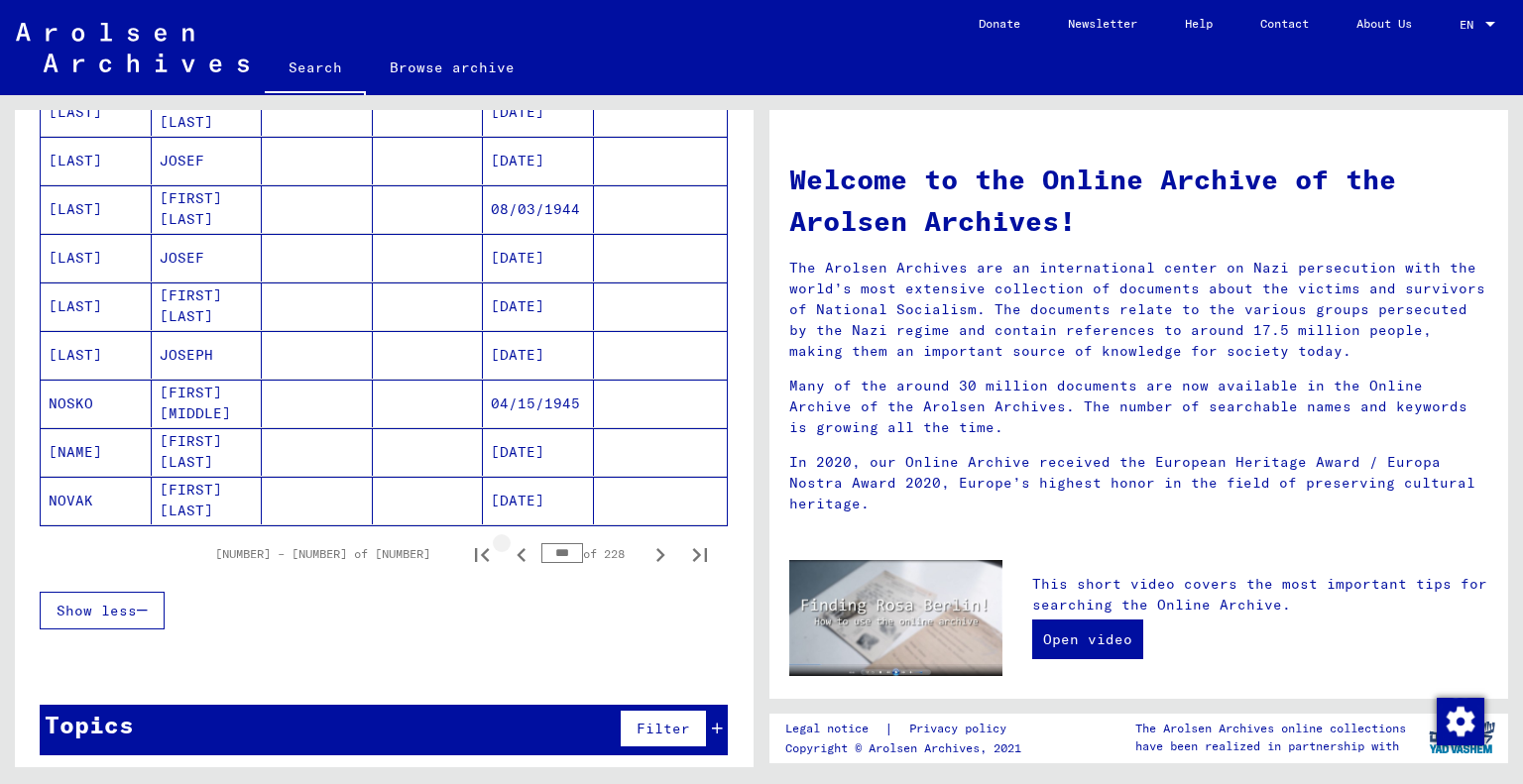 click 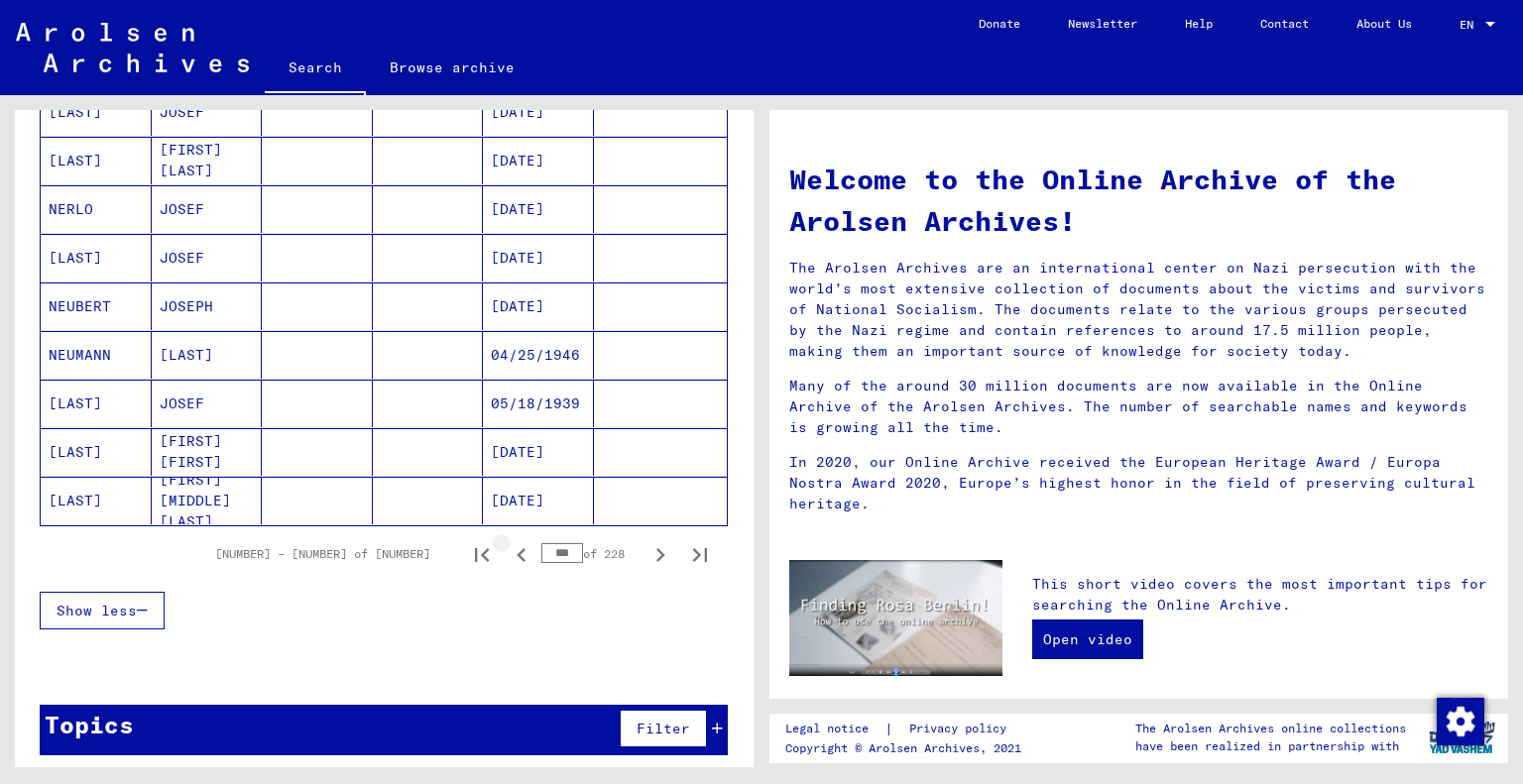 click 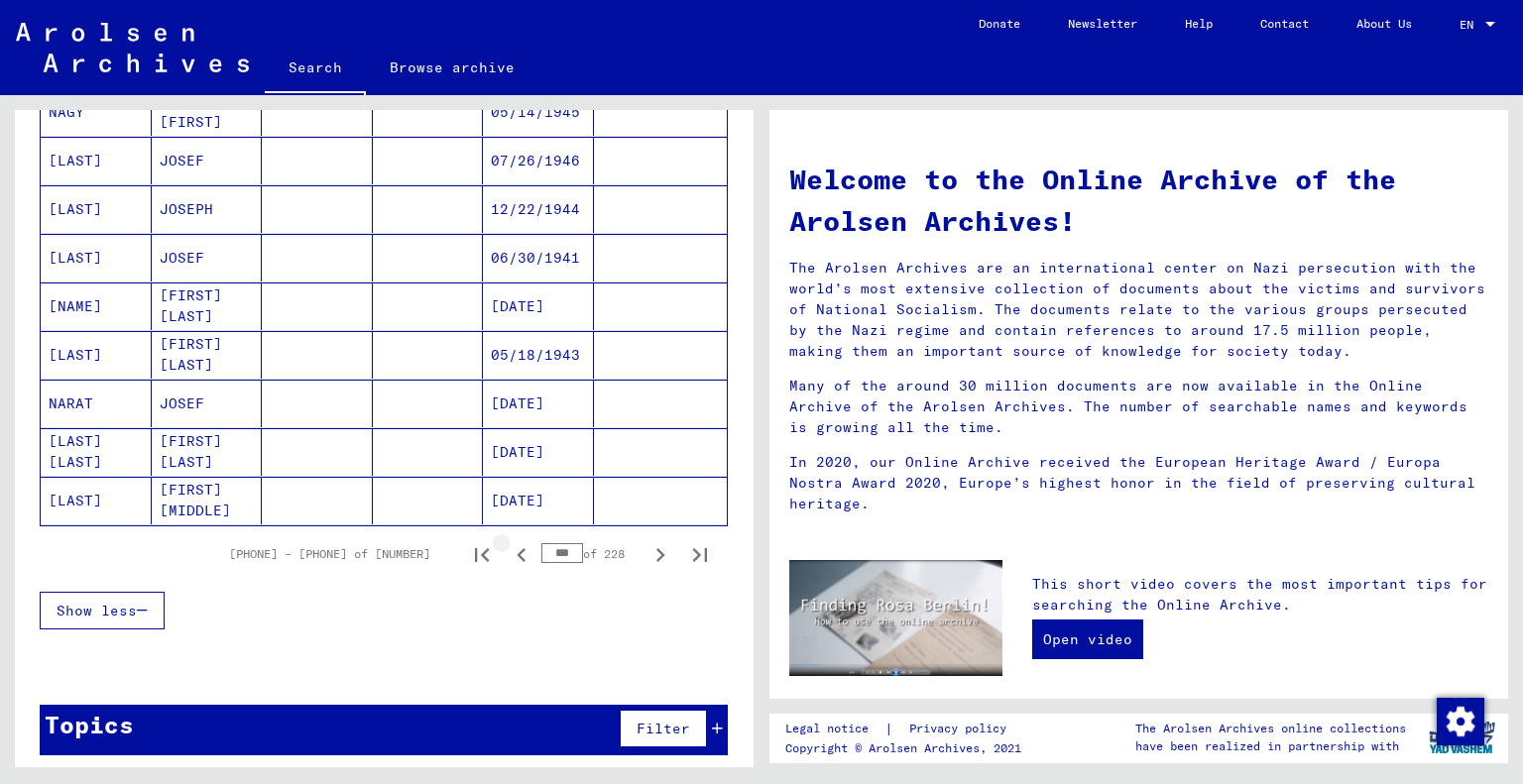 click 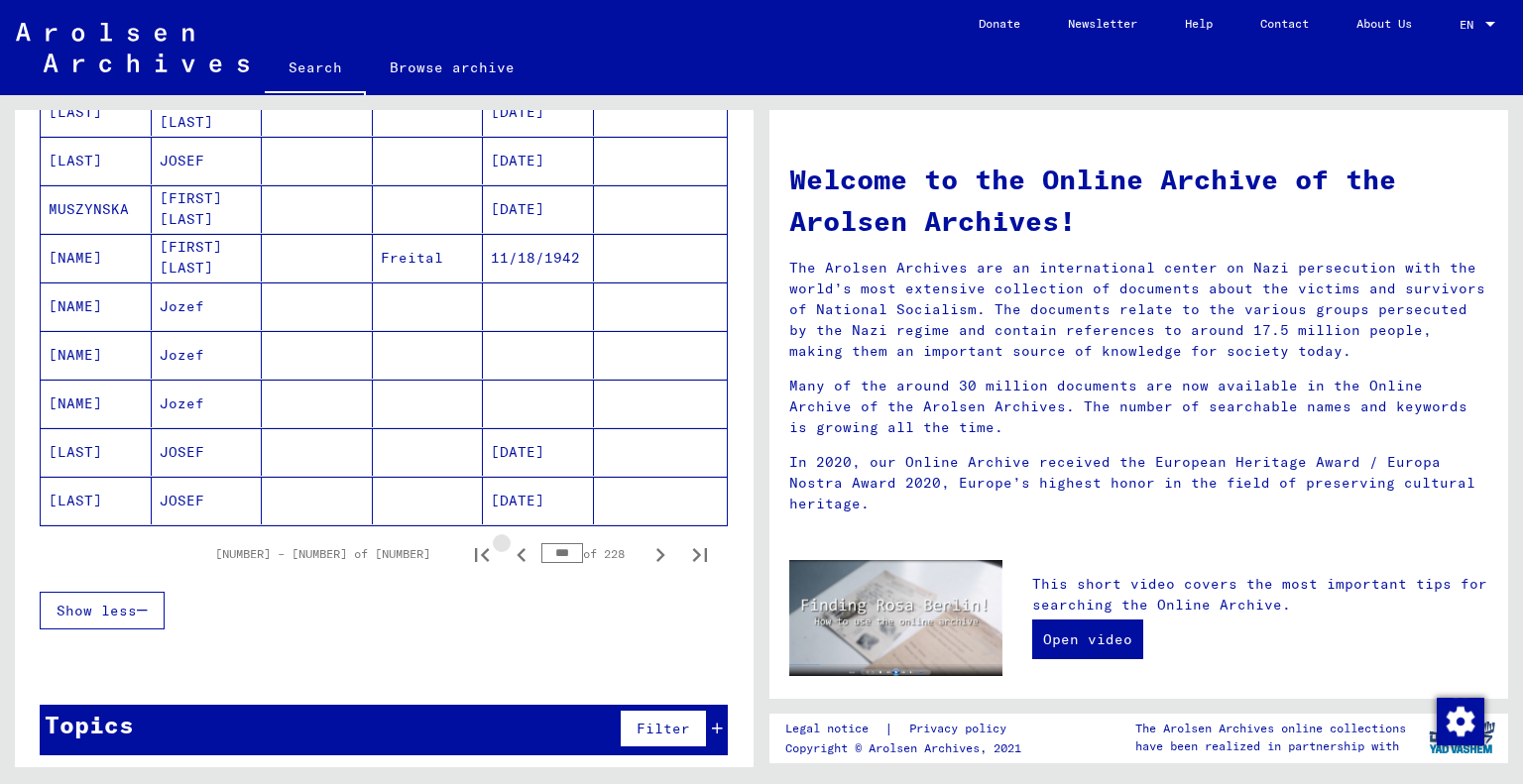 click 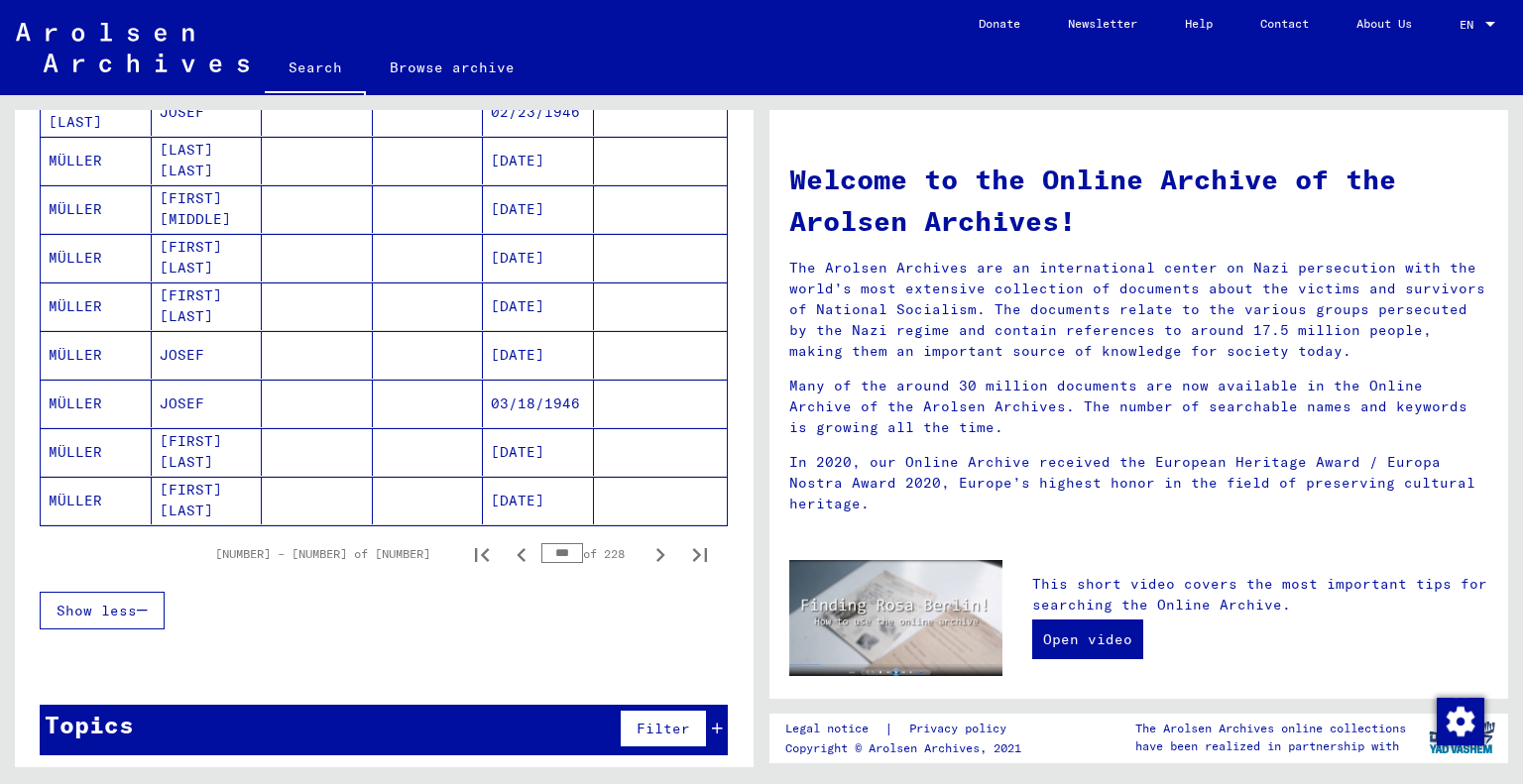click 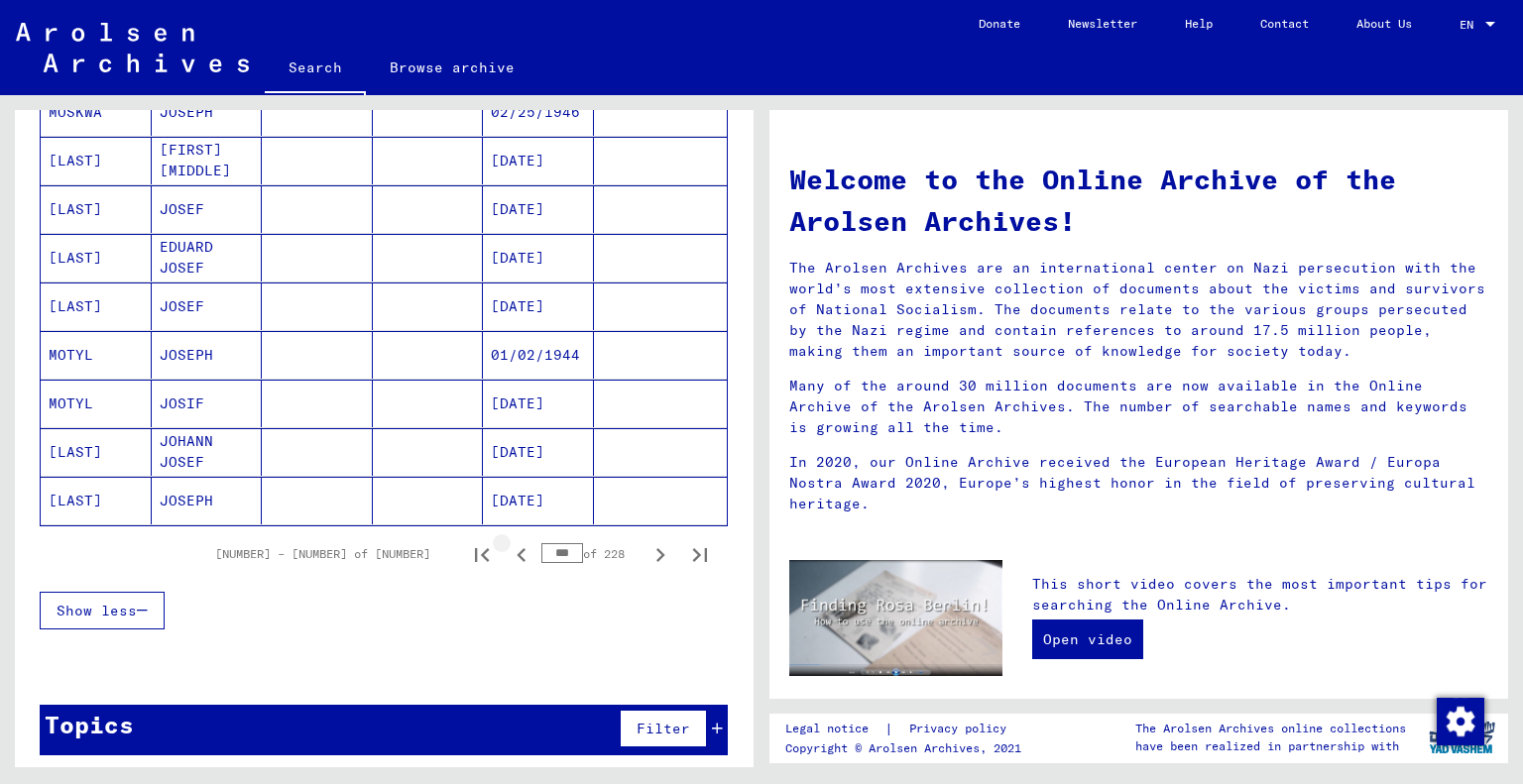 click 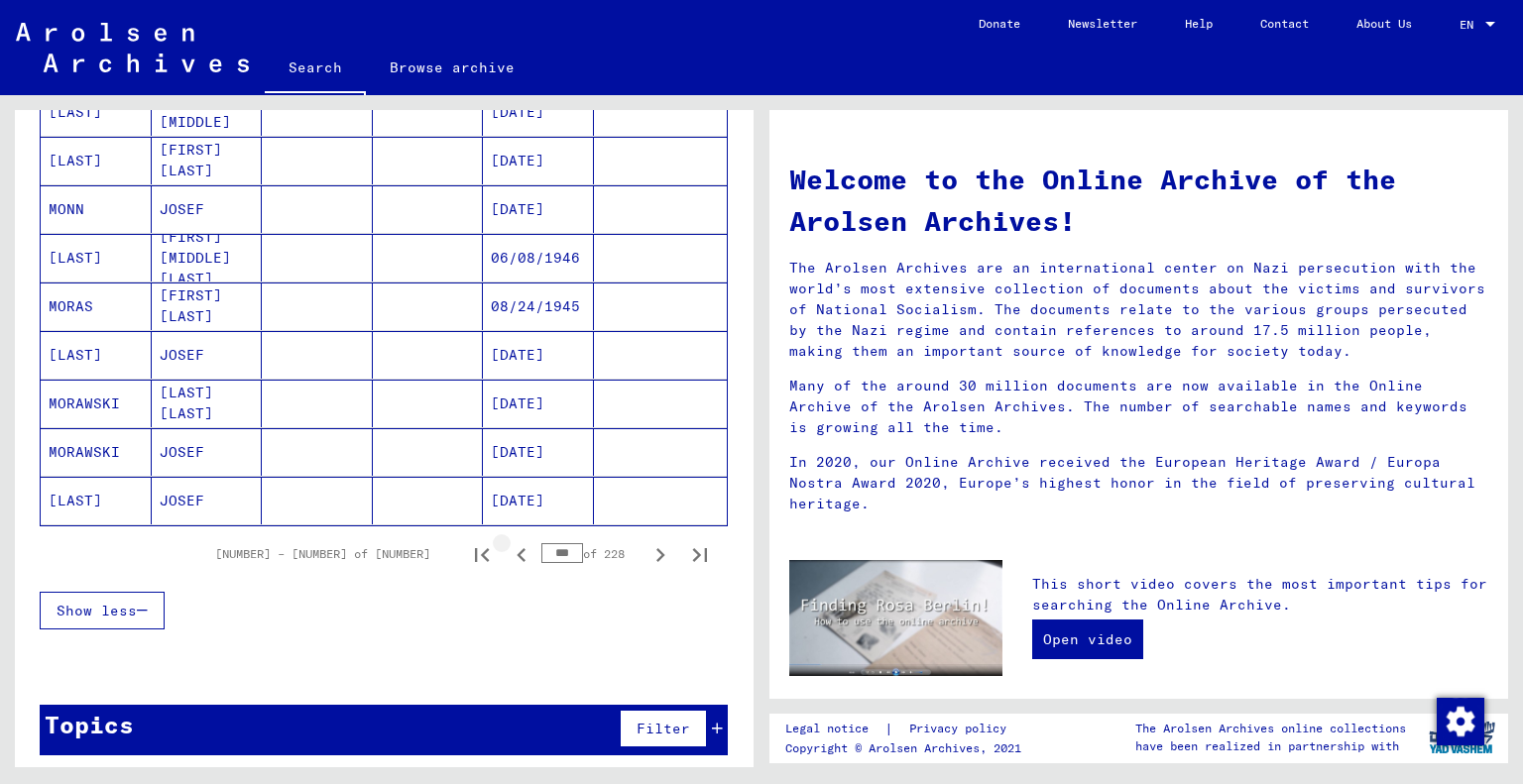 click 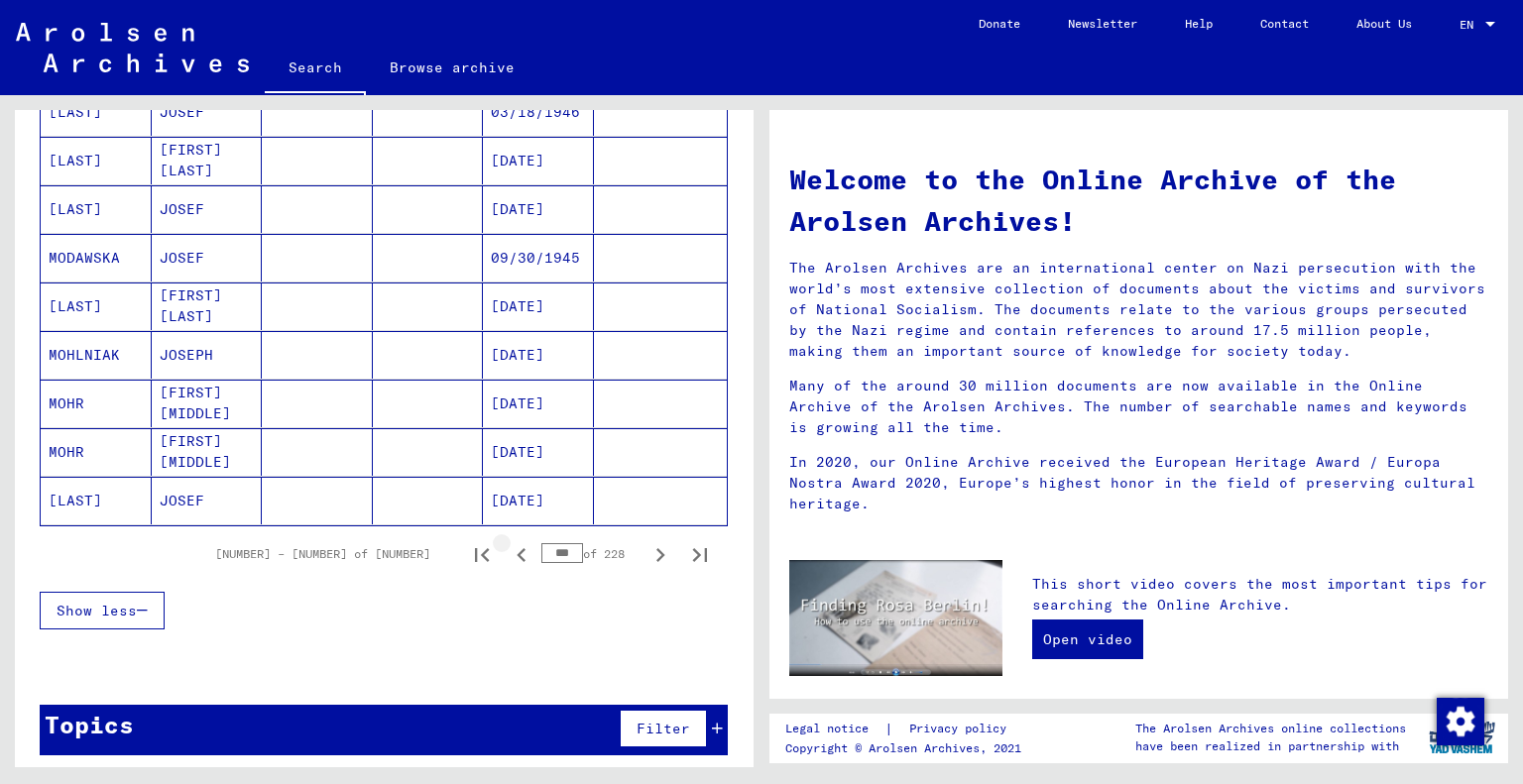click 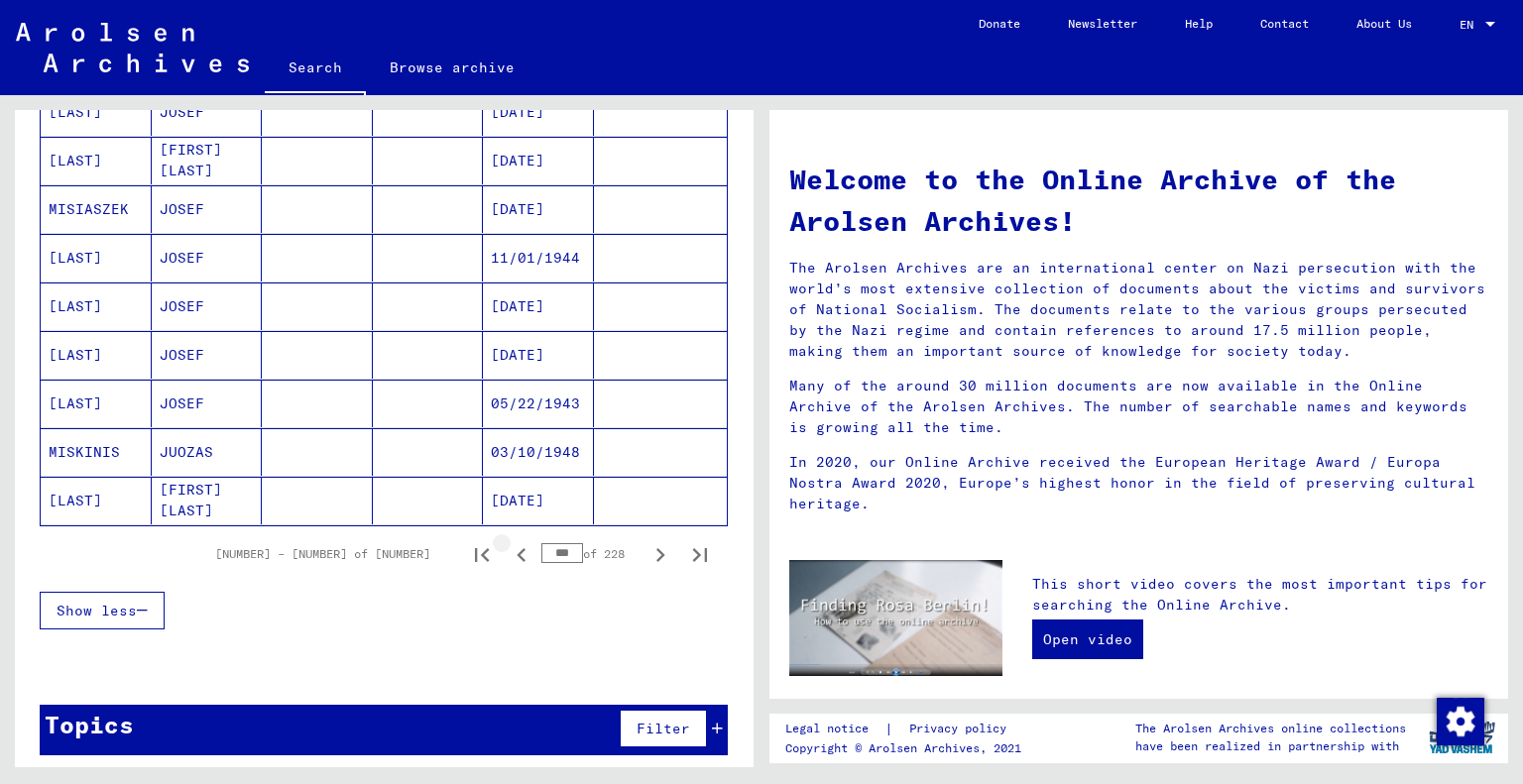 click 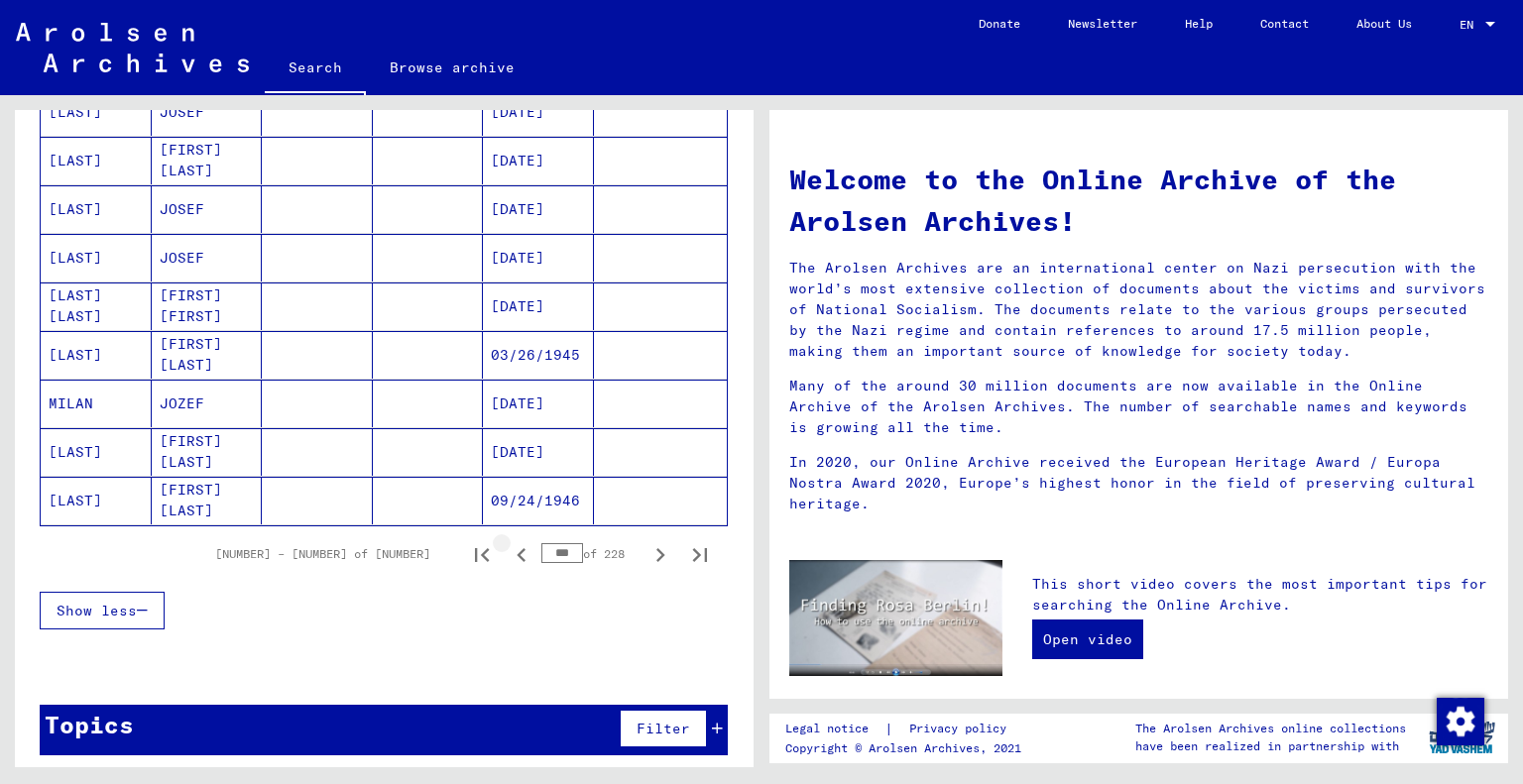 click 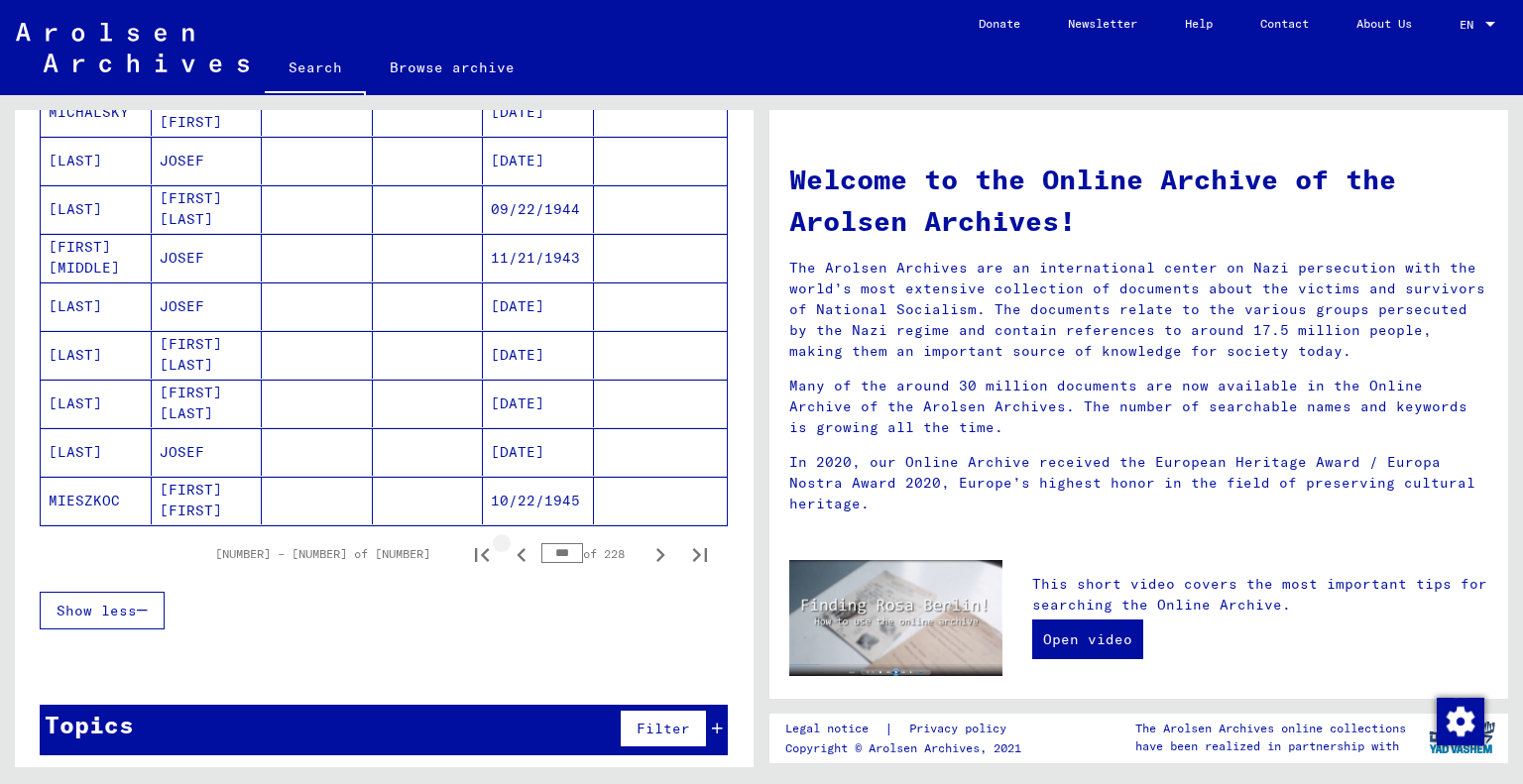 click 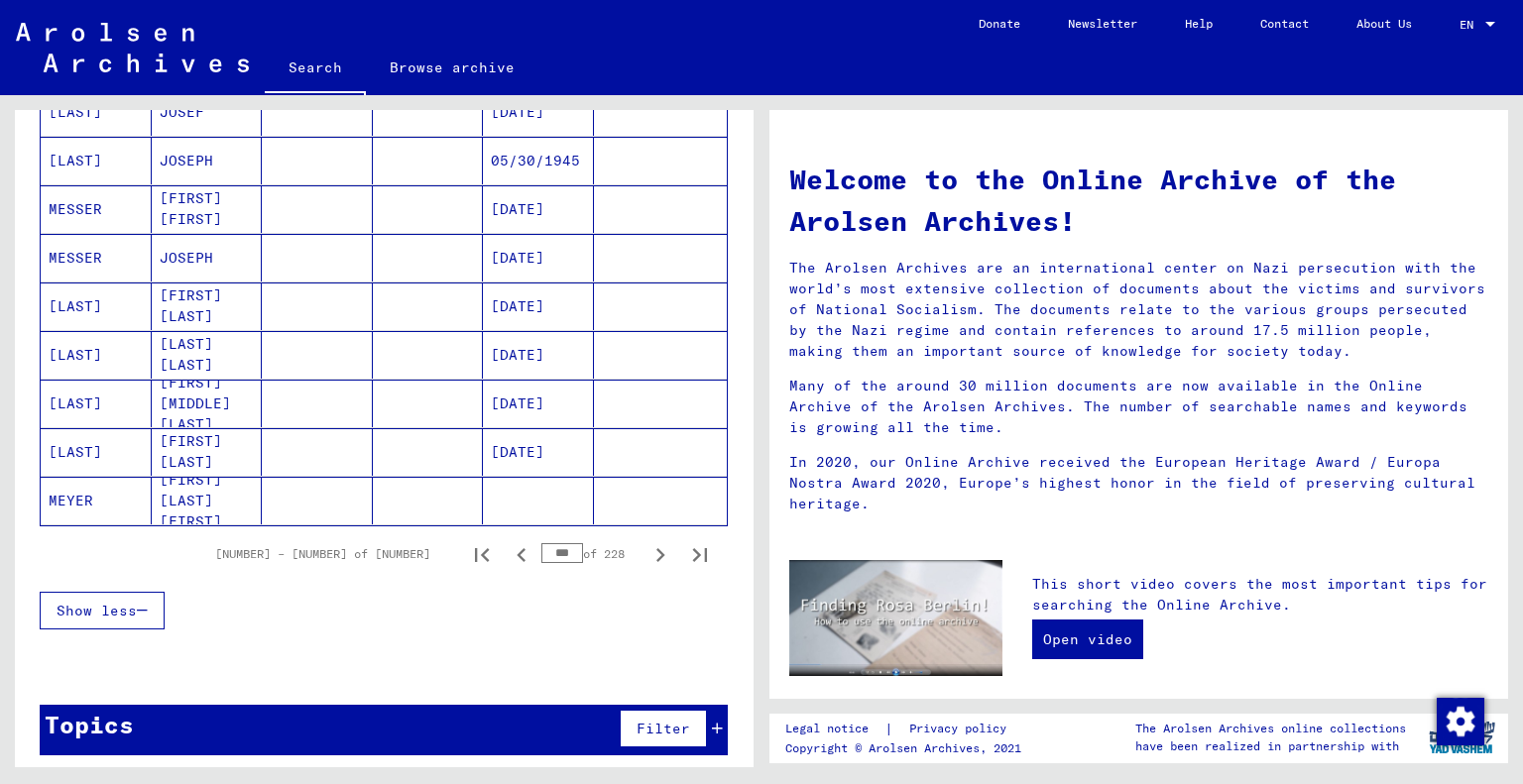 click 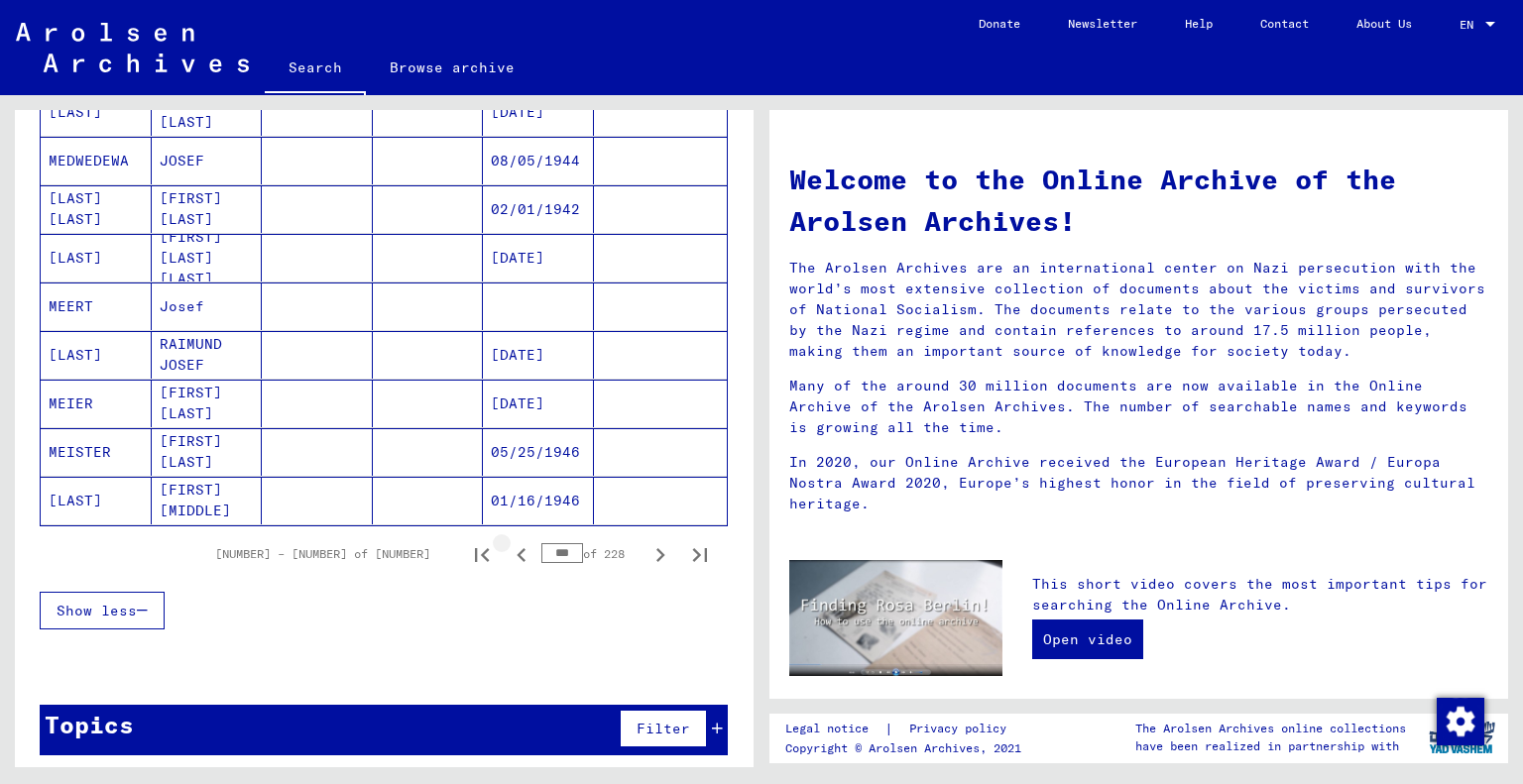 click 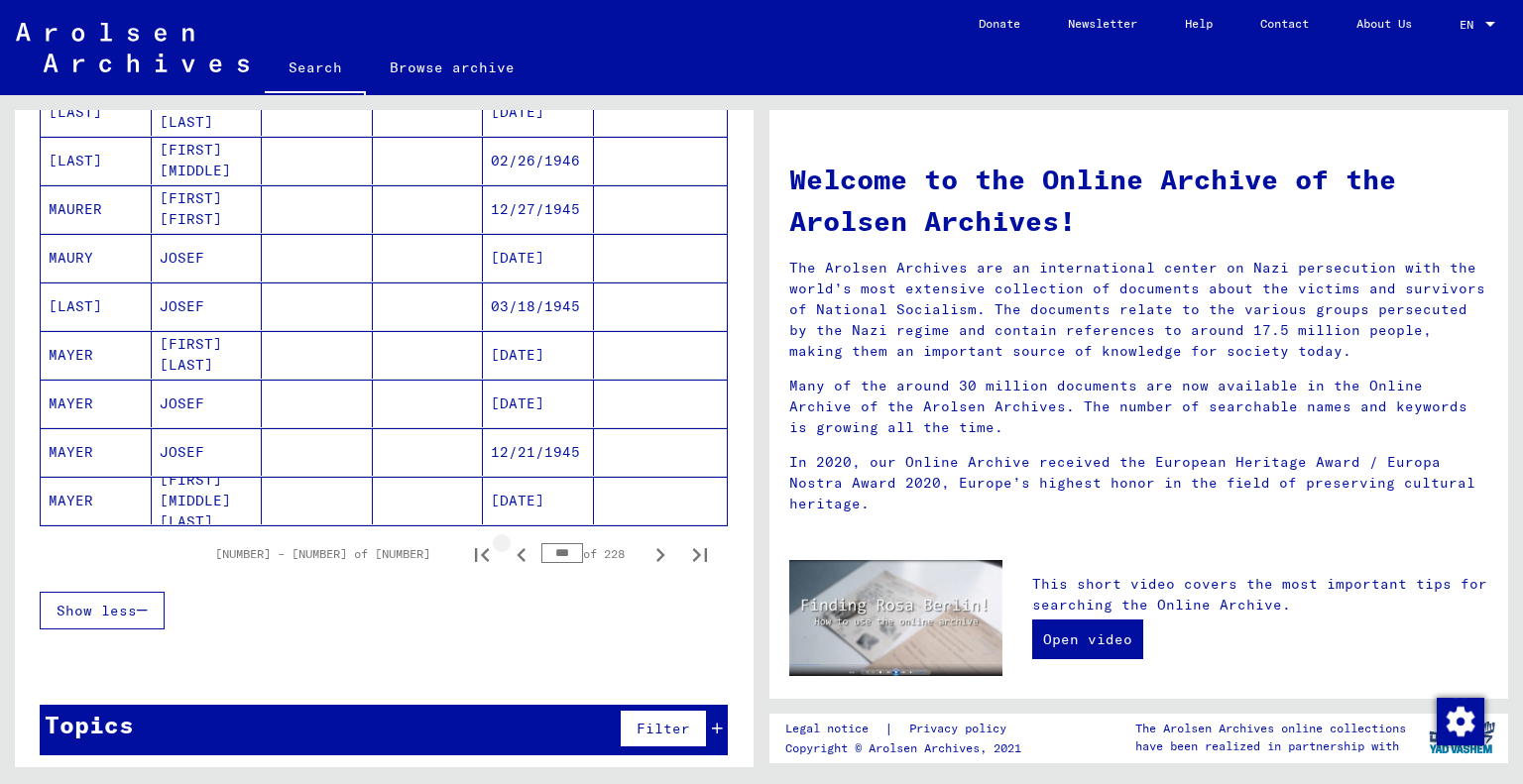 click 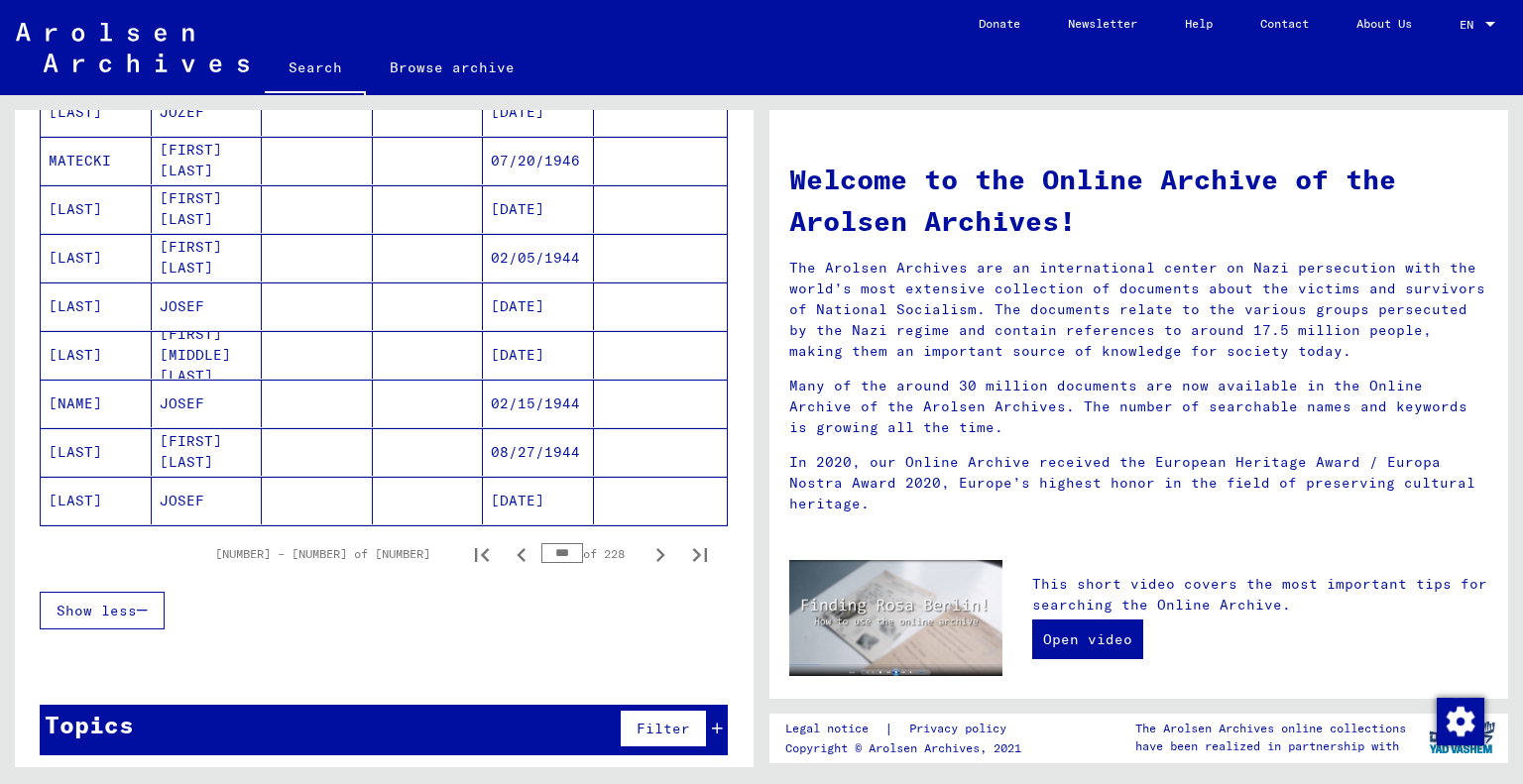 click 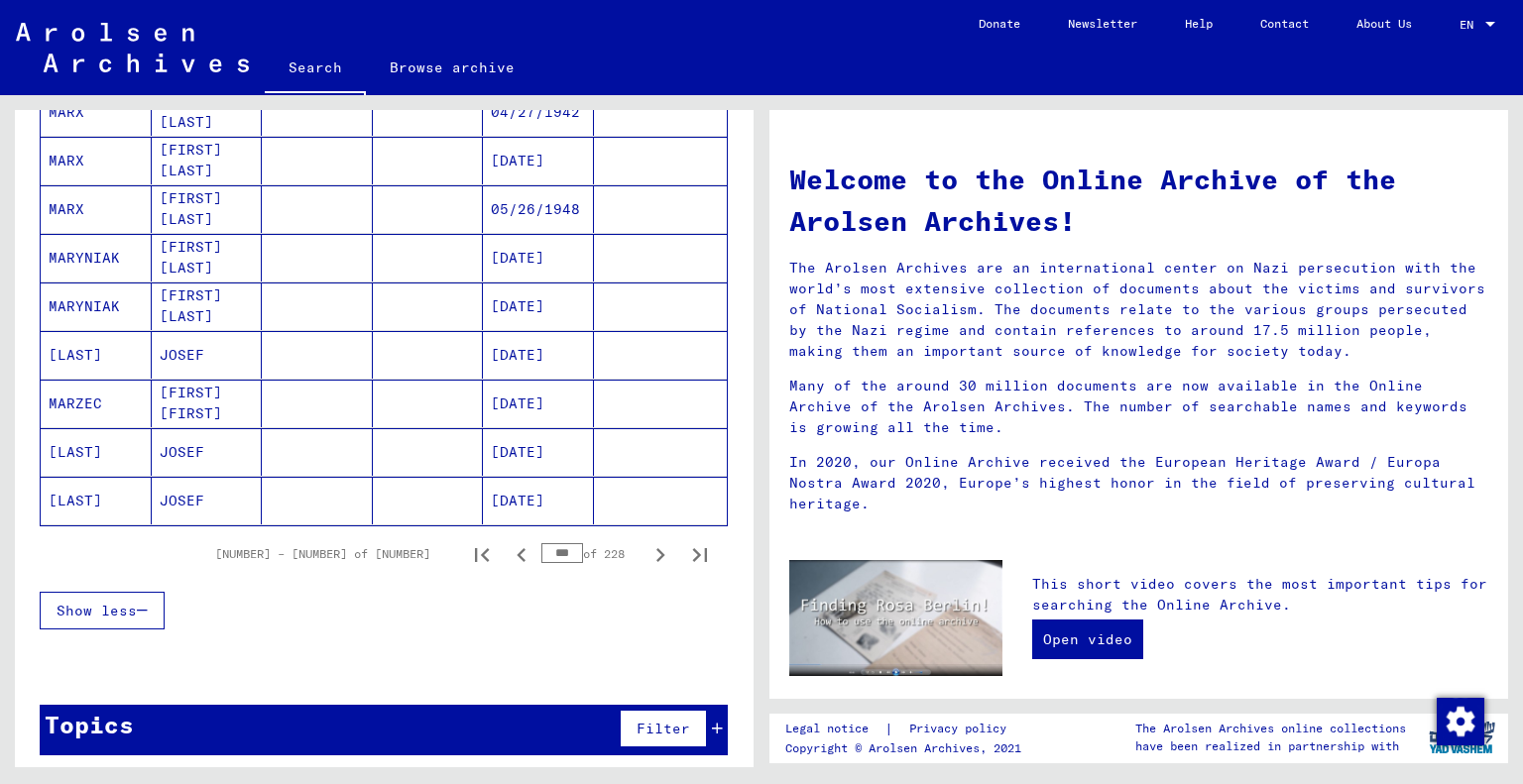 click 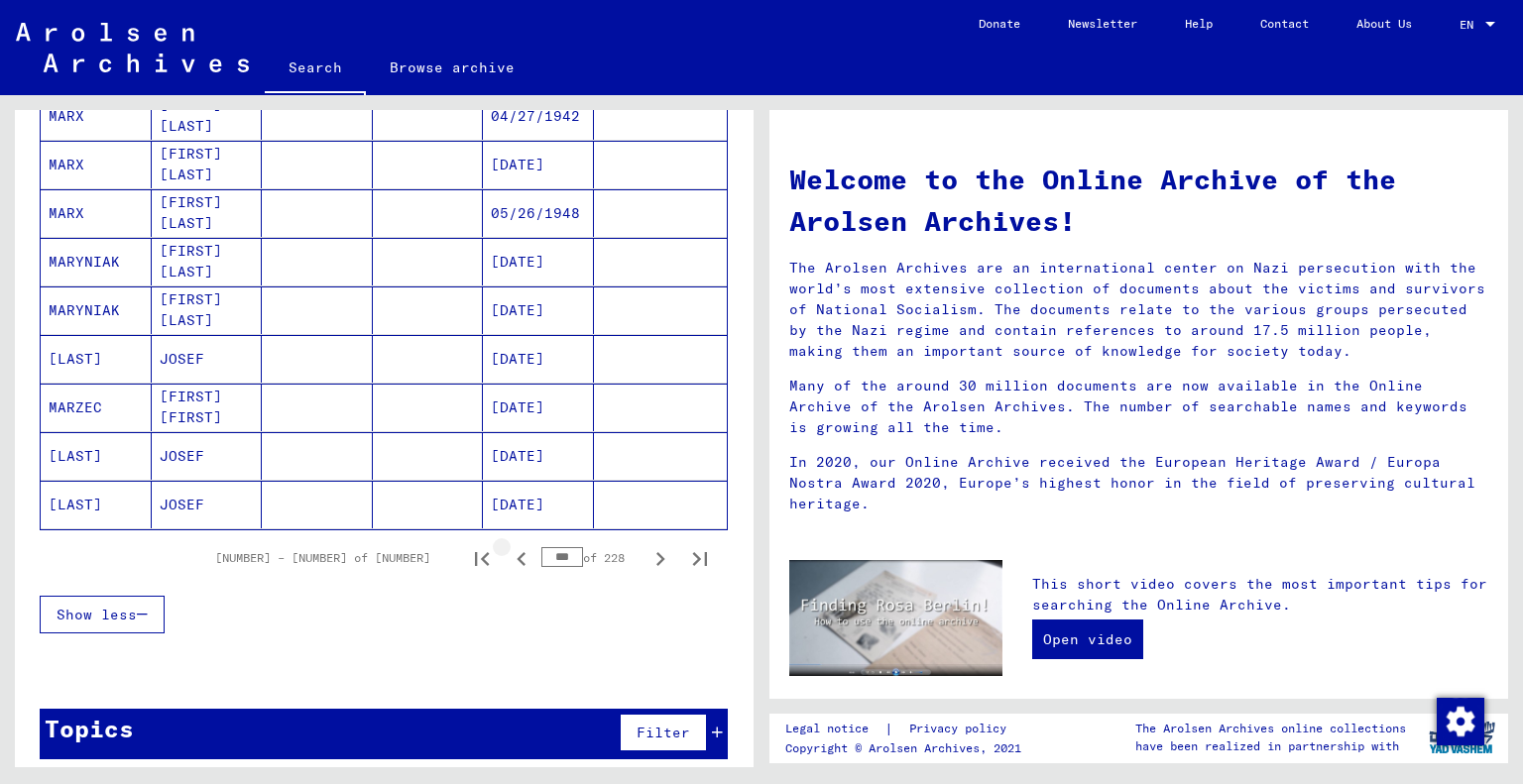 scroll, scrollTop: 1094, scrollLeft: 0, axis: vertical 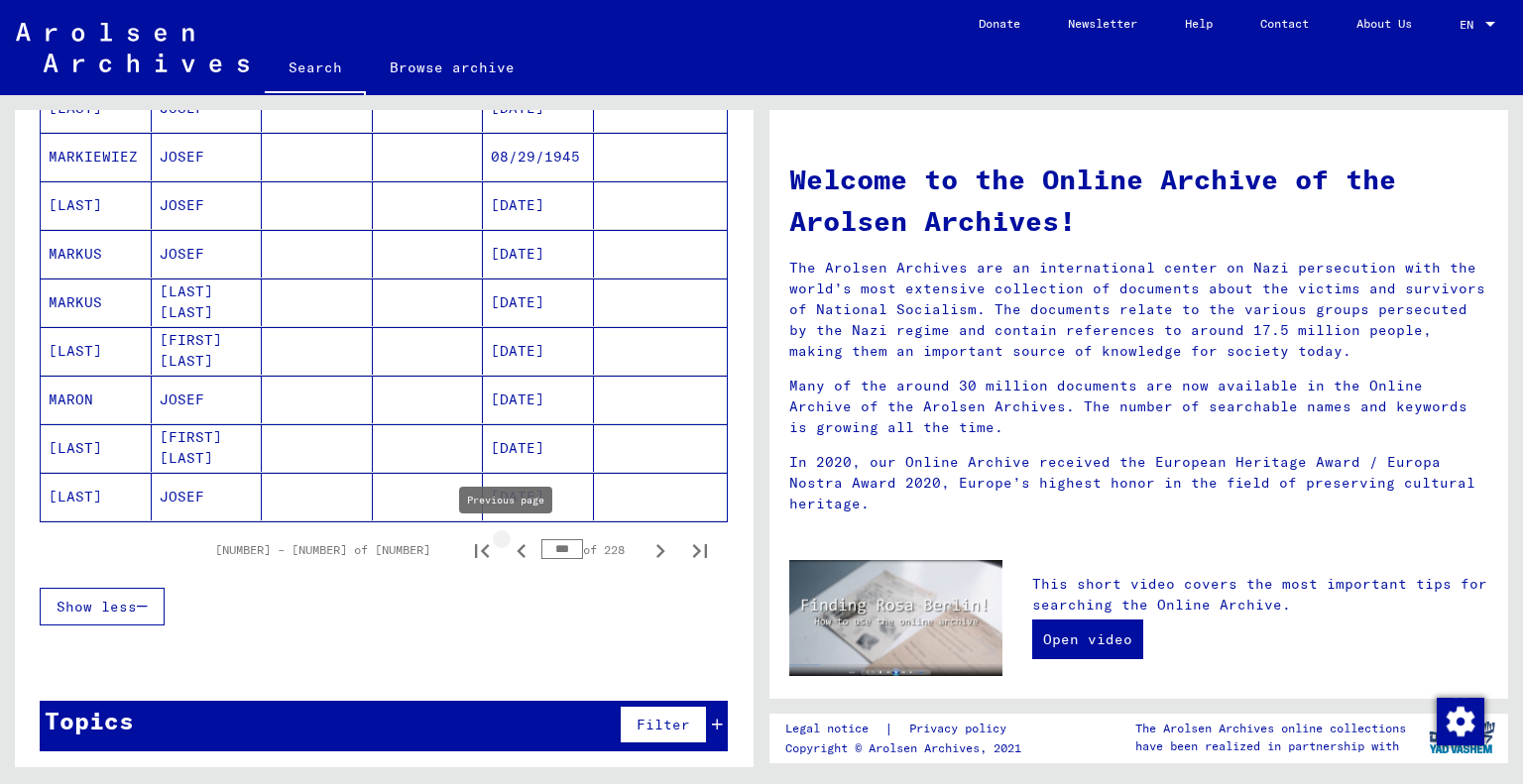 click 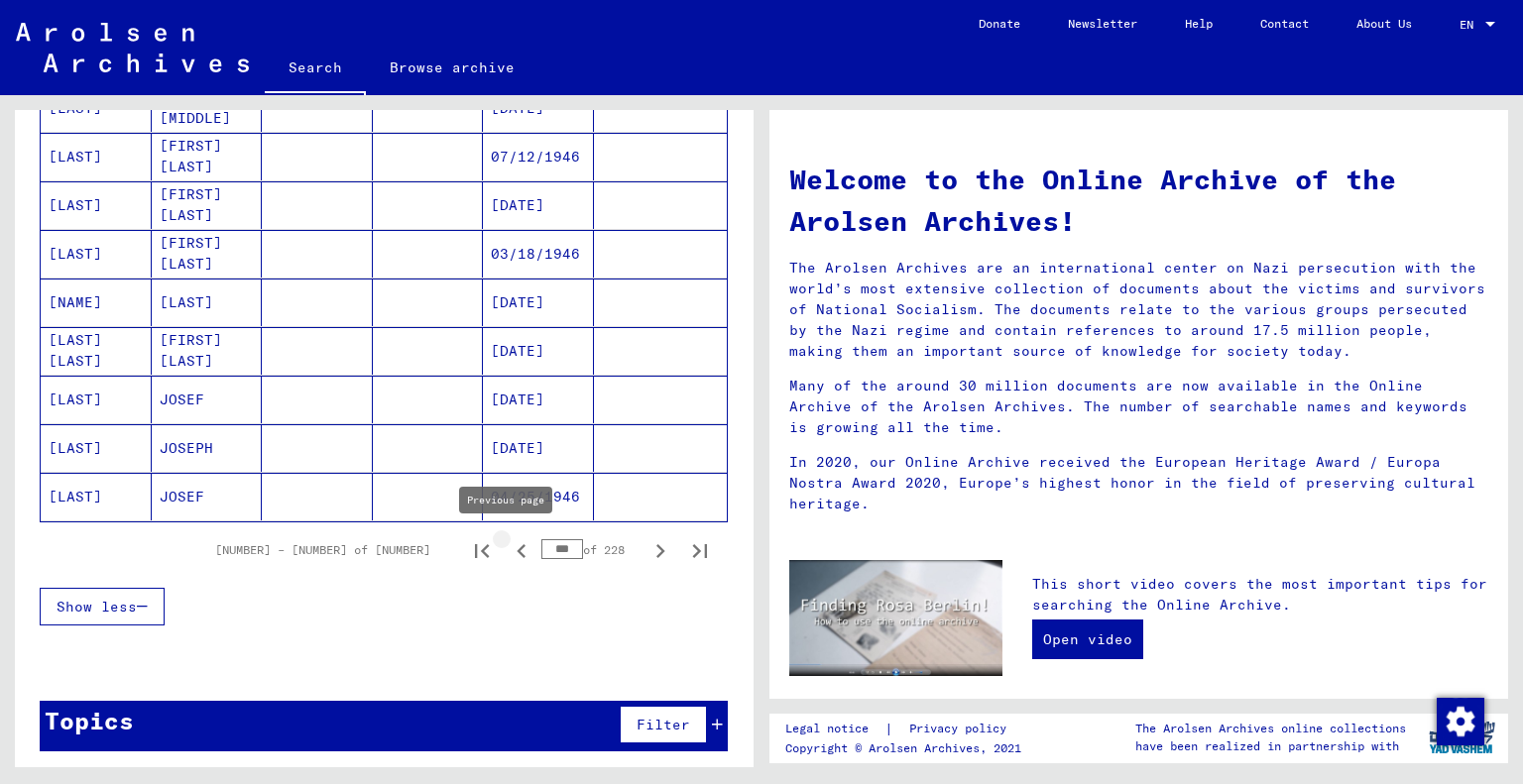 scroll, scrollTop: 1090, scrollLeft: 0, axis: vertical 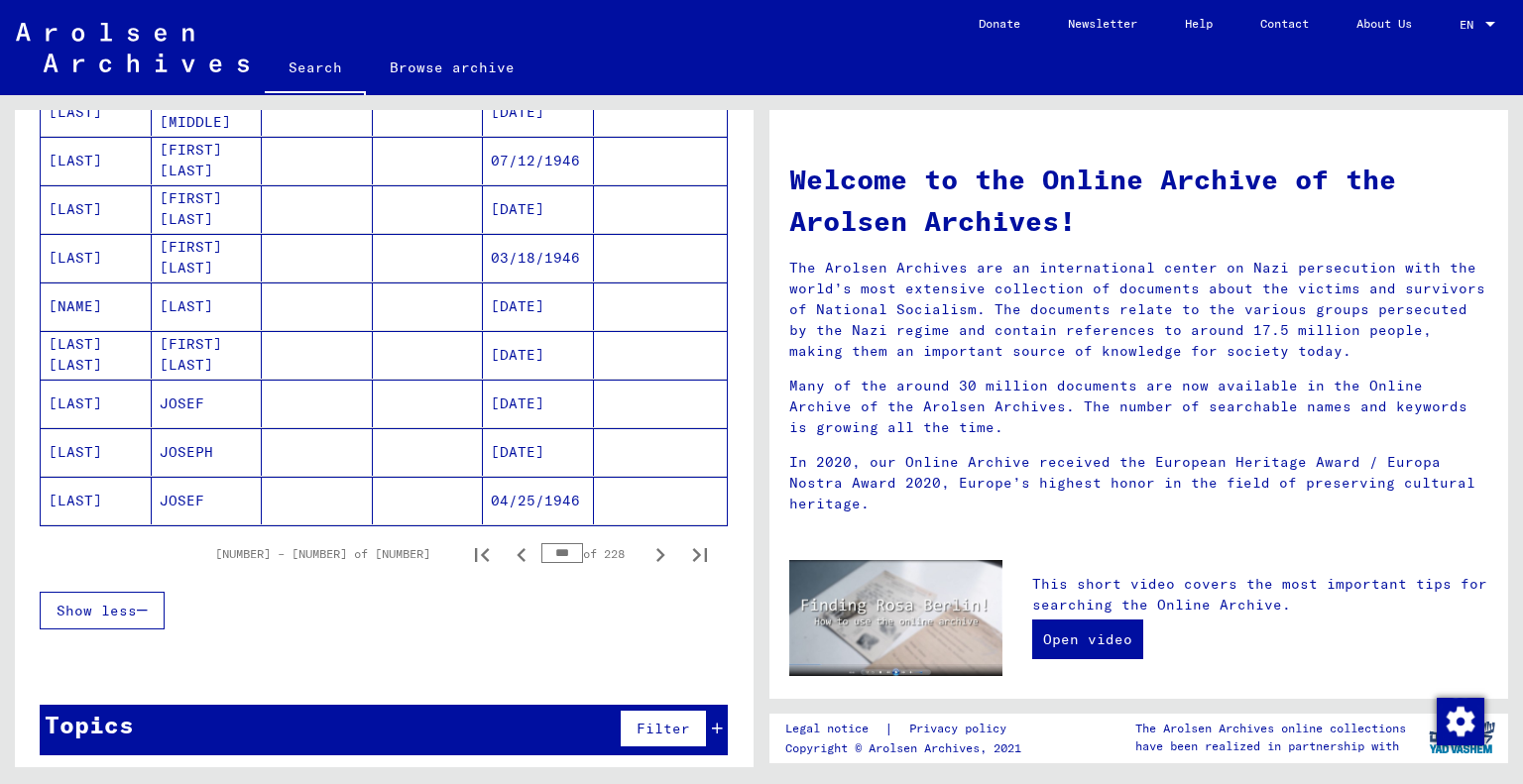 click 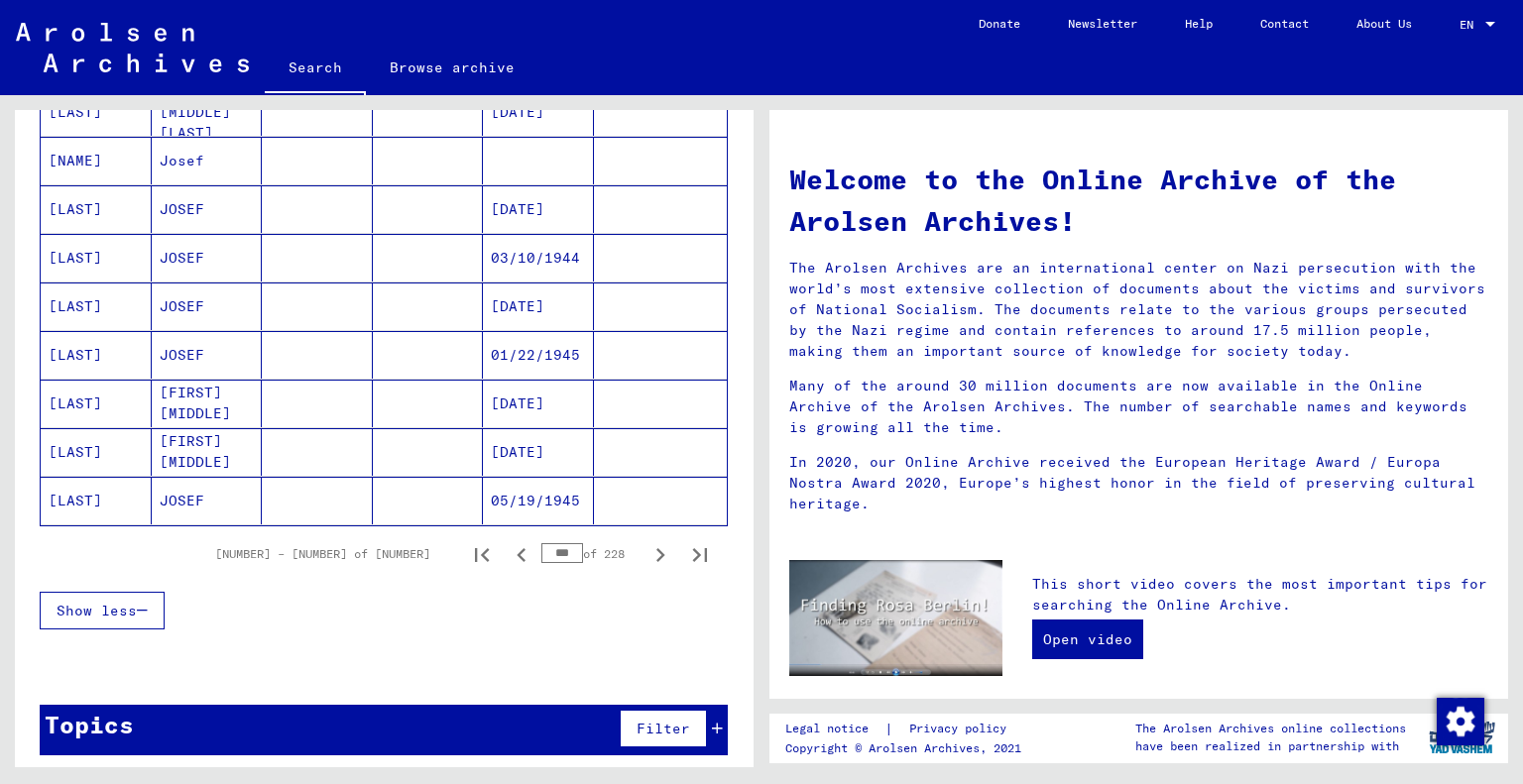 click 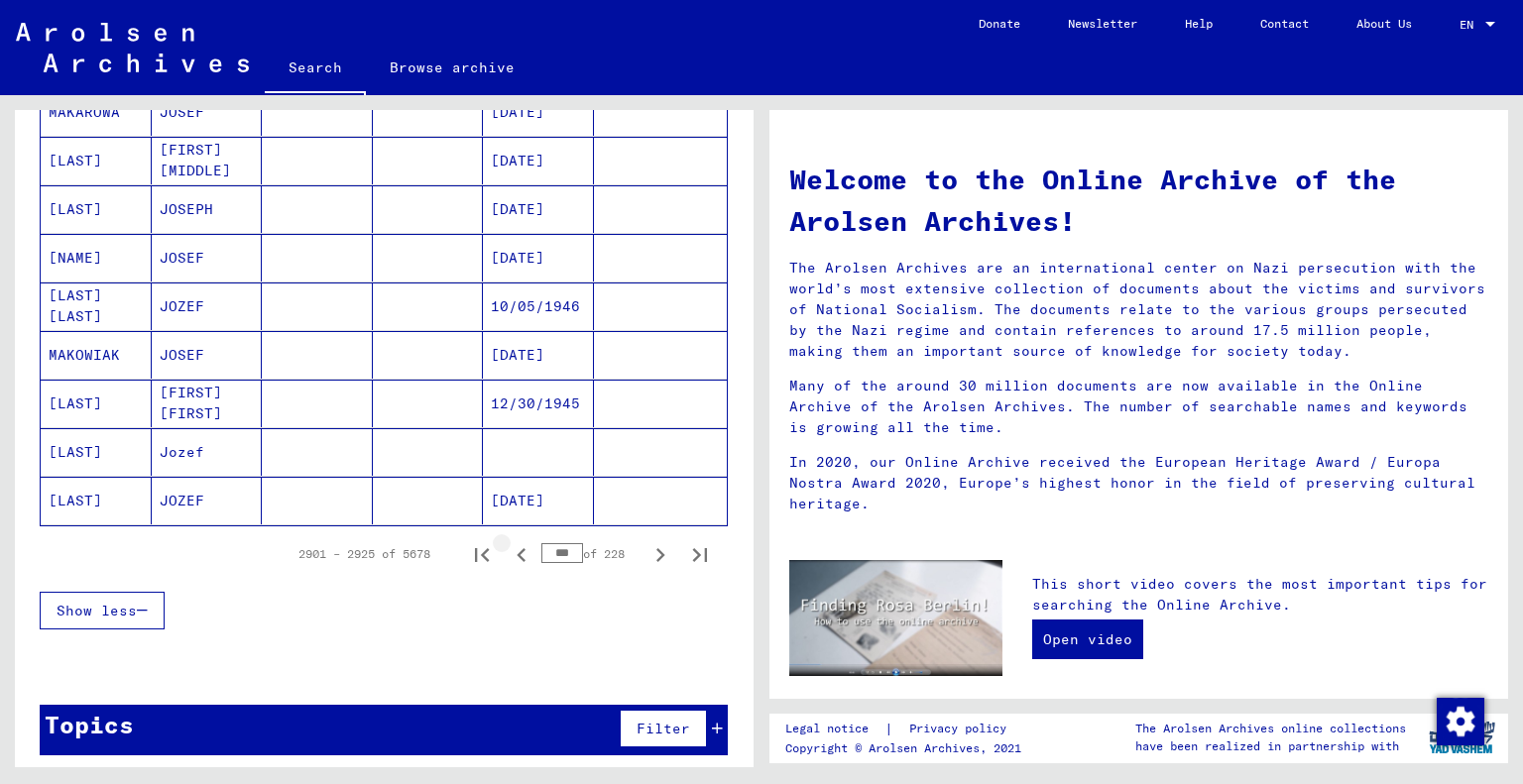click 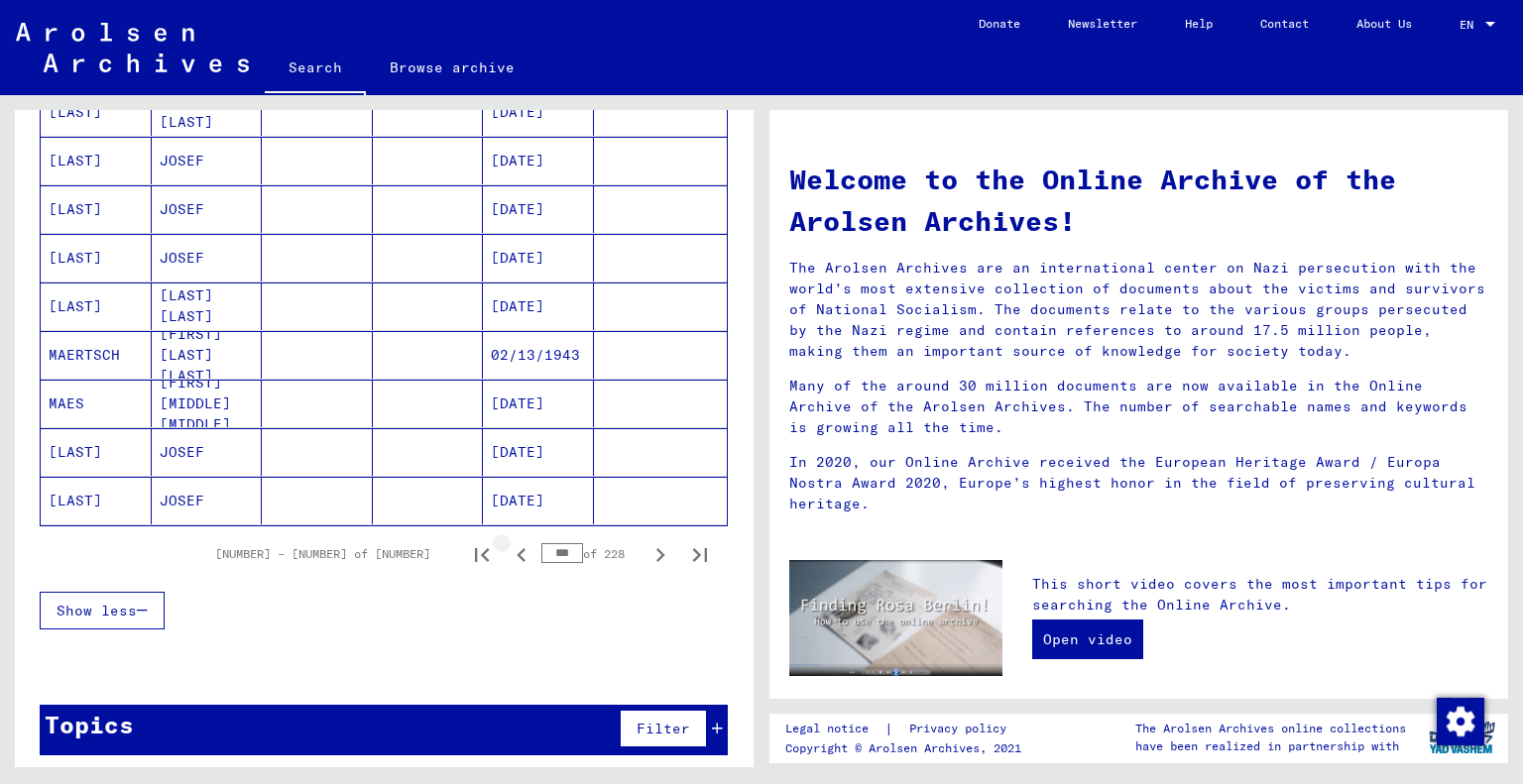 click 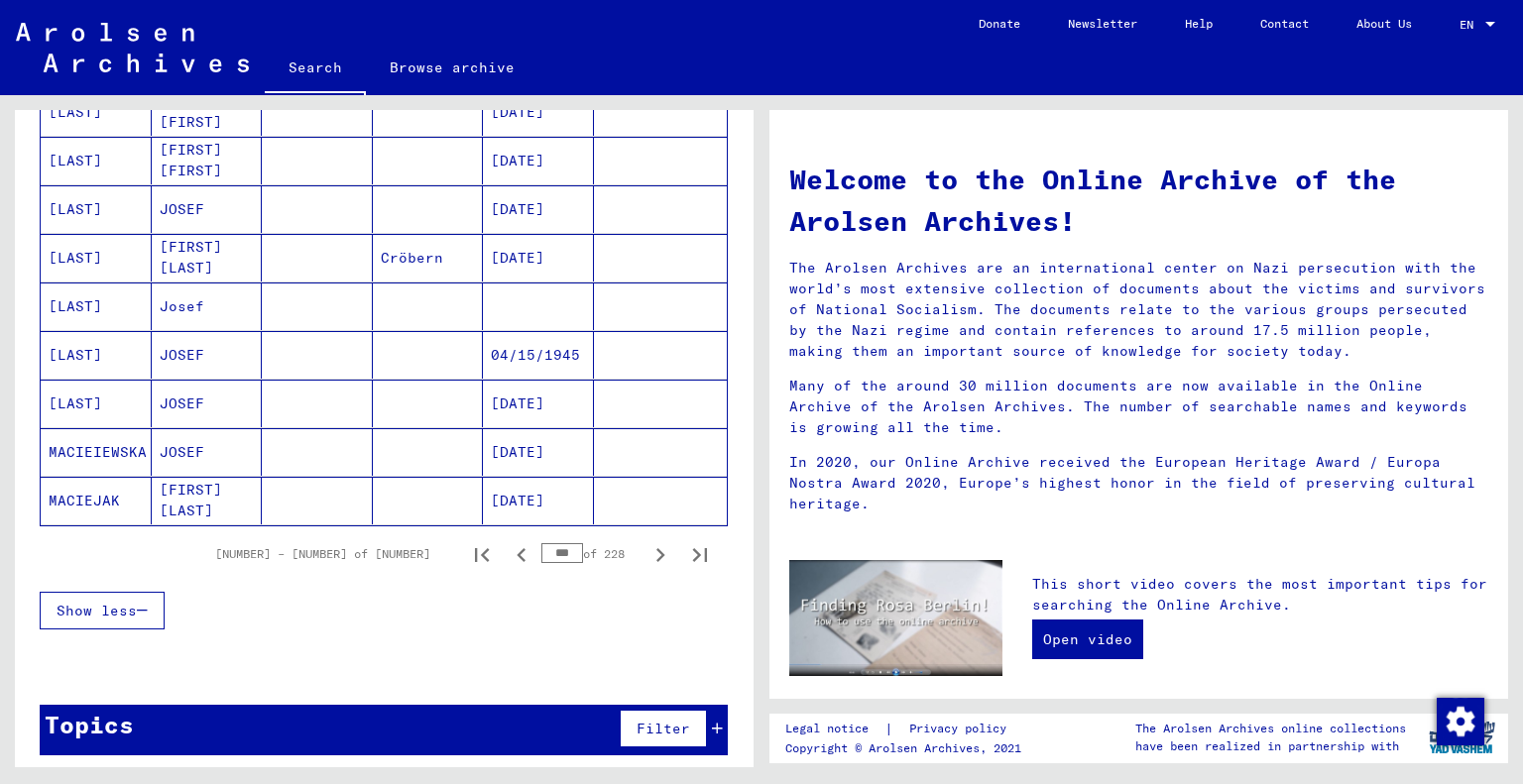 click 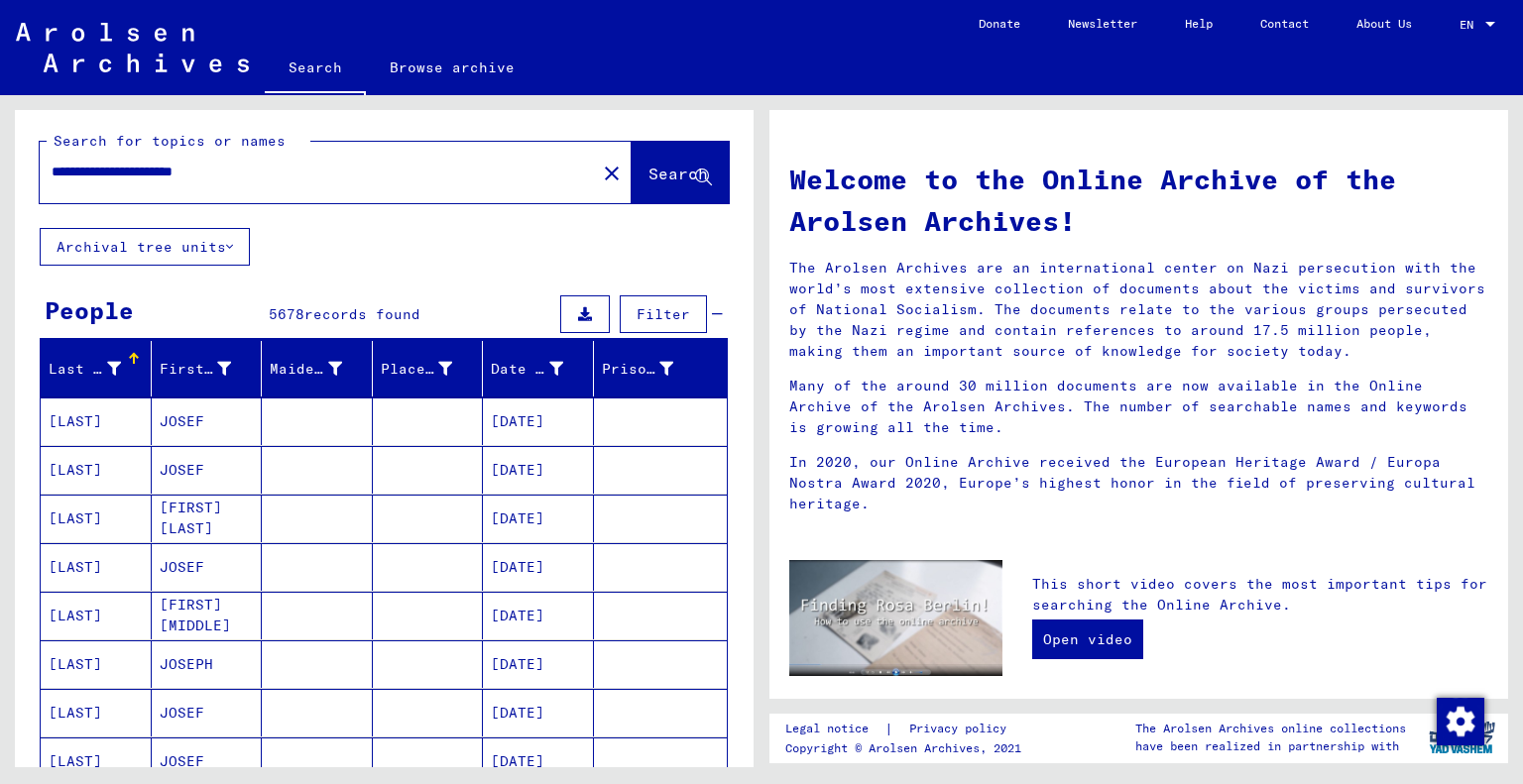 scroll, scrollTop: 0, scrollLeft: 0, axis: both 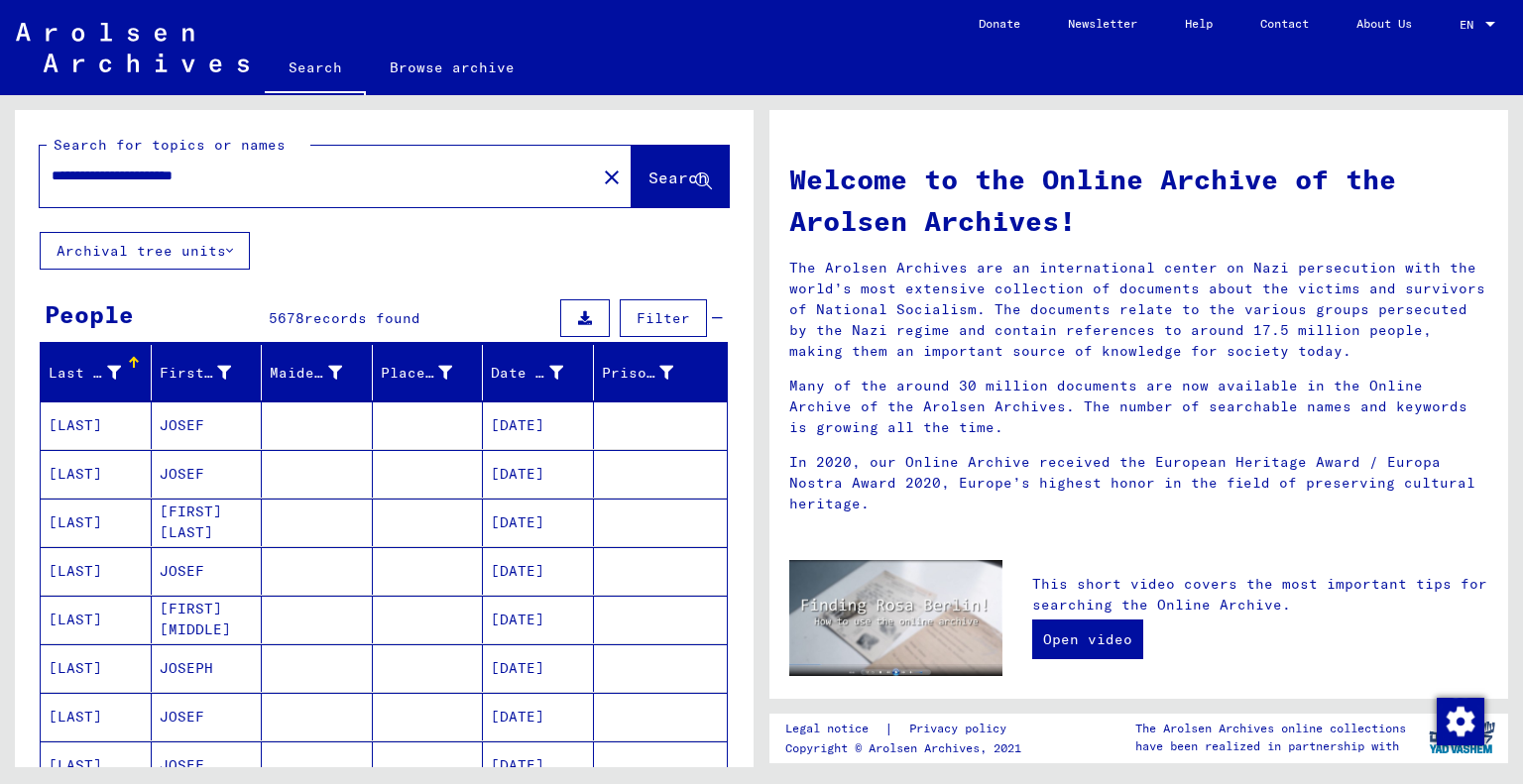 click on "JOSEF" at bounding box center (207, 474) 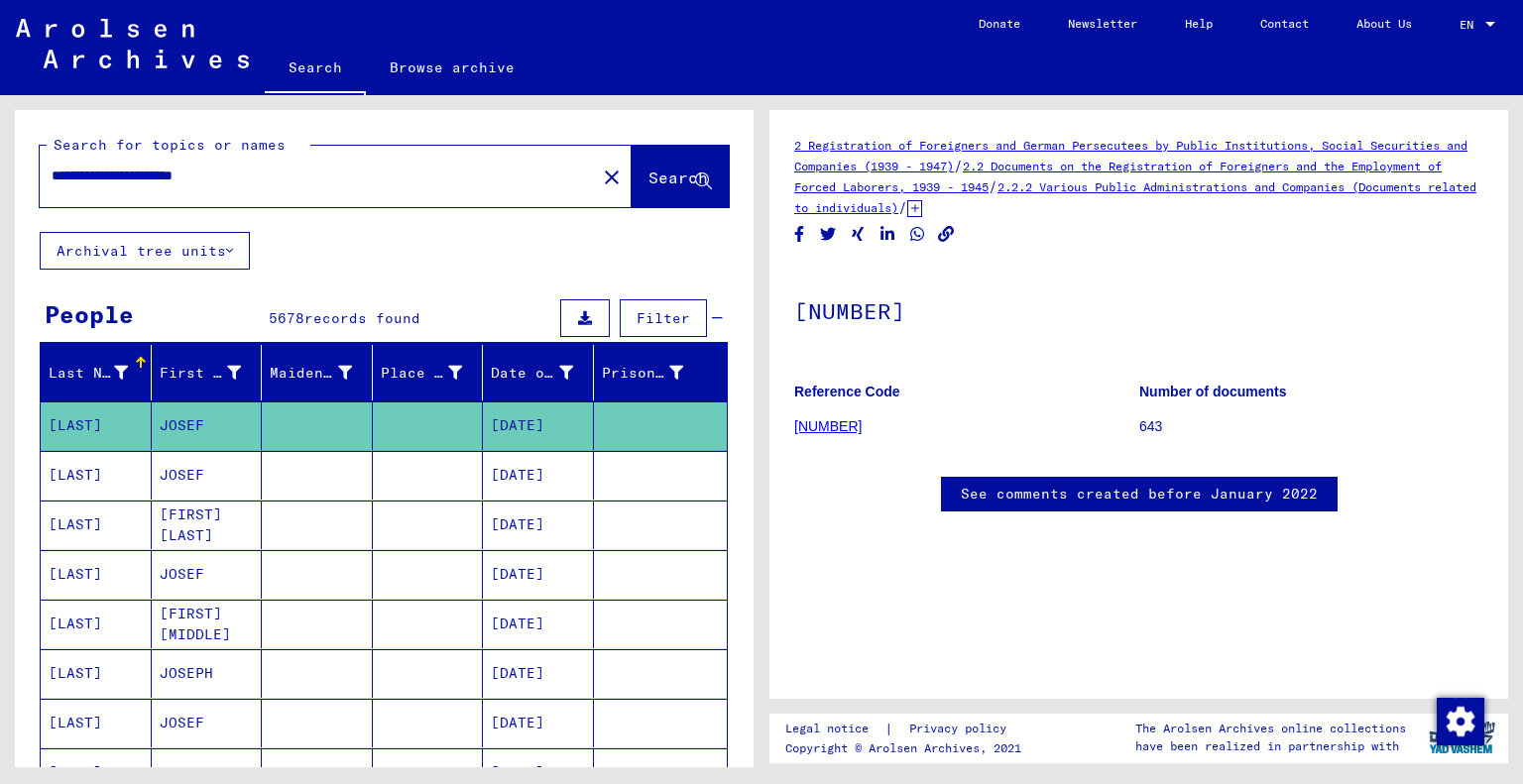 scroll, scrollTop: 0, scrollLeft: 0, axis: both 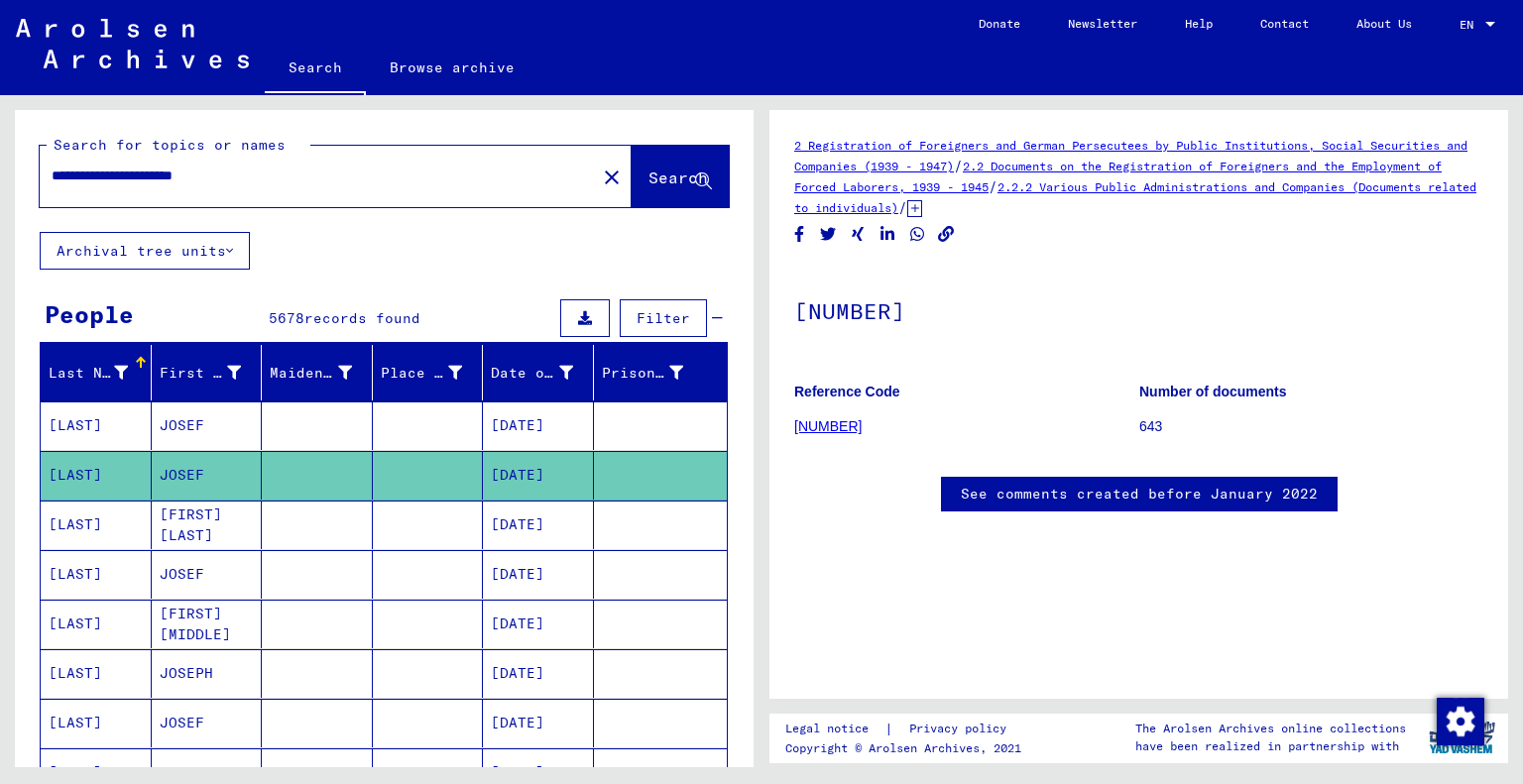 click on "[FIRST] [LAST]" at bounding box center (207, 574) 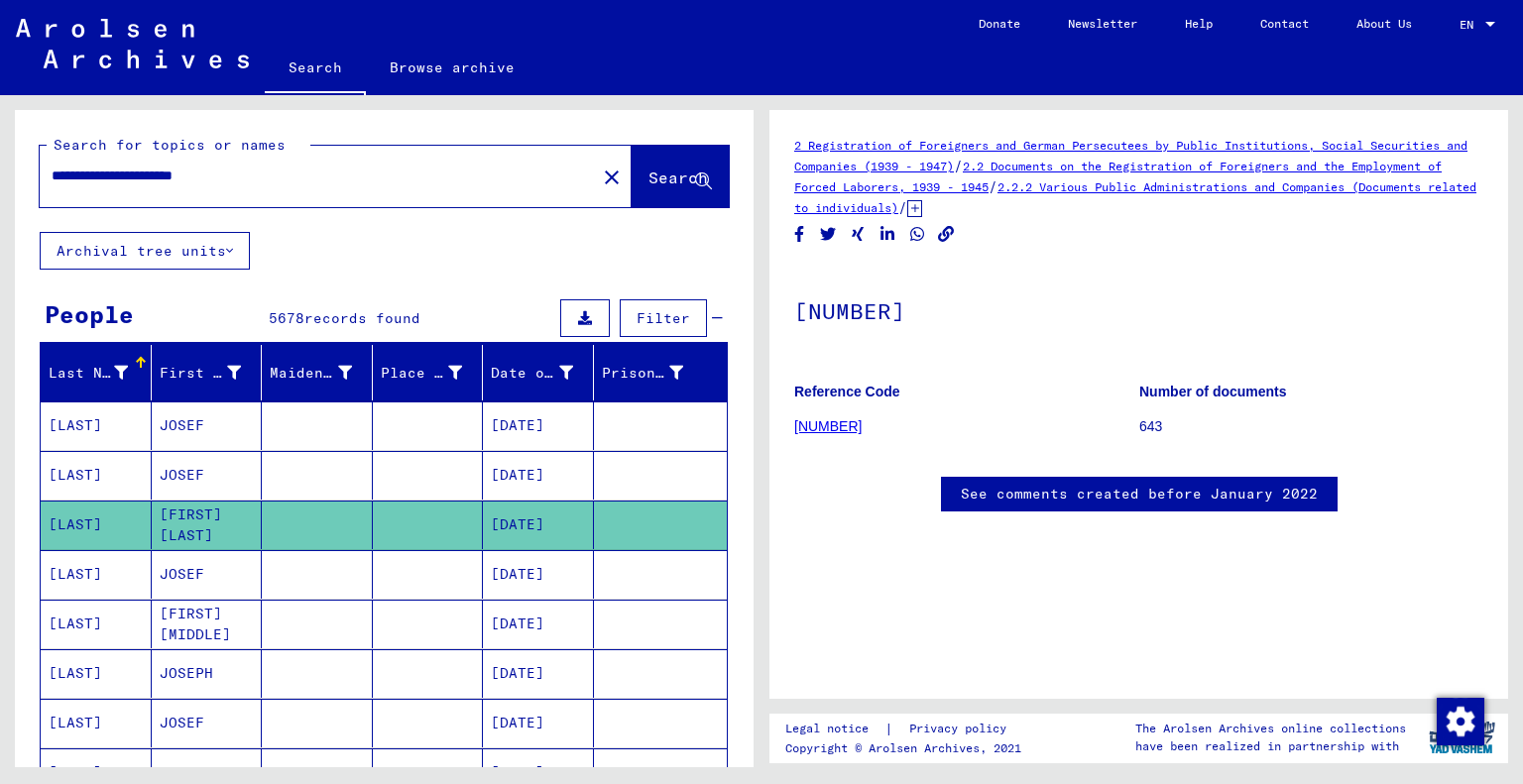 scroll, scrollTop: 0, scrollLeft: 0, axis: both 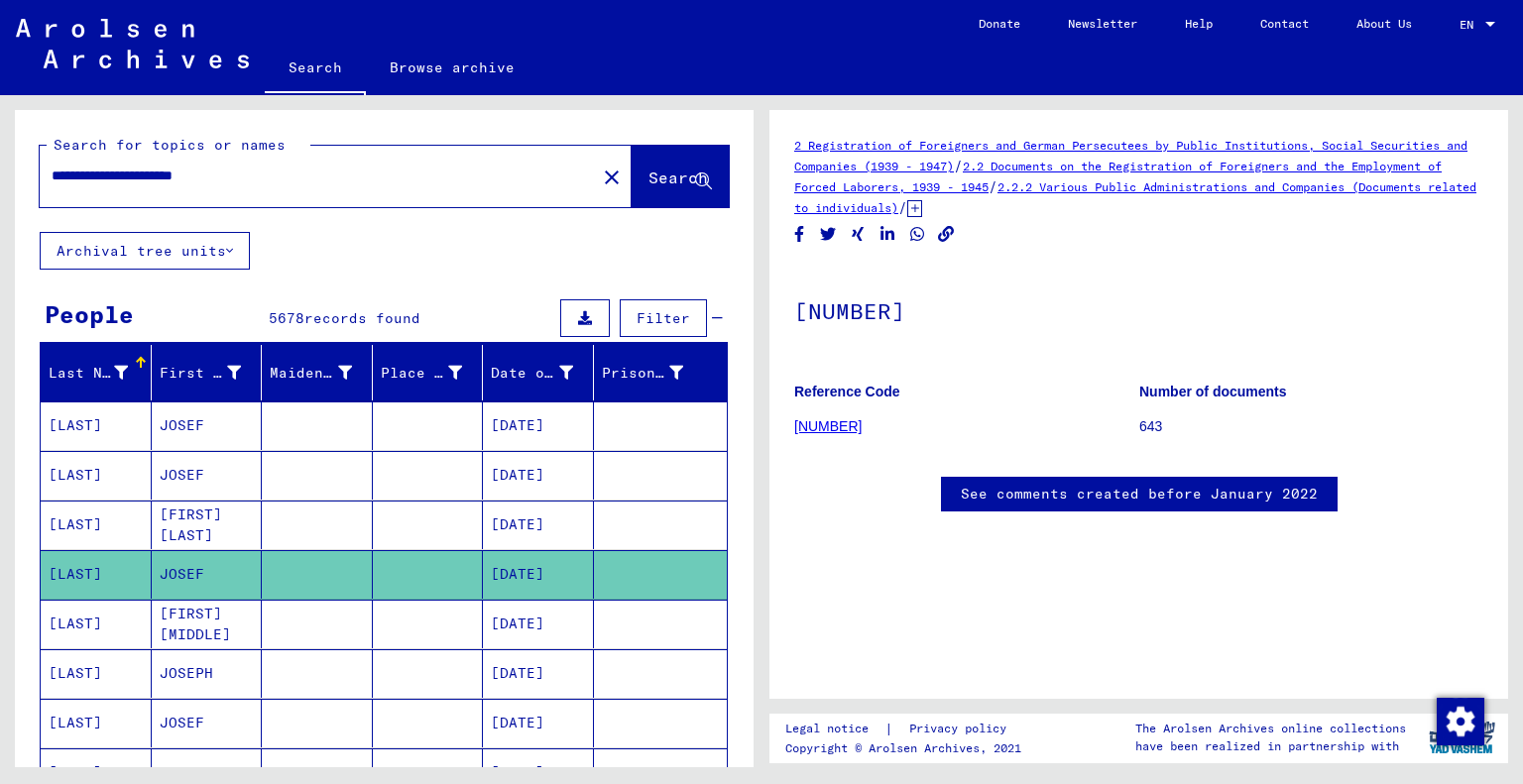 click on "JOSEPH" at bounding box center (207, 723) 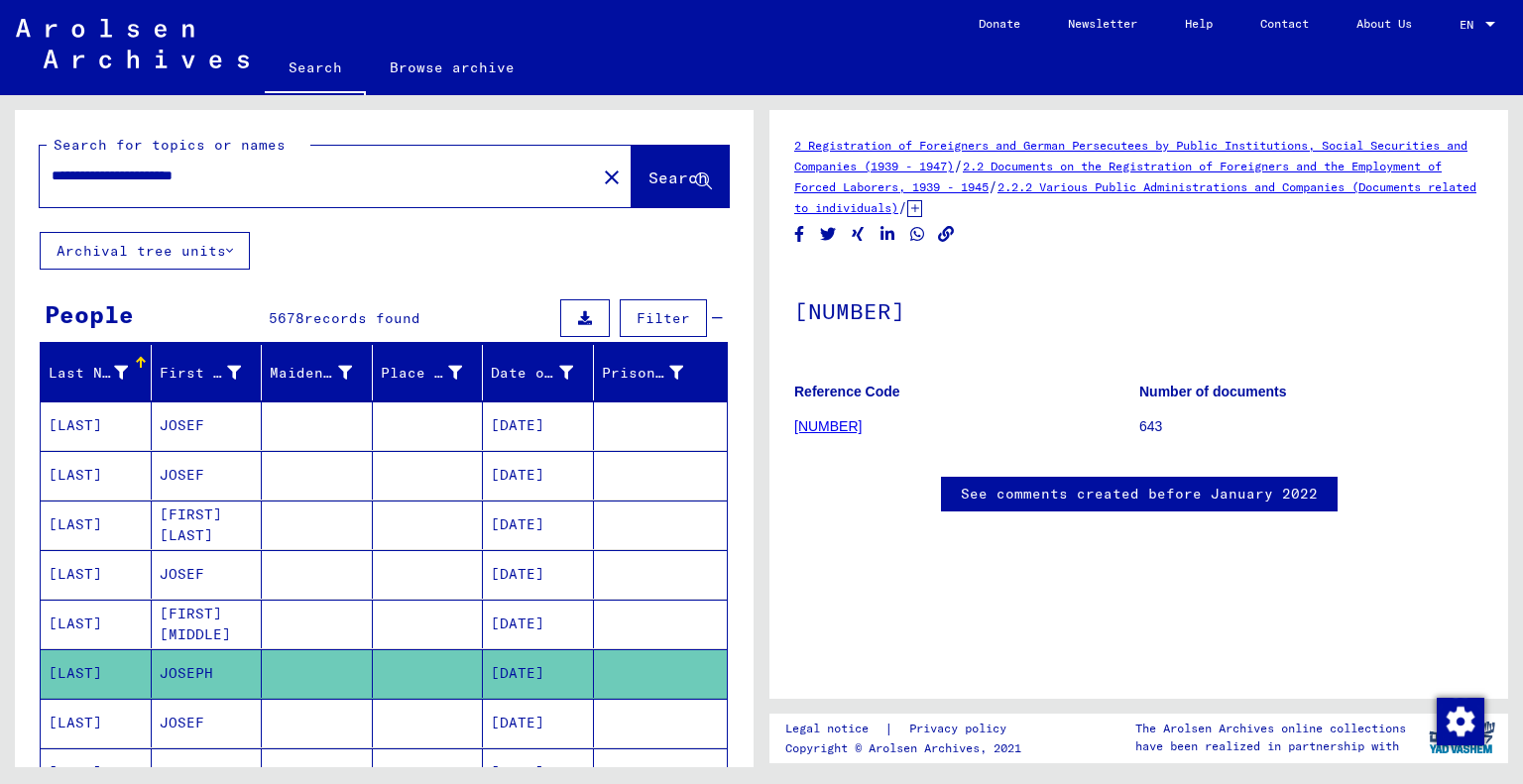 scroll, scrollTop: 0, scrollLeft: 0, axis: both 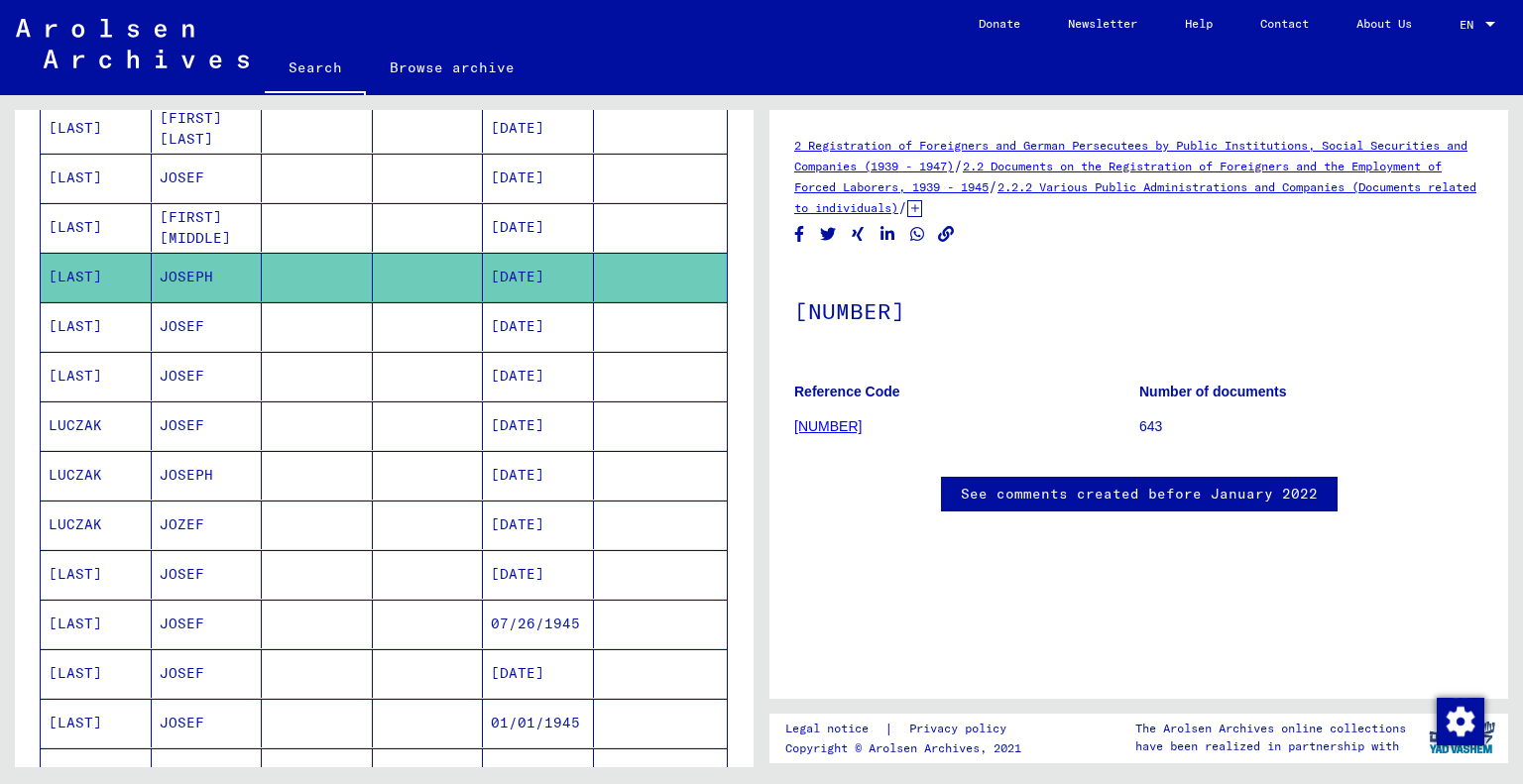 click on "JOZEF" at bounding box center [207, 574] 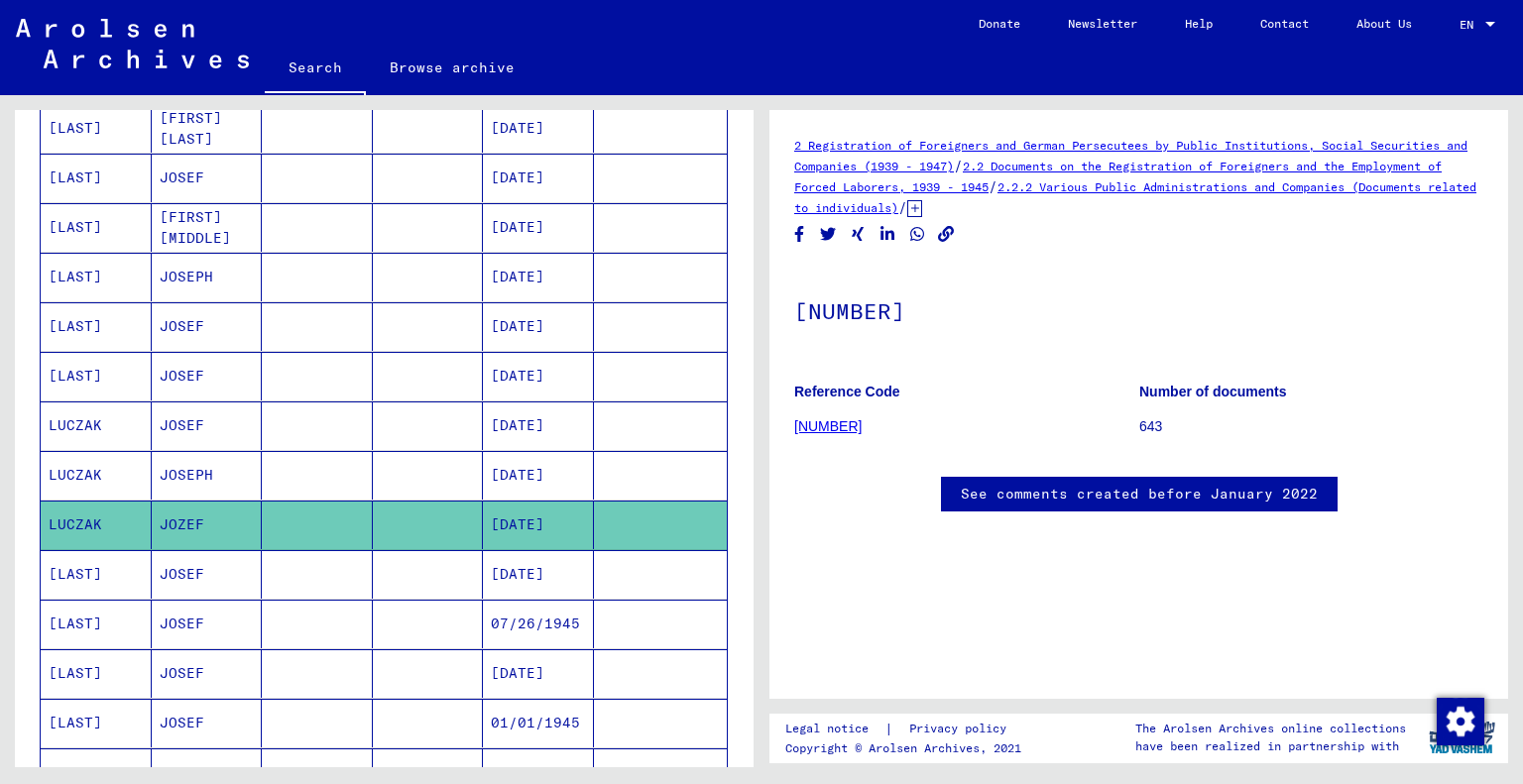 scroll, scrollTop: 0, scrollLeft: 0, axis: both 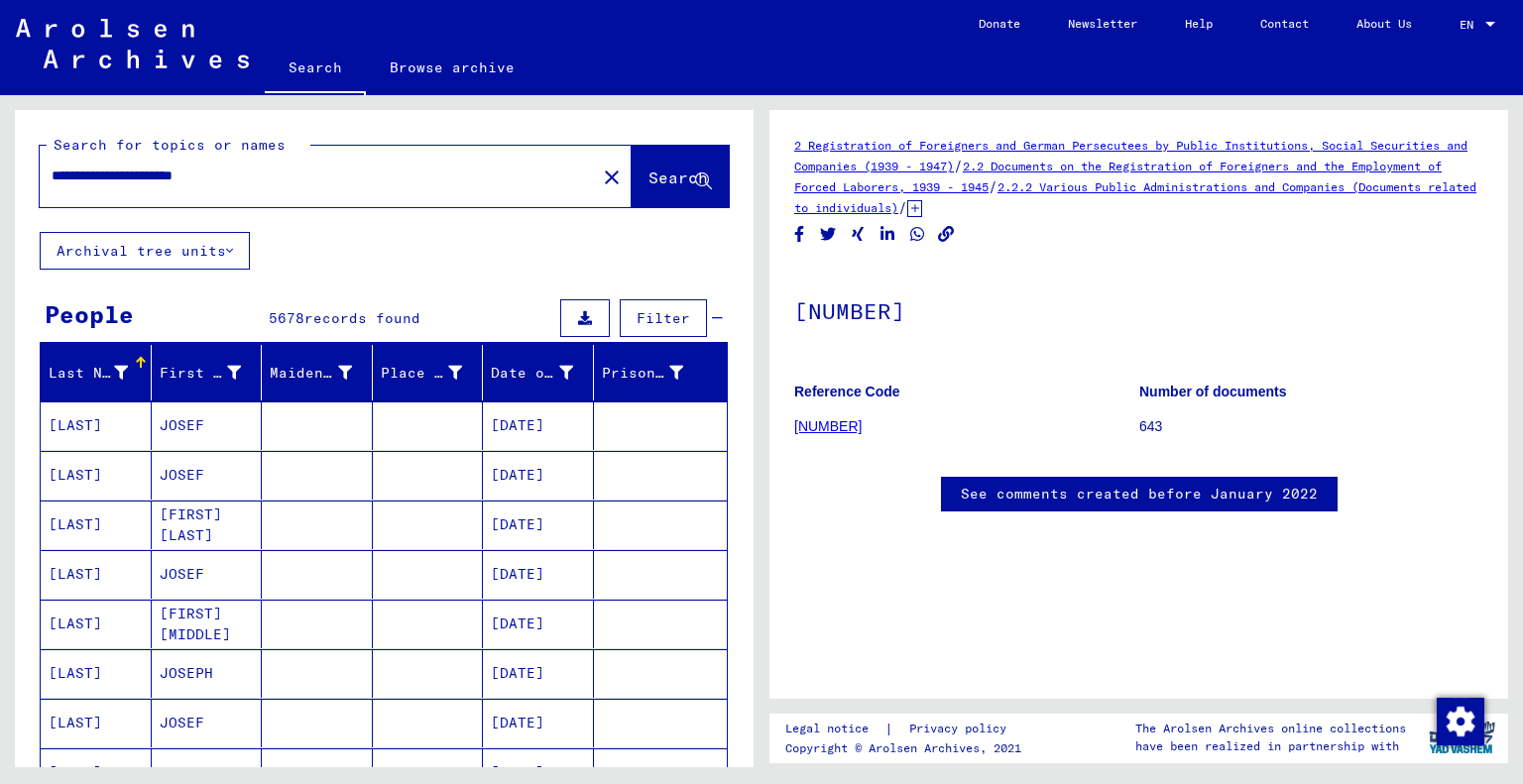 click on "**********" at bounding box center (317, 175) 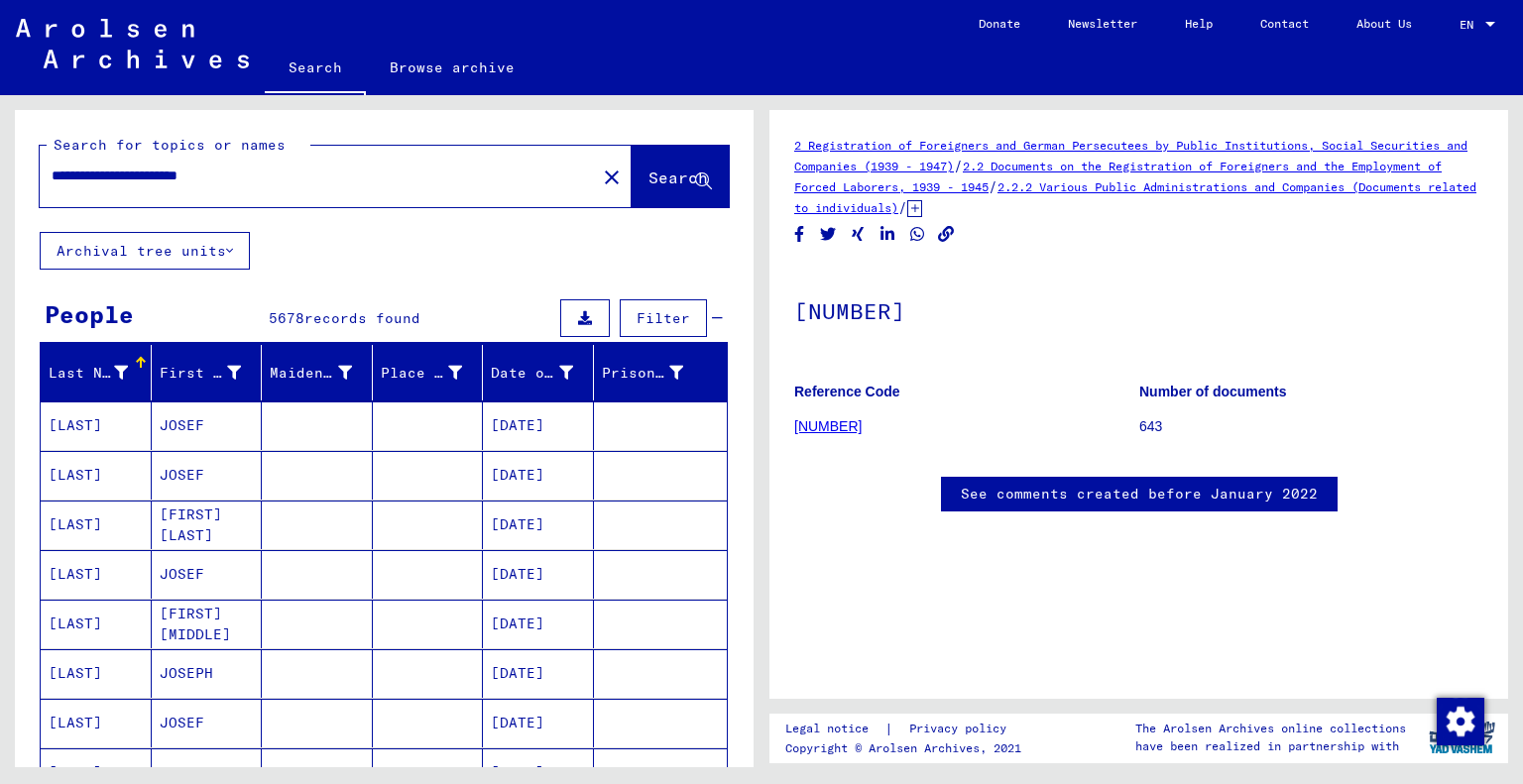 type on "**********" 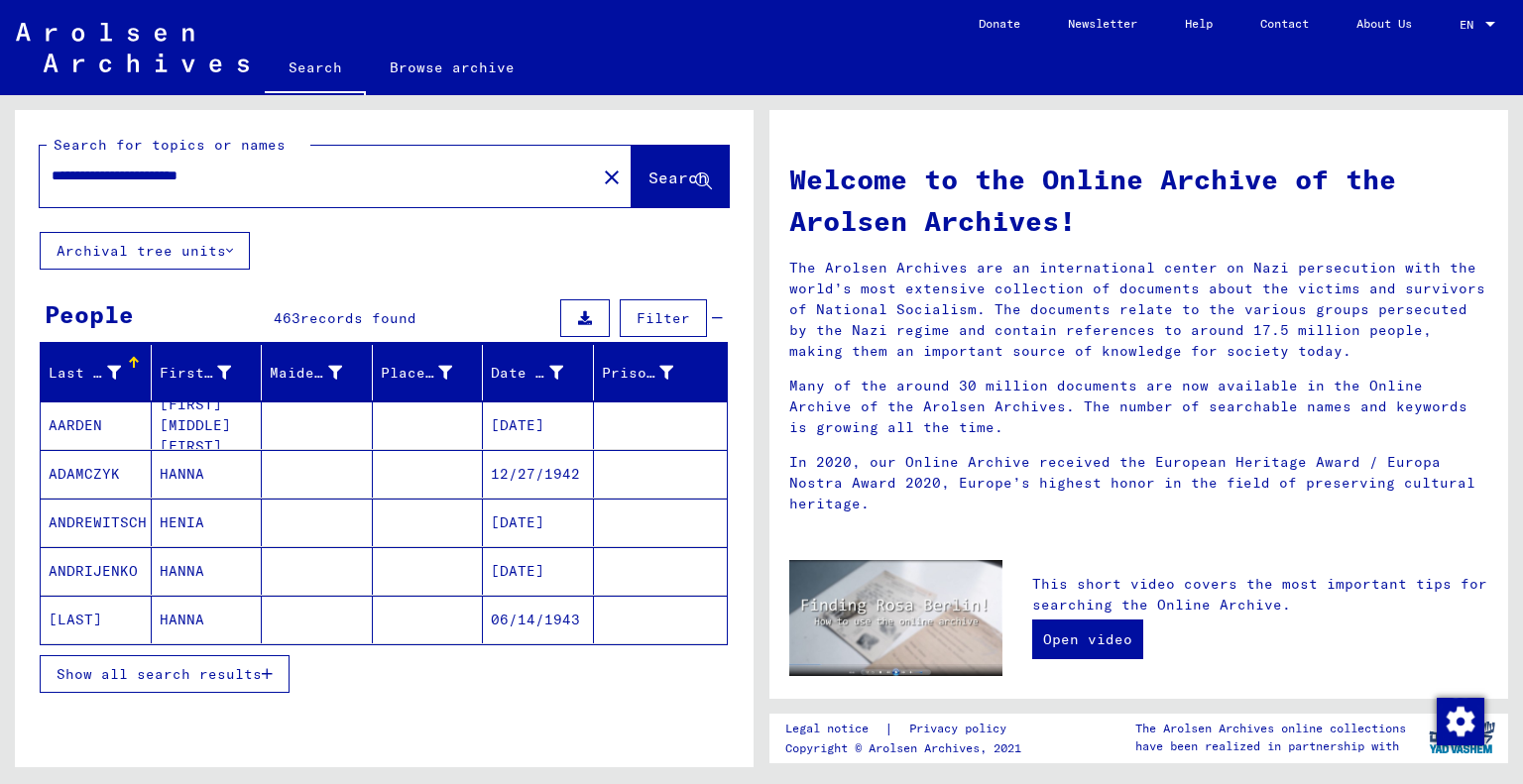 click on "Show all search results" at bounding box center (159, 674) 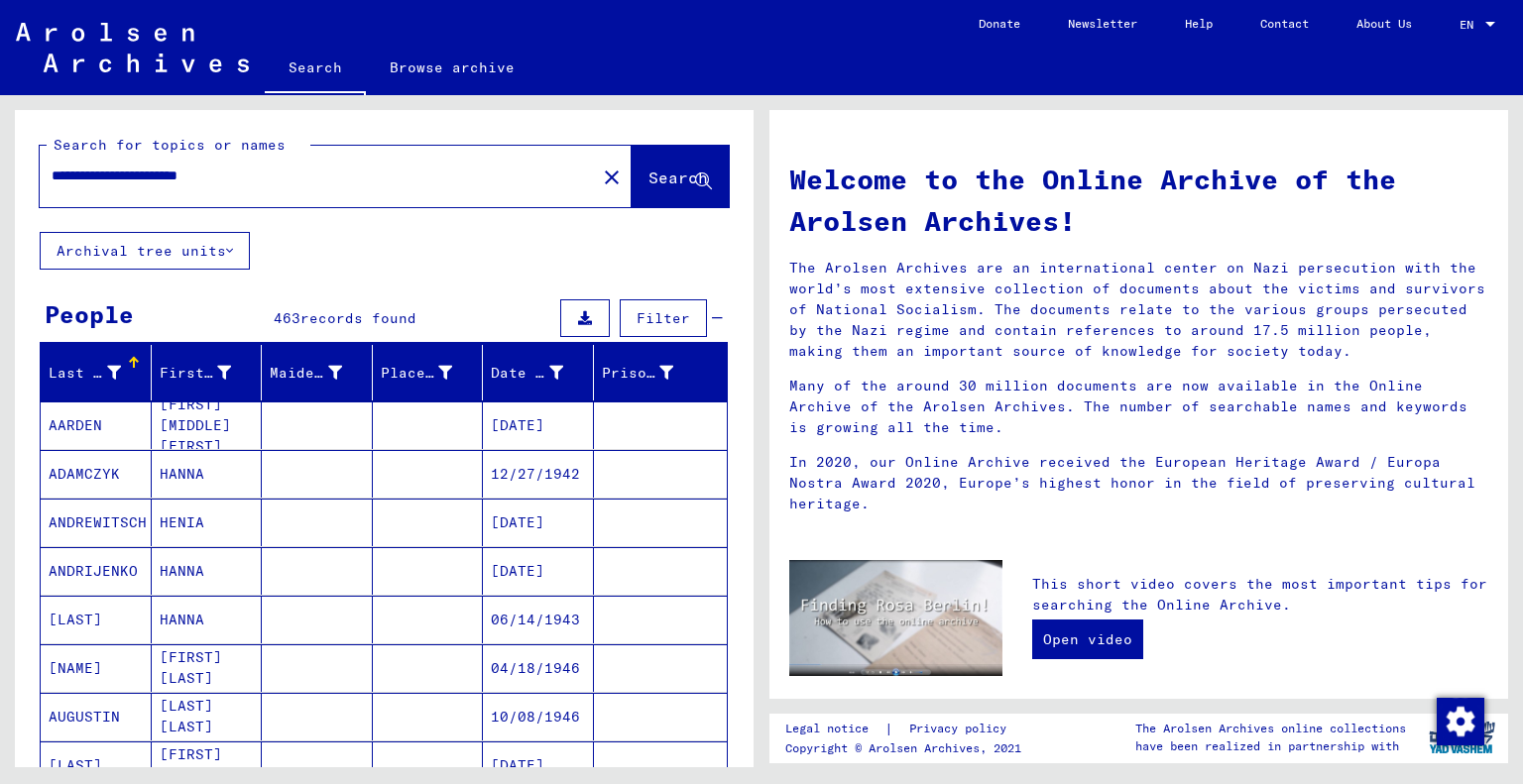 click on "Last Name" at bounding box center (84, 373) 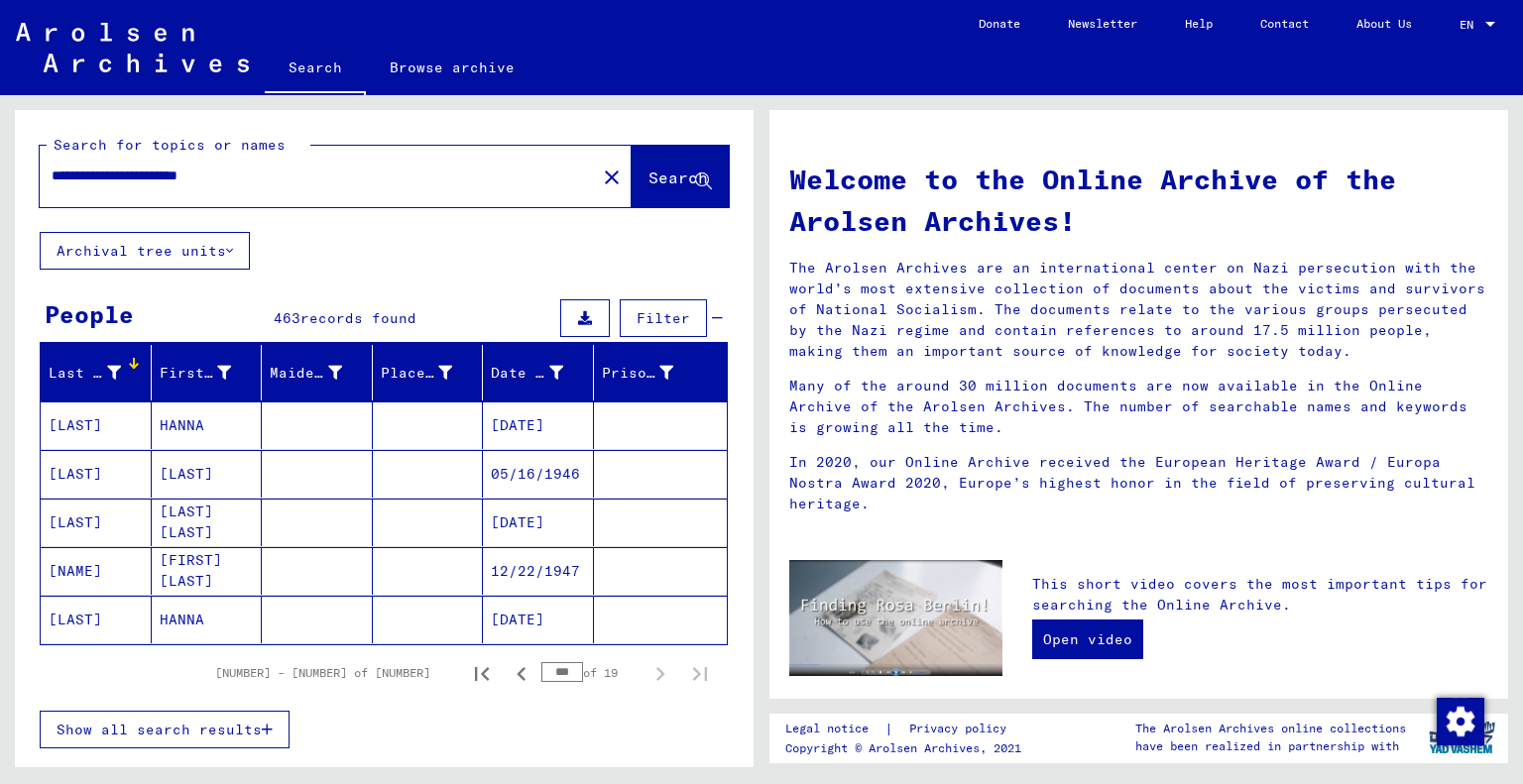 click on "Show all search results" at bounding box center (159, 729) 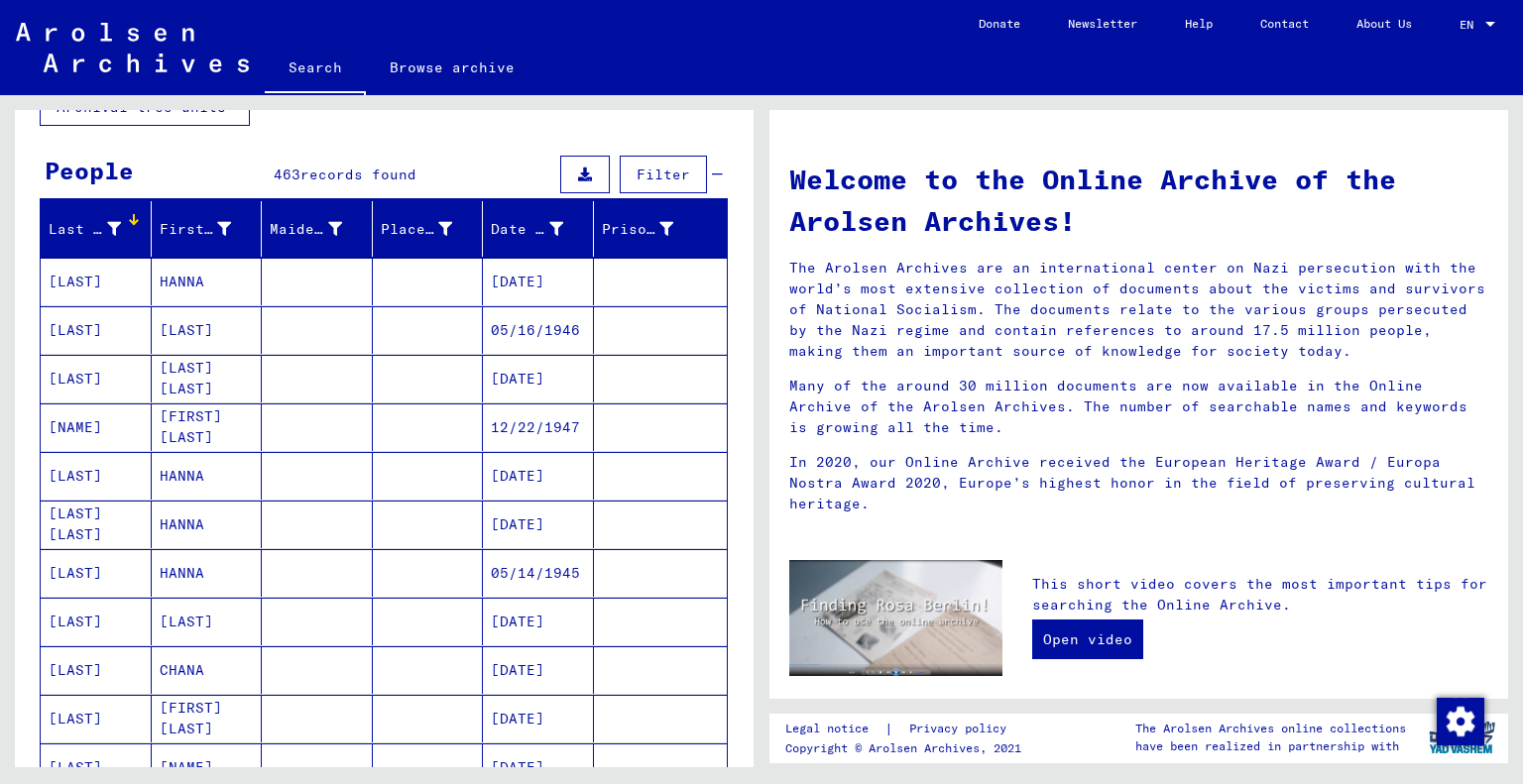 scroll, scrollTop: 143, scrollLeft: 0, axis: vertical 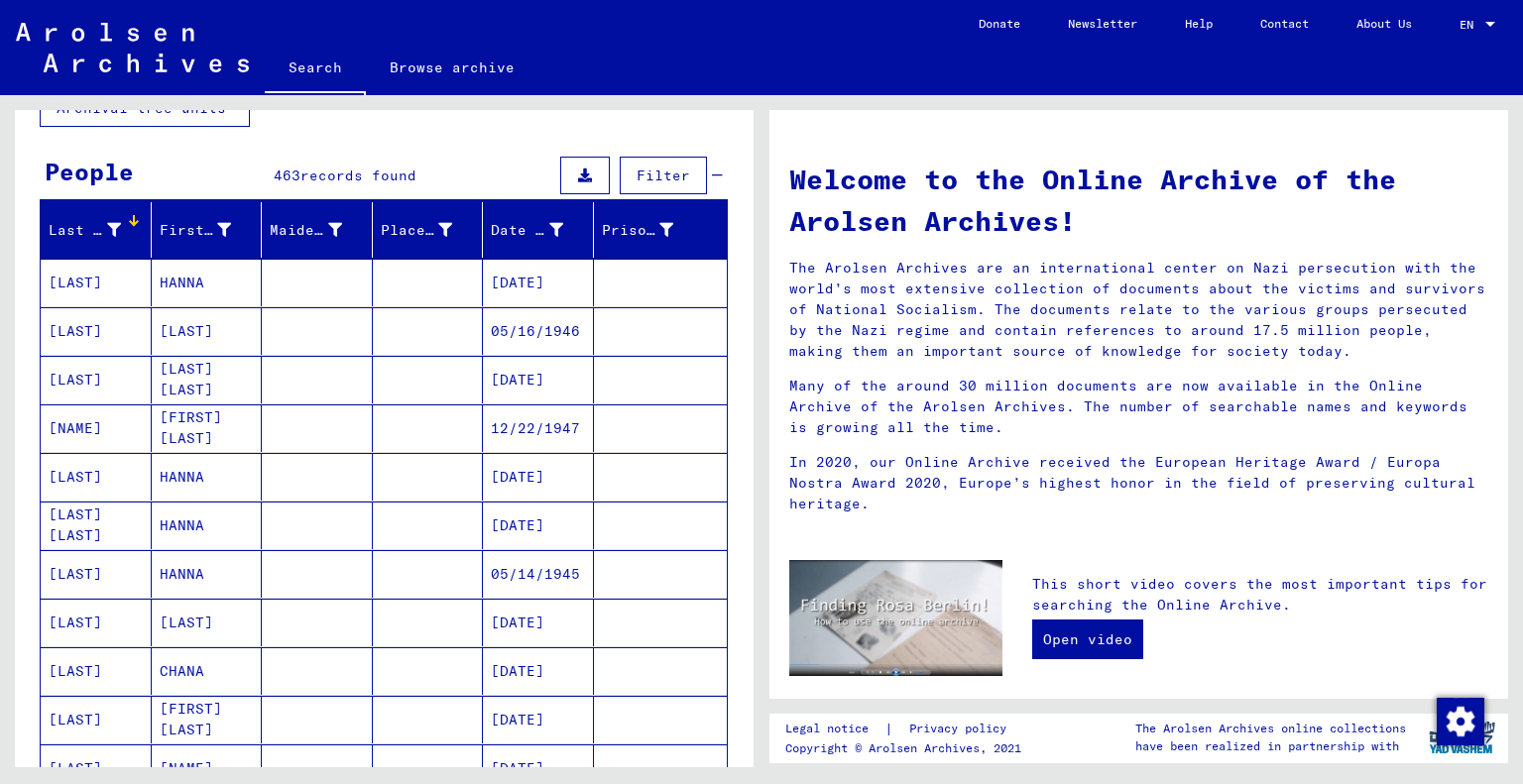 click on "Filter" at bounding box center [663, 175] 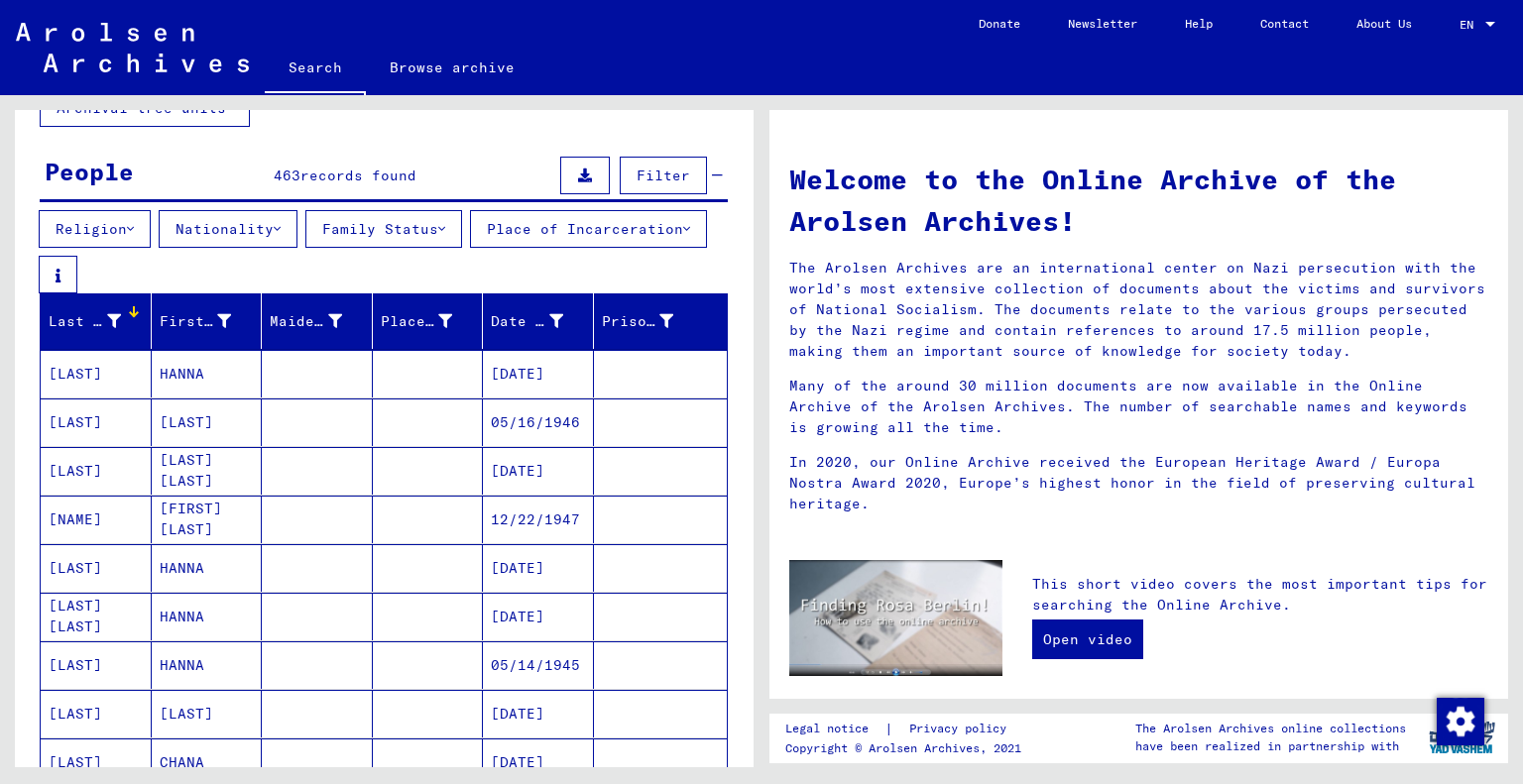 click at bounding box center (277, 229) 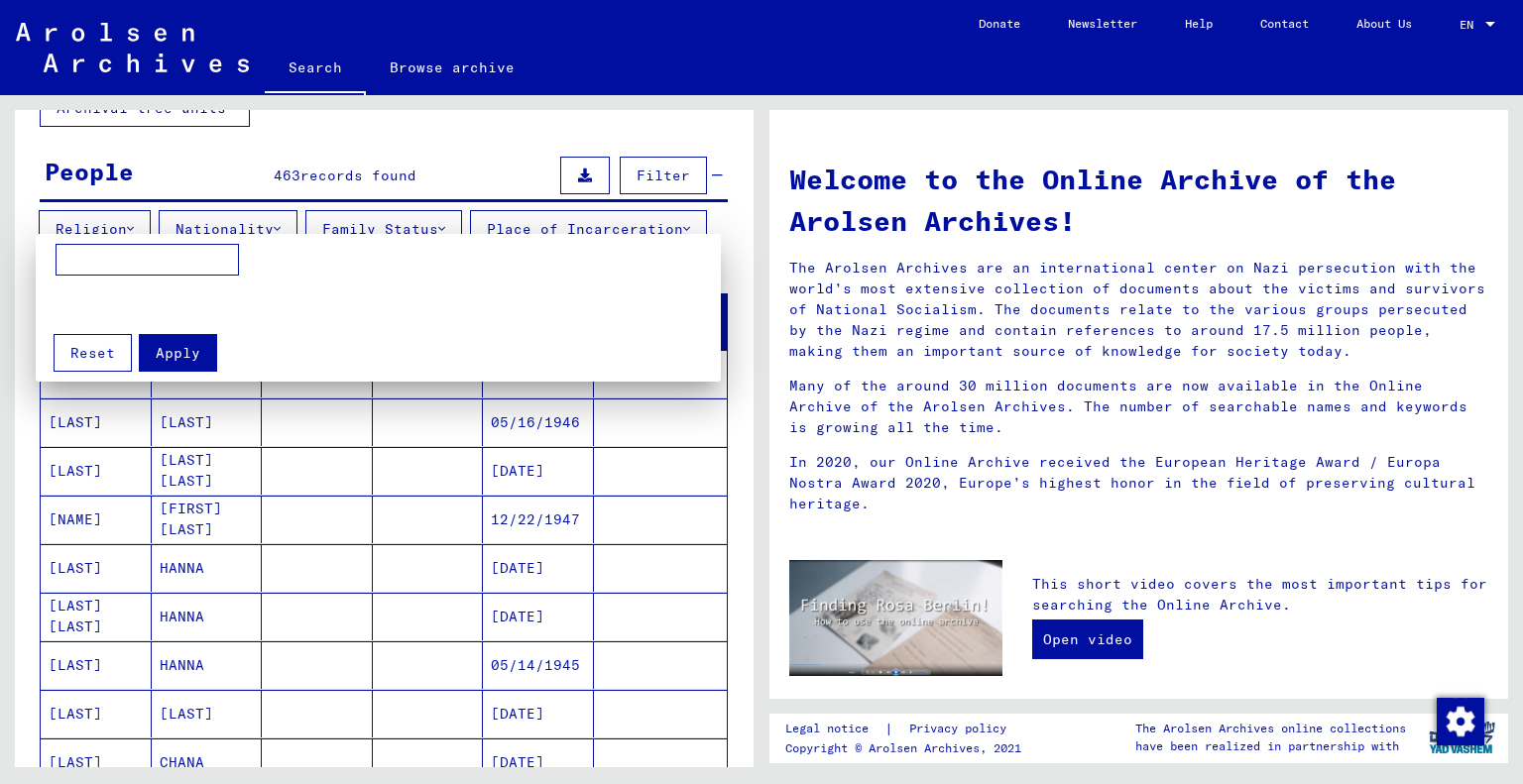 click at bounding box center (147, 260) 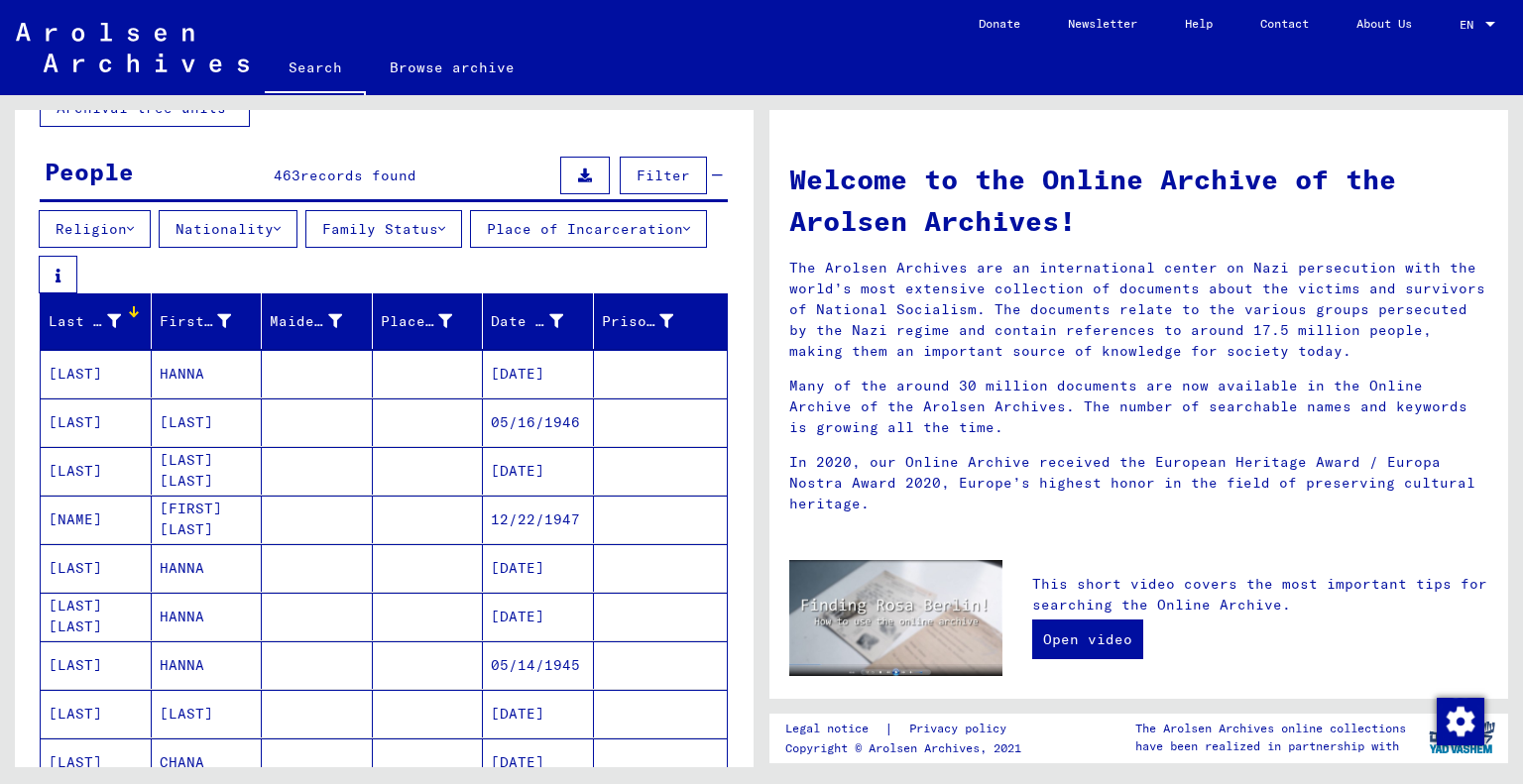 click at bounding box center [686, 229] 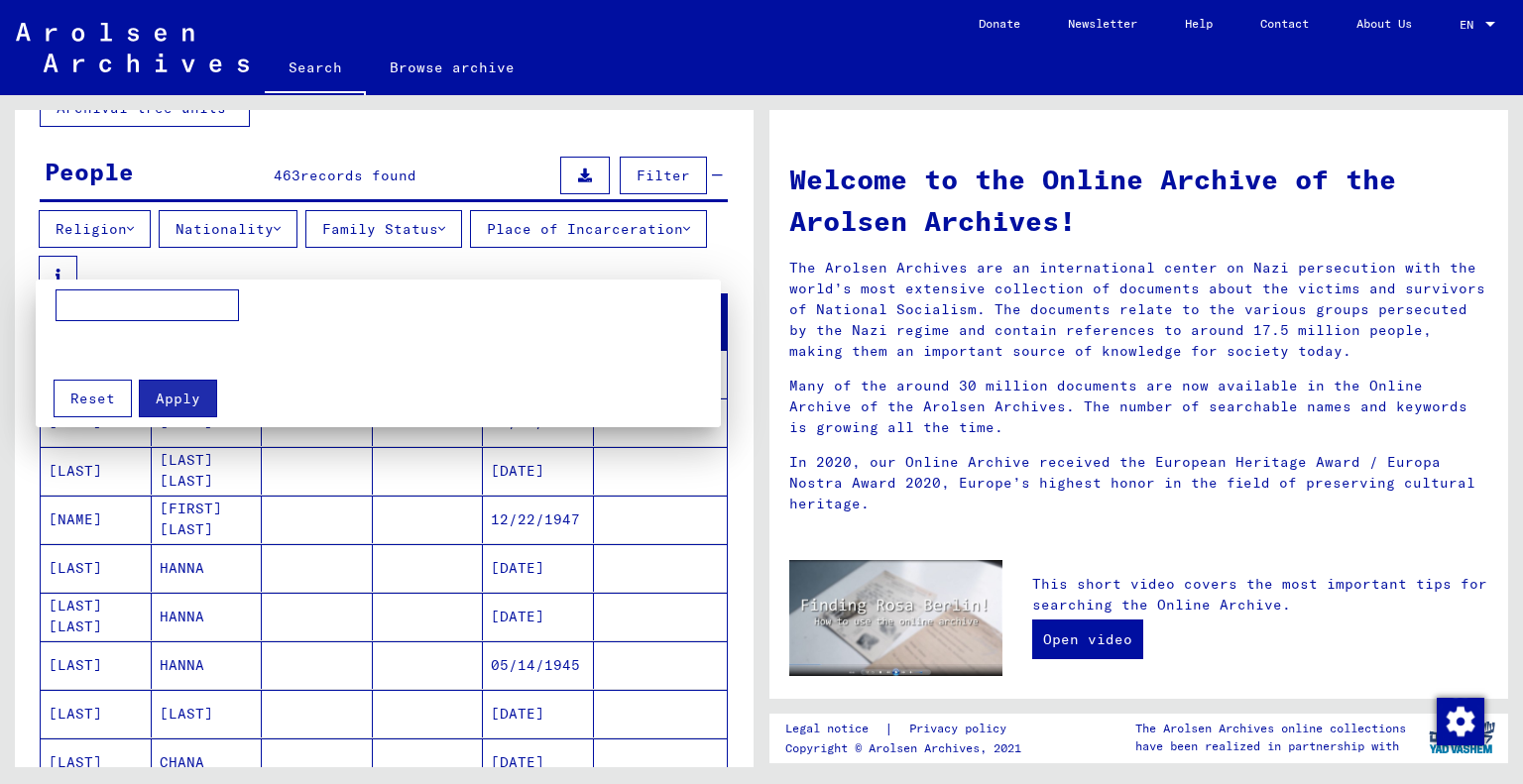 click at bounding box center (762, 392) 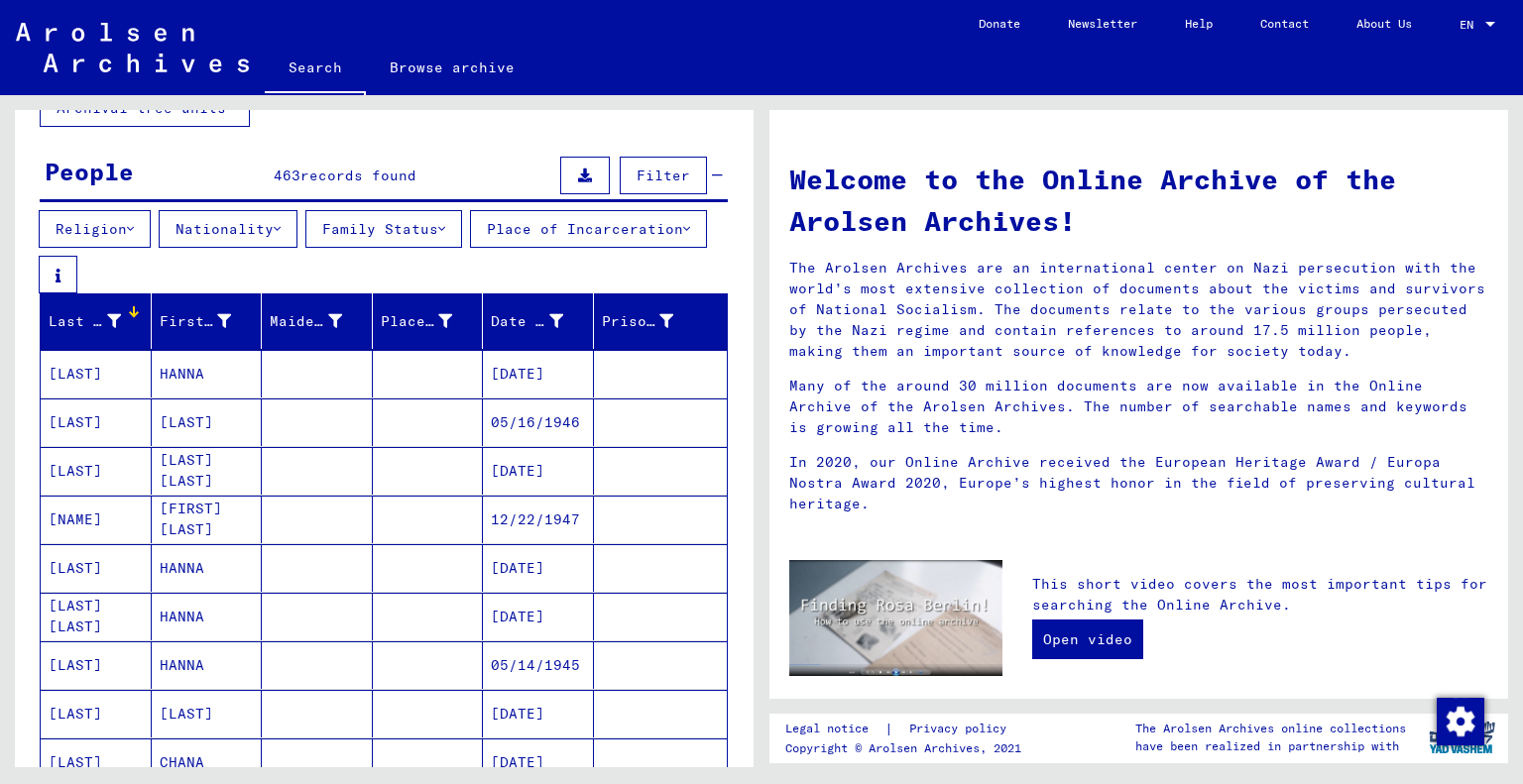 click on "Religion" at bounding box center (94, 229) 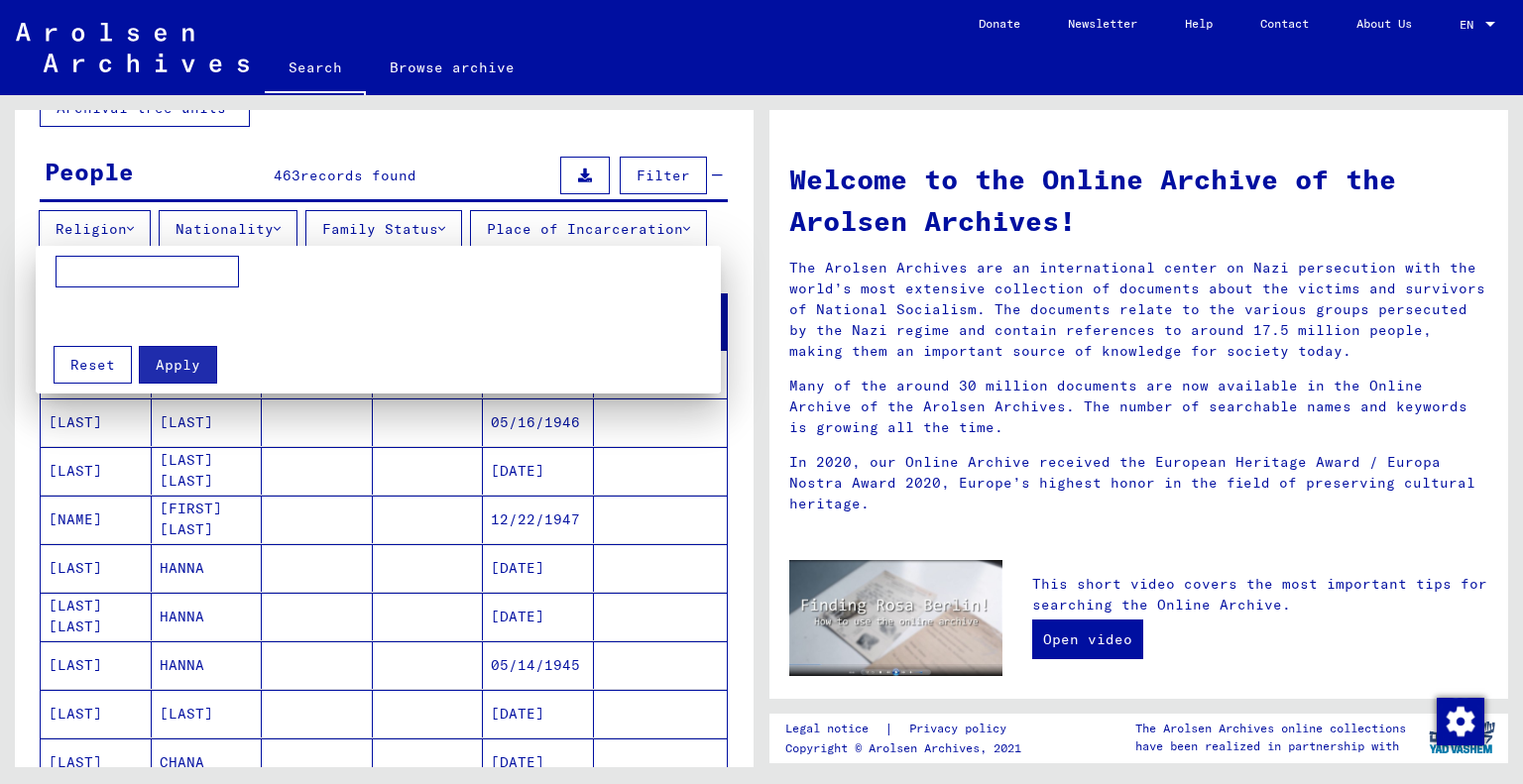 click at bounding box center (147, 272) 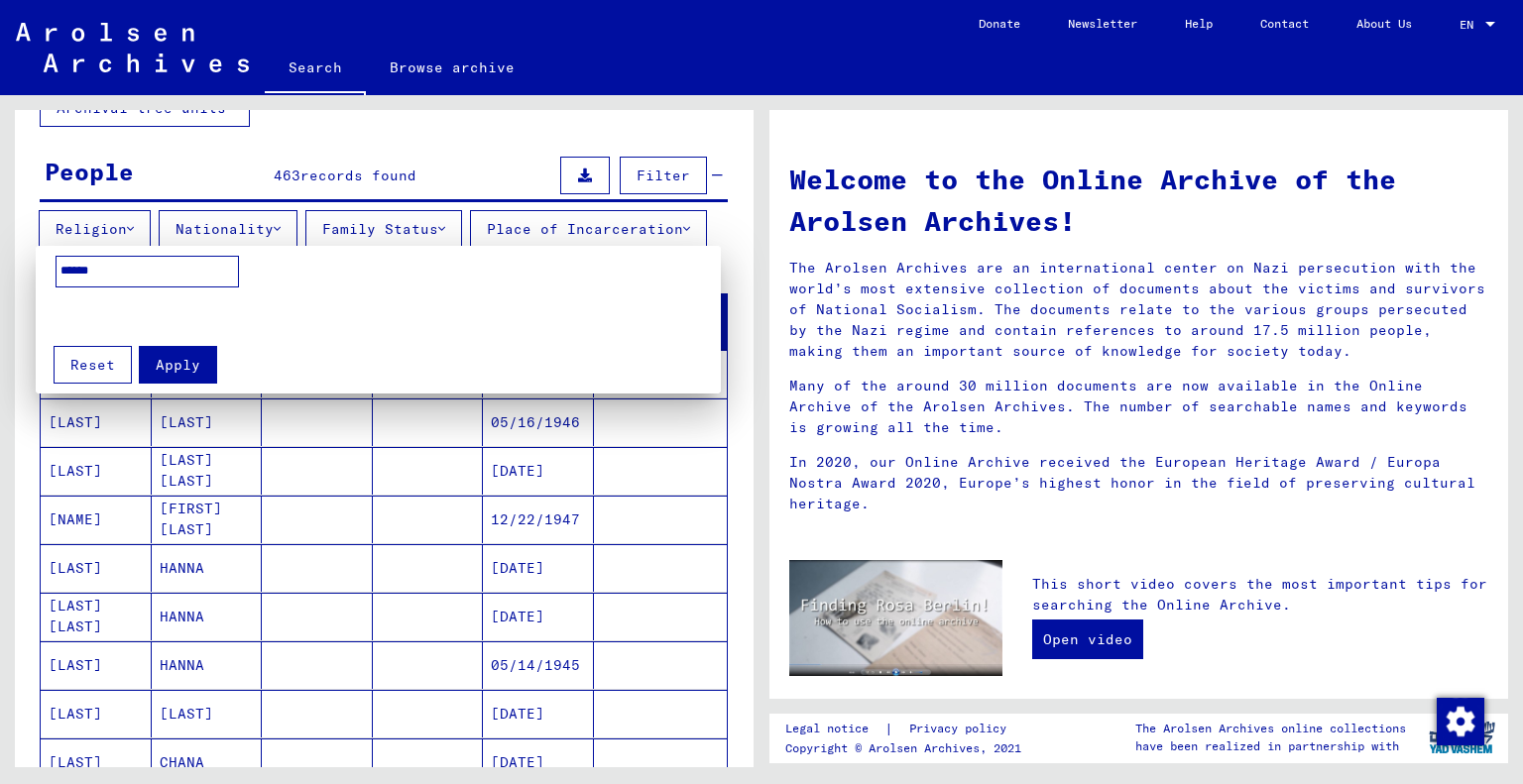 type on "******" 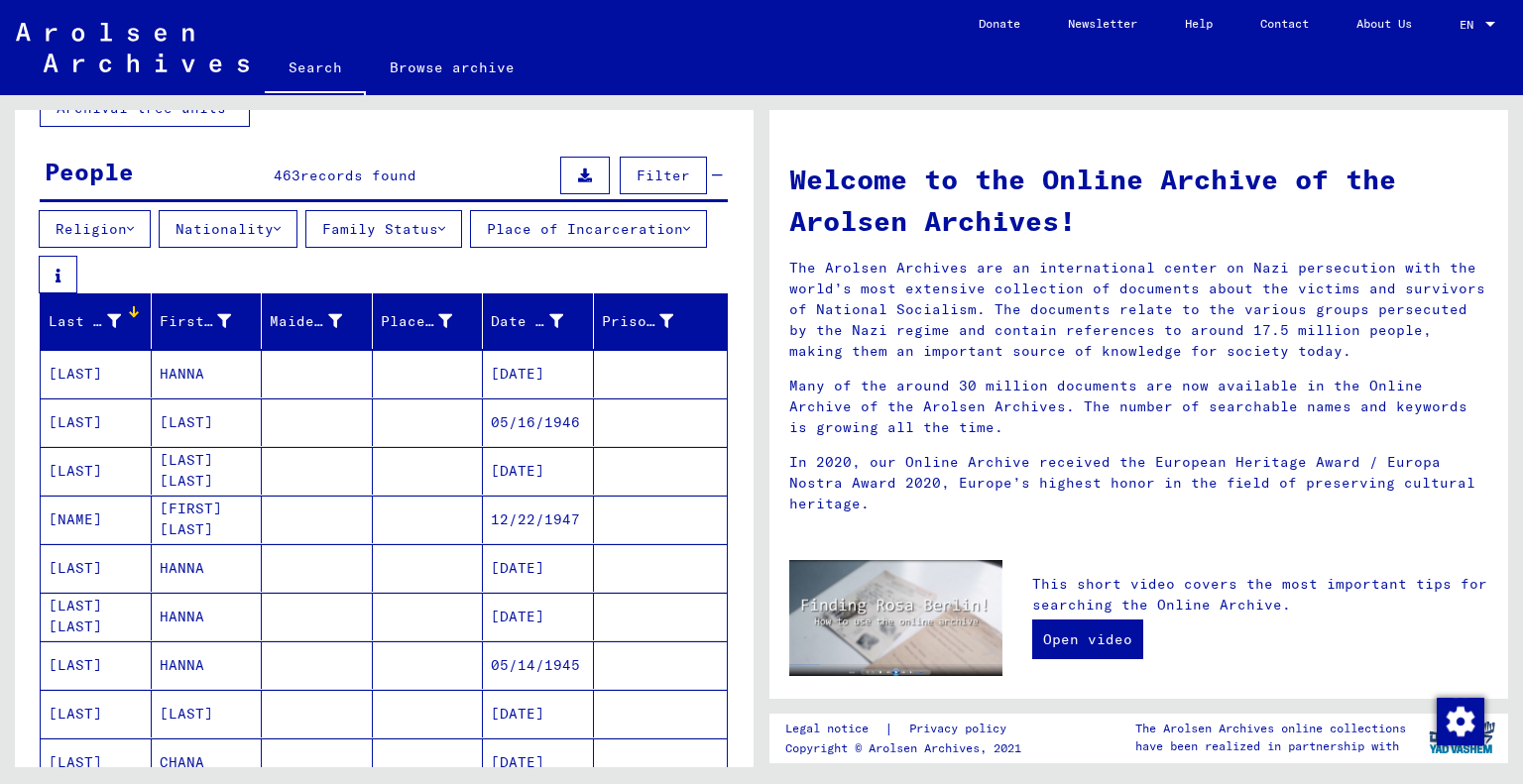 click at bounding box center [277, 229] 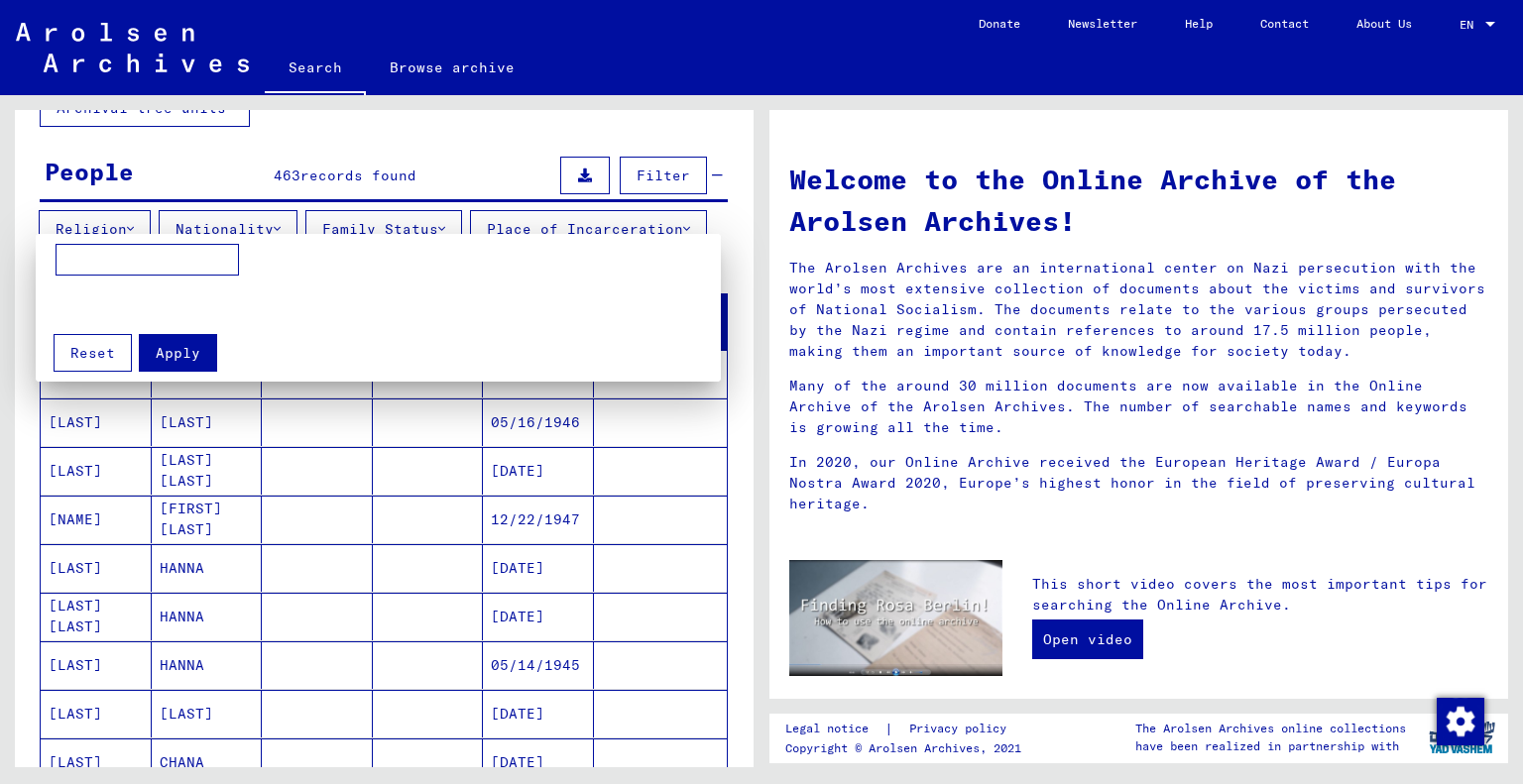 click at bounding box center [147, 260] 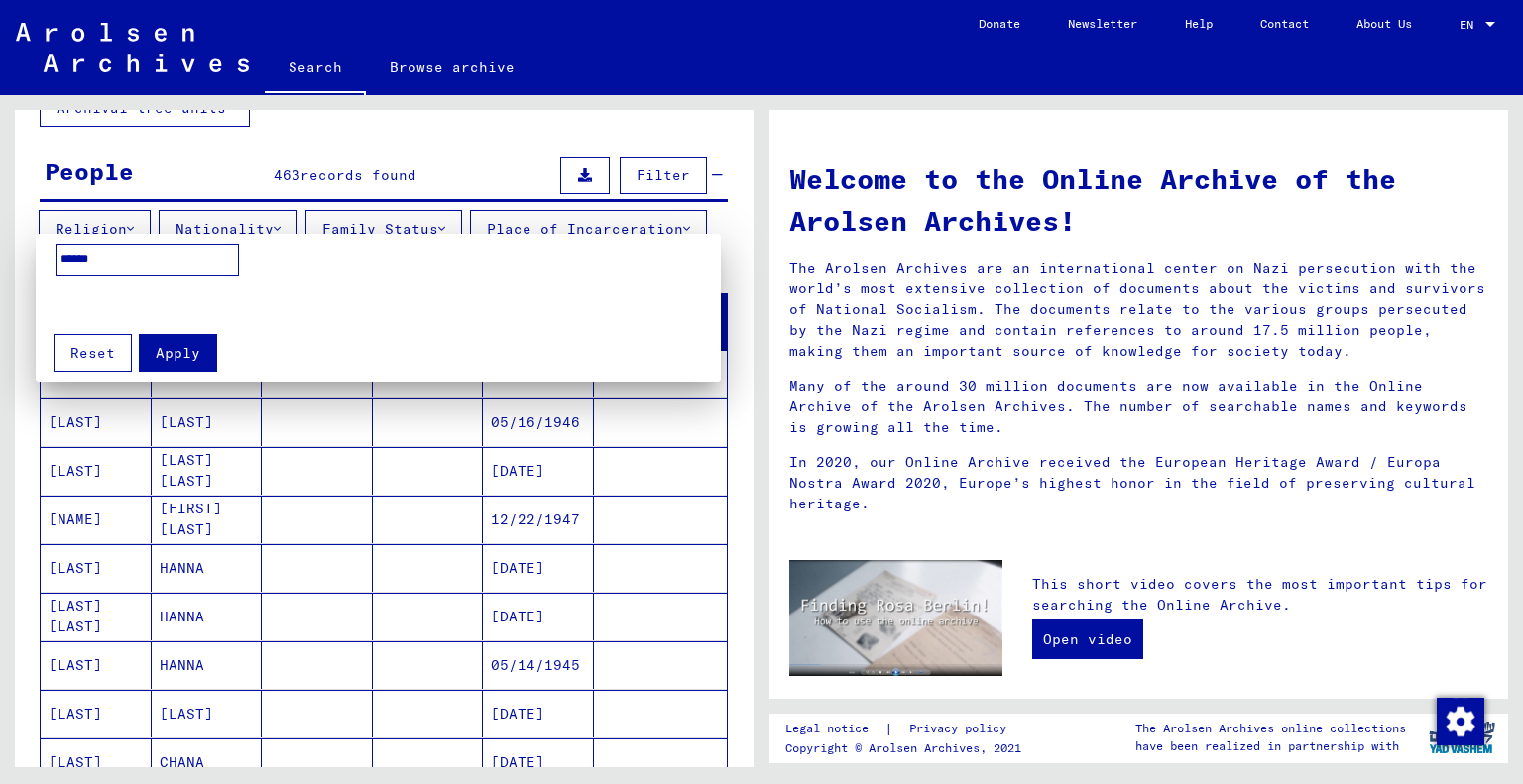 type on "******" 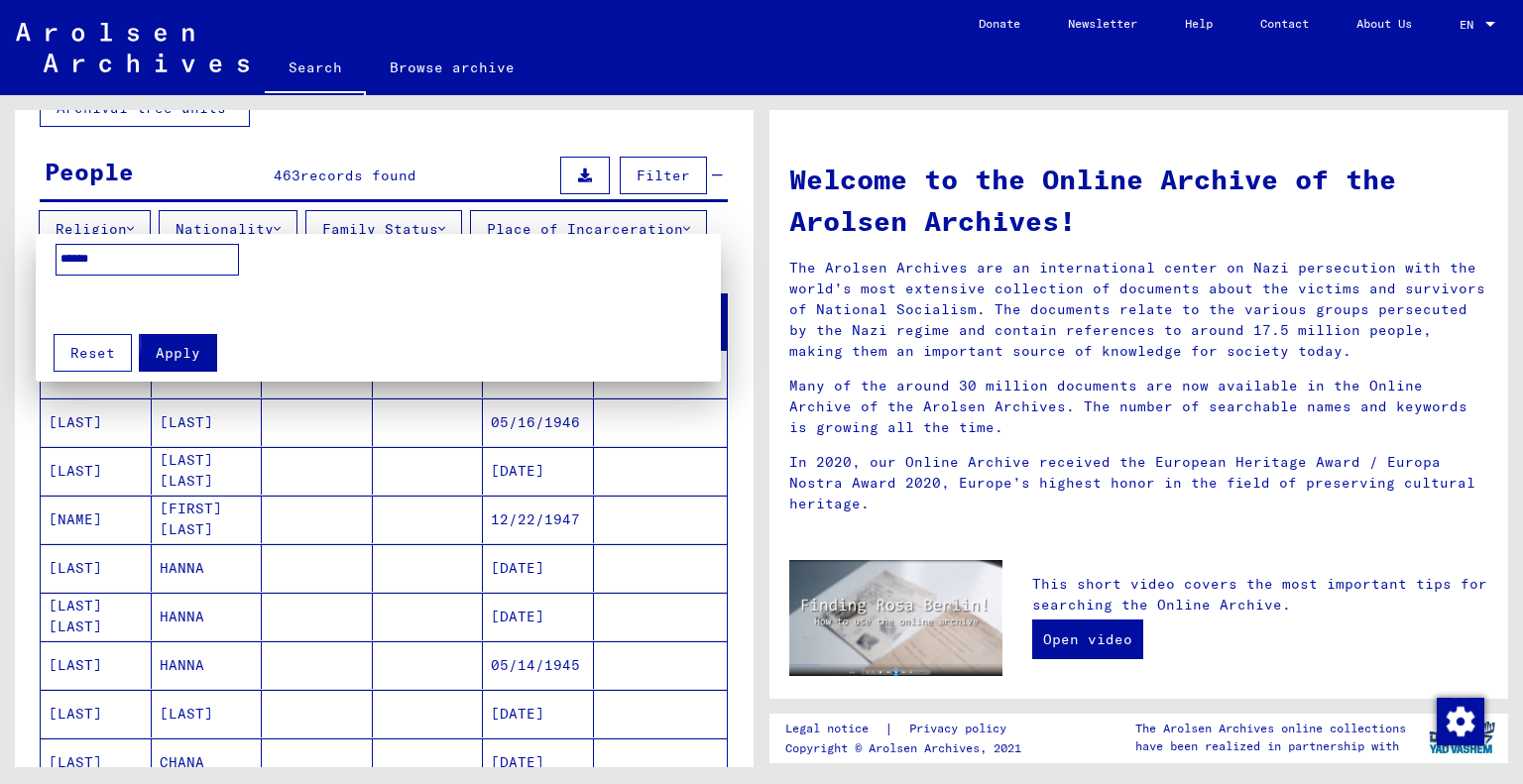 click on "Apply" at bounding box center (177, 353) 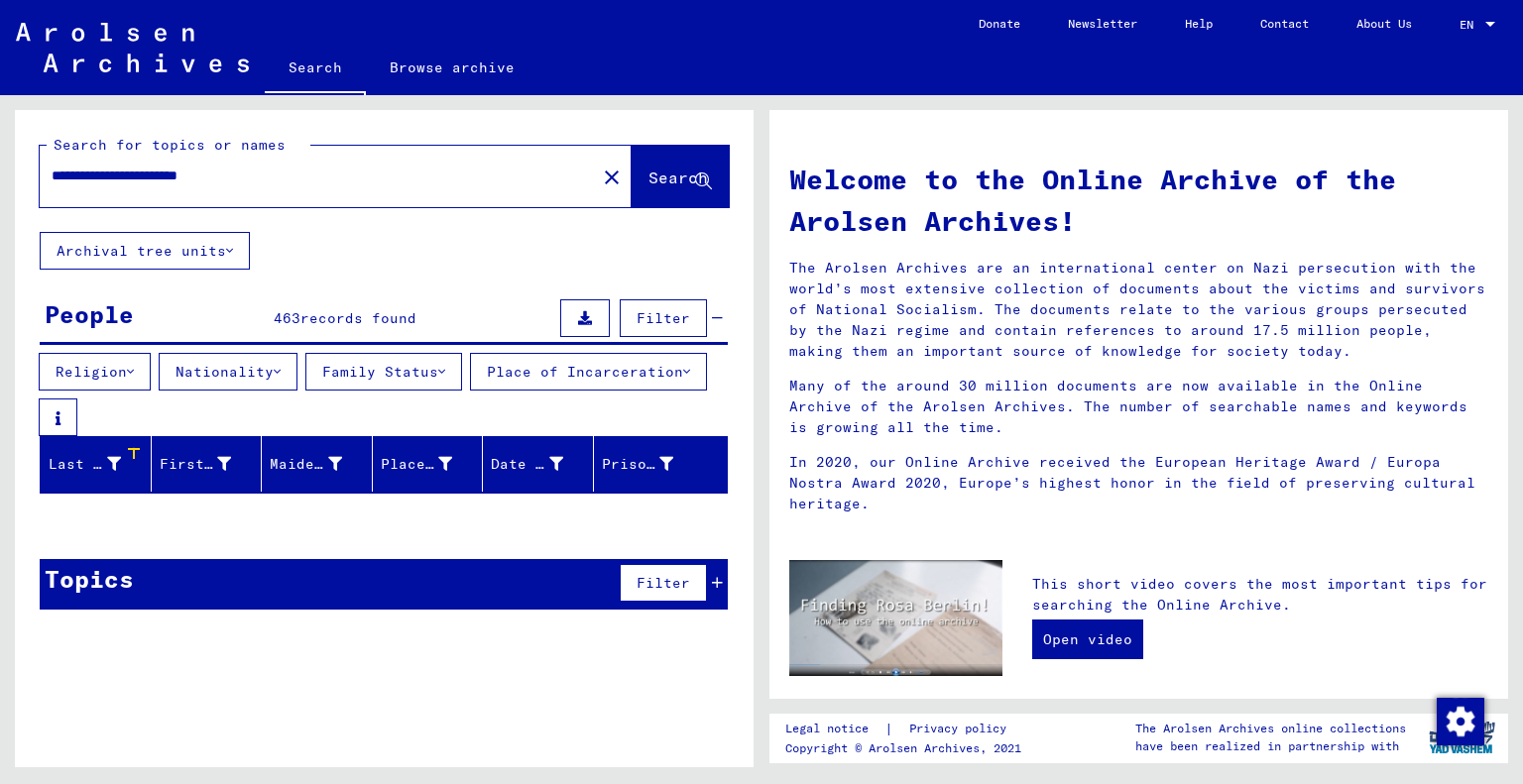 scroll, scrollTop: 0, scrollLeft: 0, axis: both 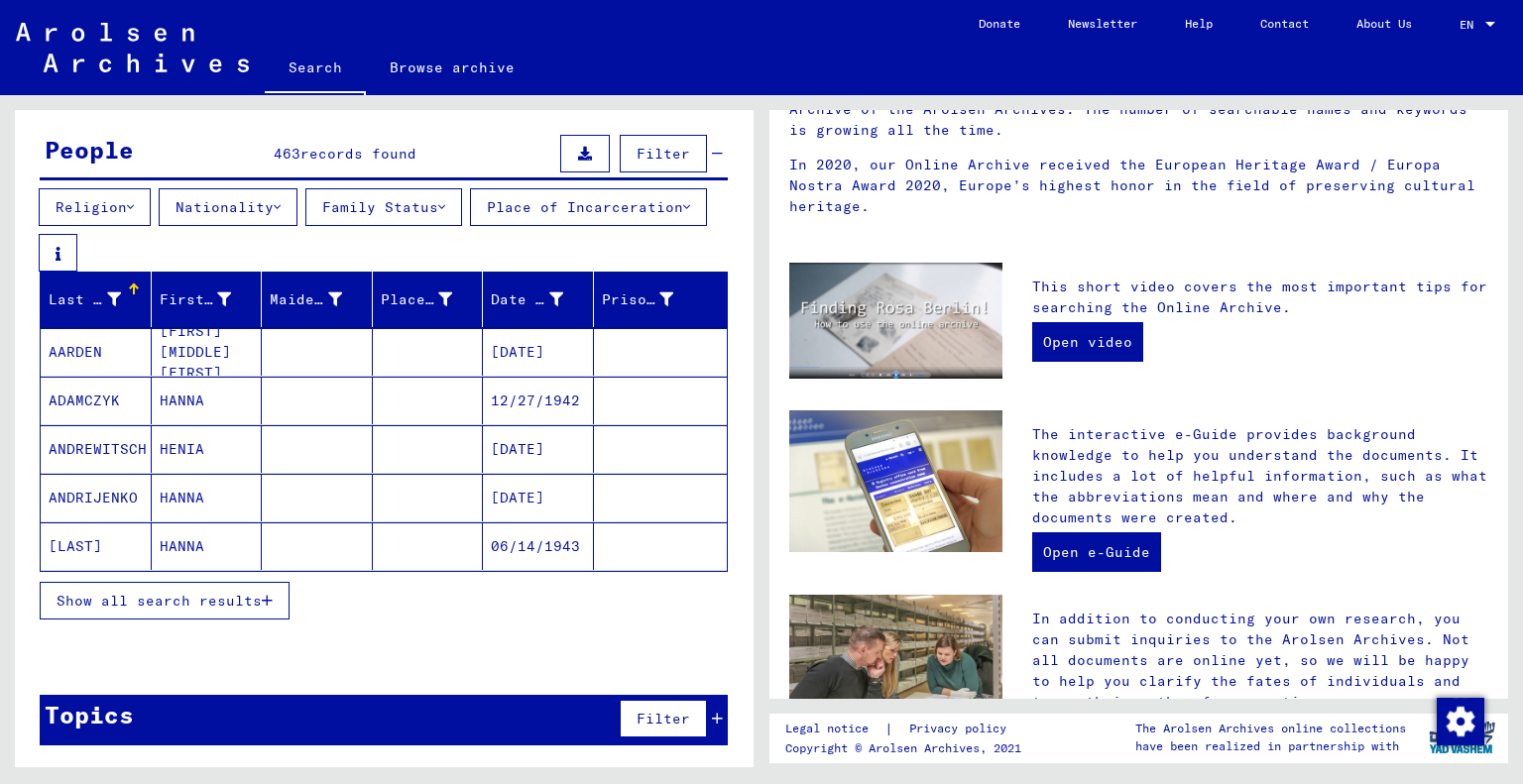 click on "Show all search results" at bounding box center [165, 601] 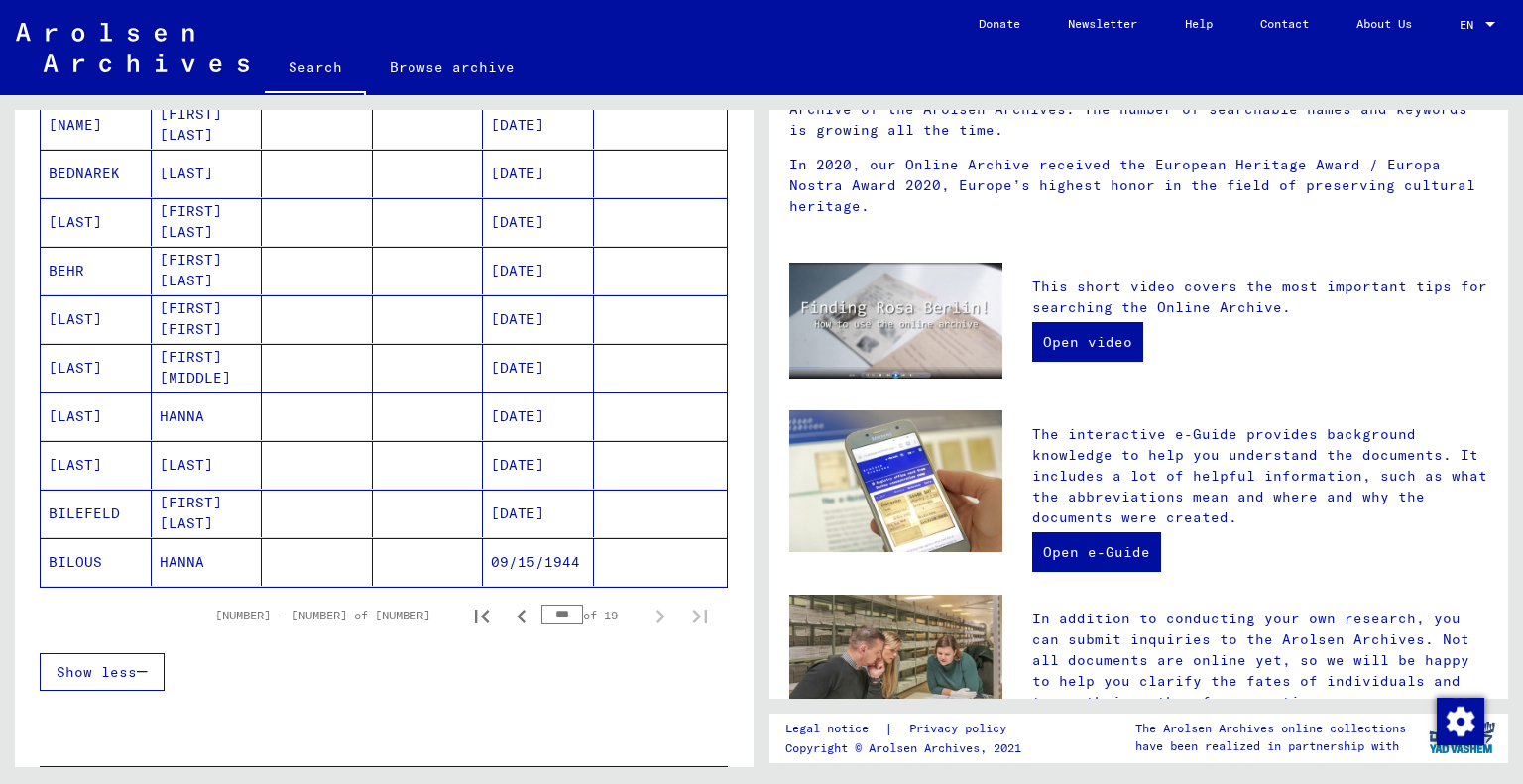 scroll, scrollTop: 1188, scrollLeft: 0, axis: vertical 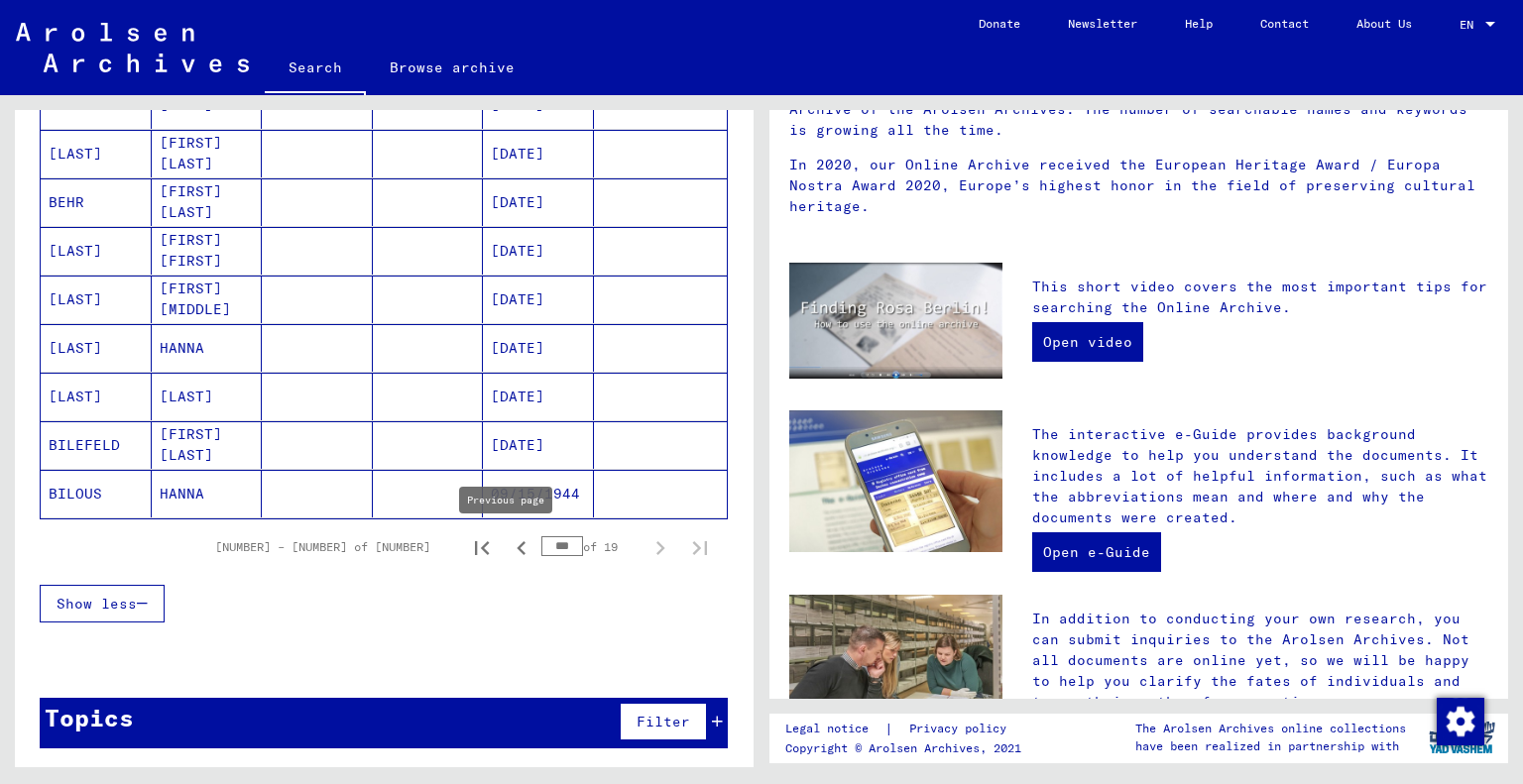click 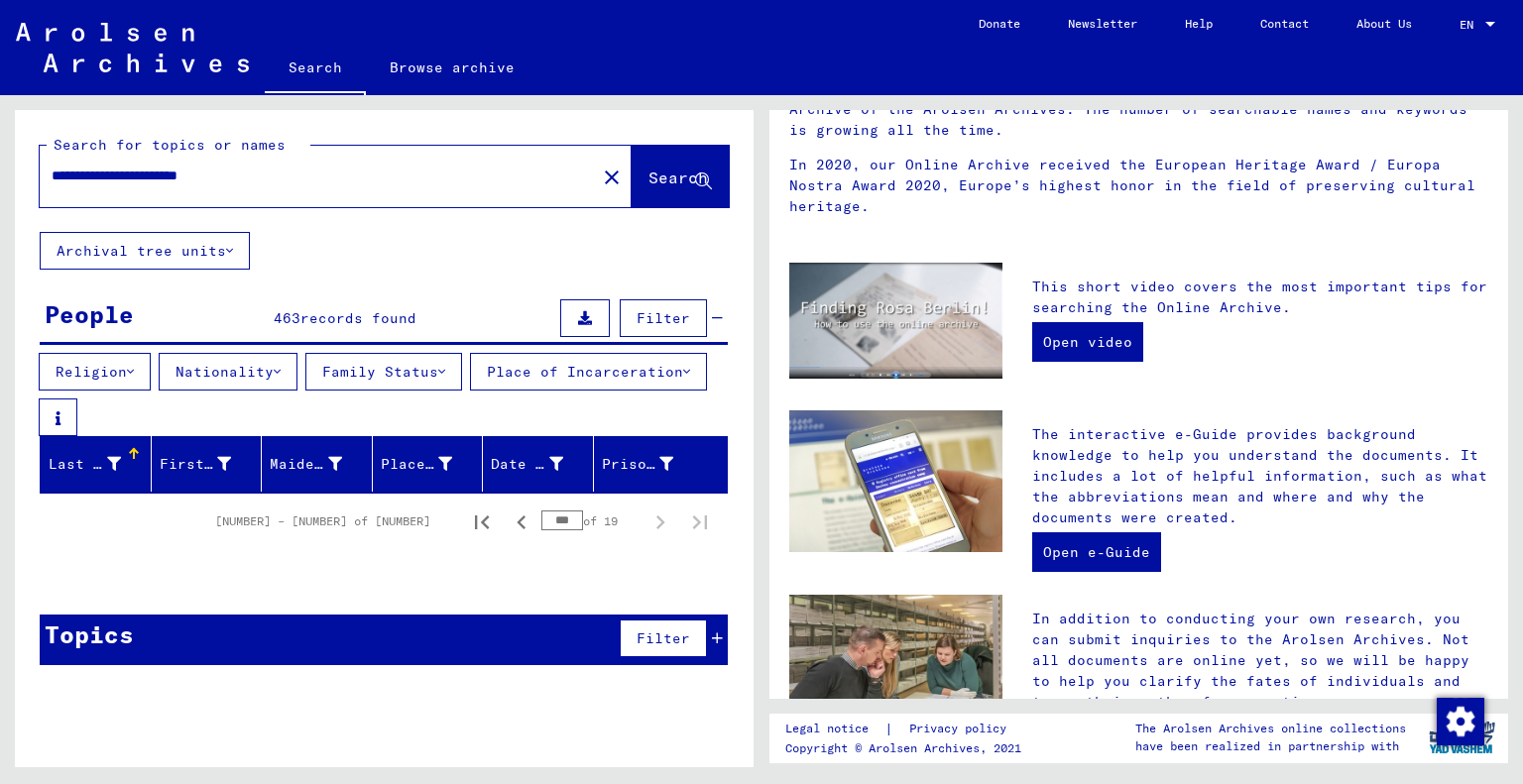 scroll, scrollTop: 0, scrollLeft: 0, axis: both 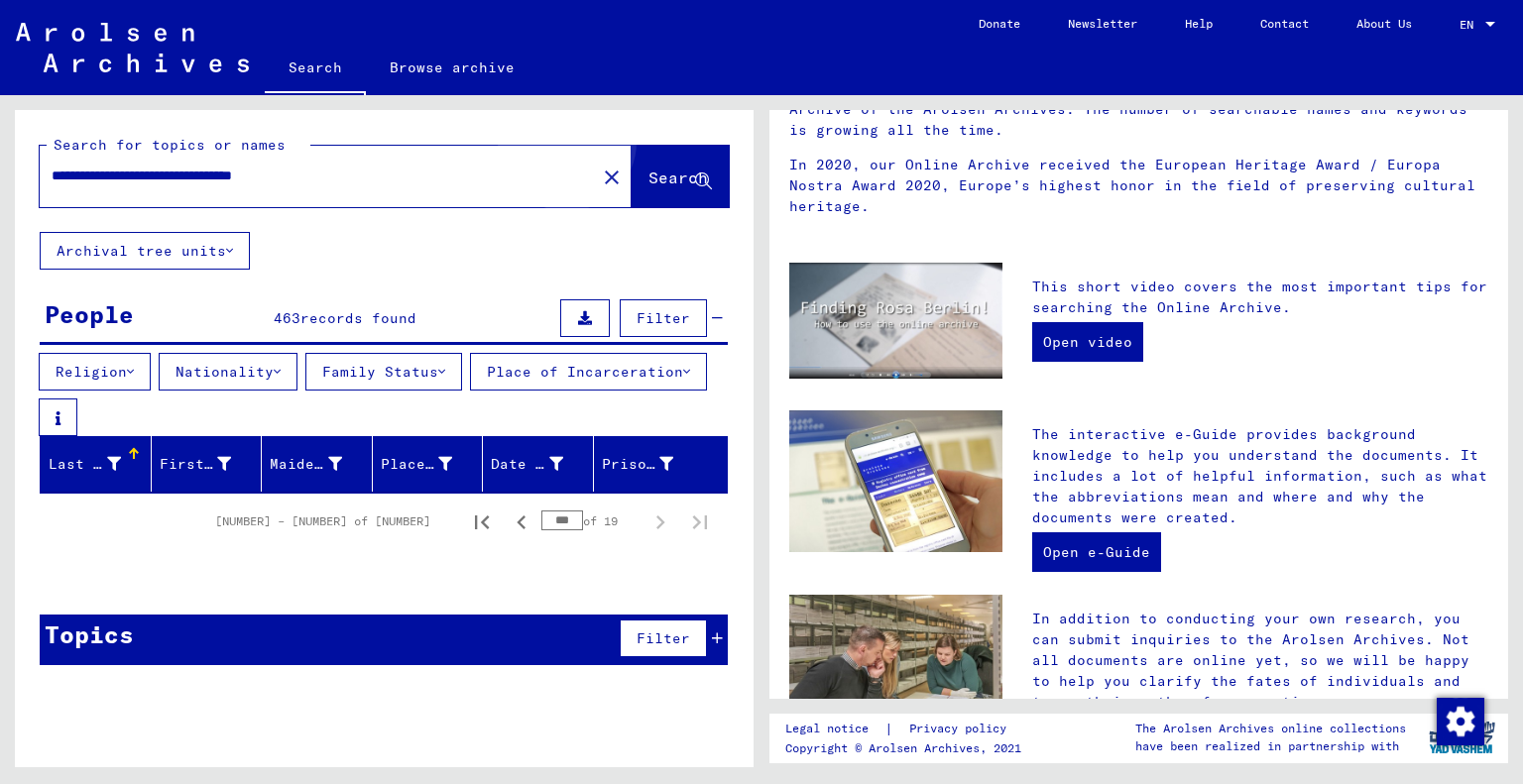 click on "Search" 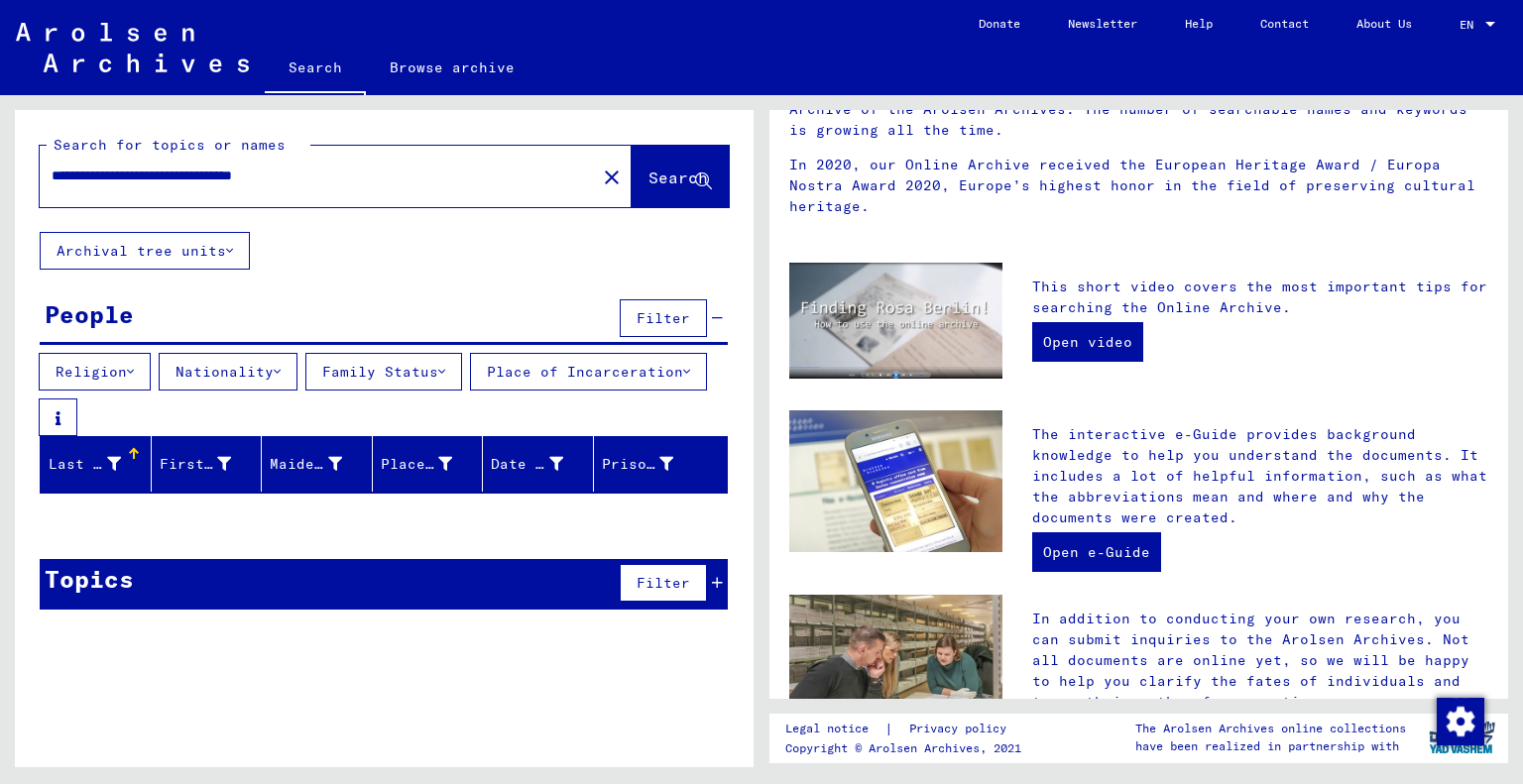 click on "**********" at bounding box center (311, 175) 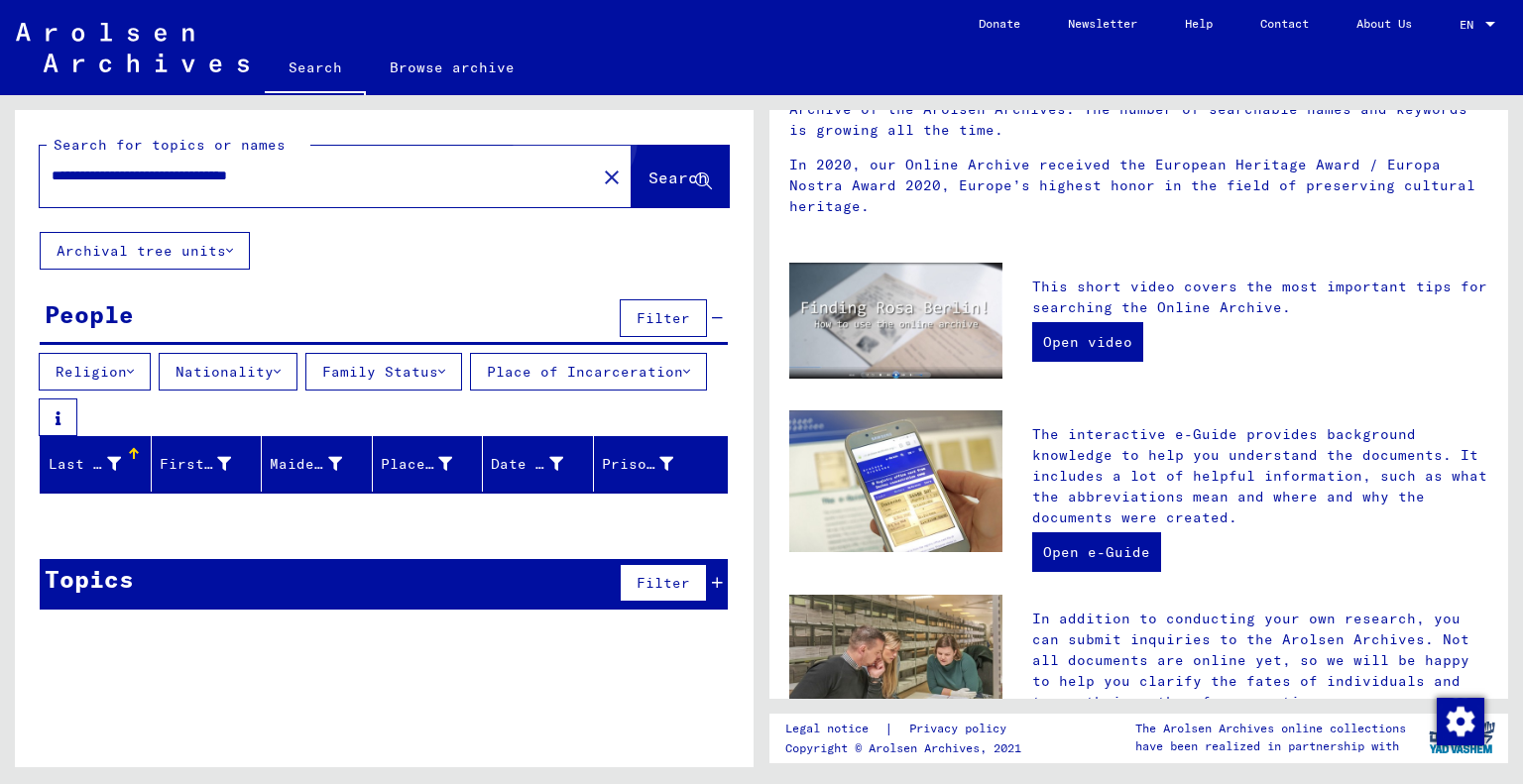 click on "Search" 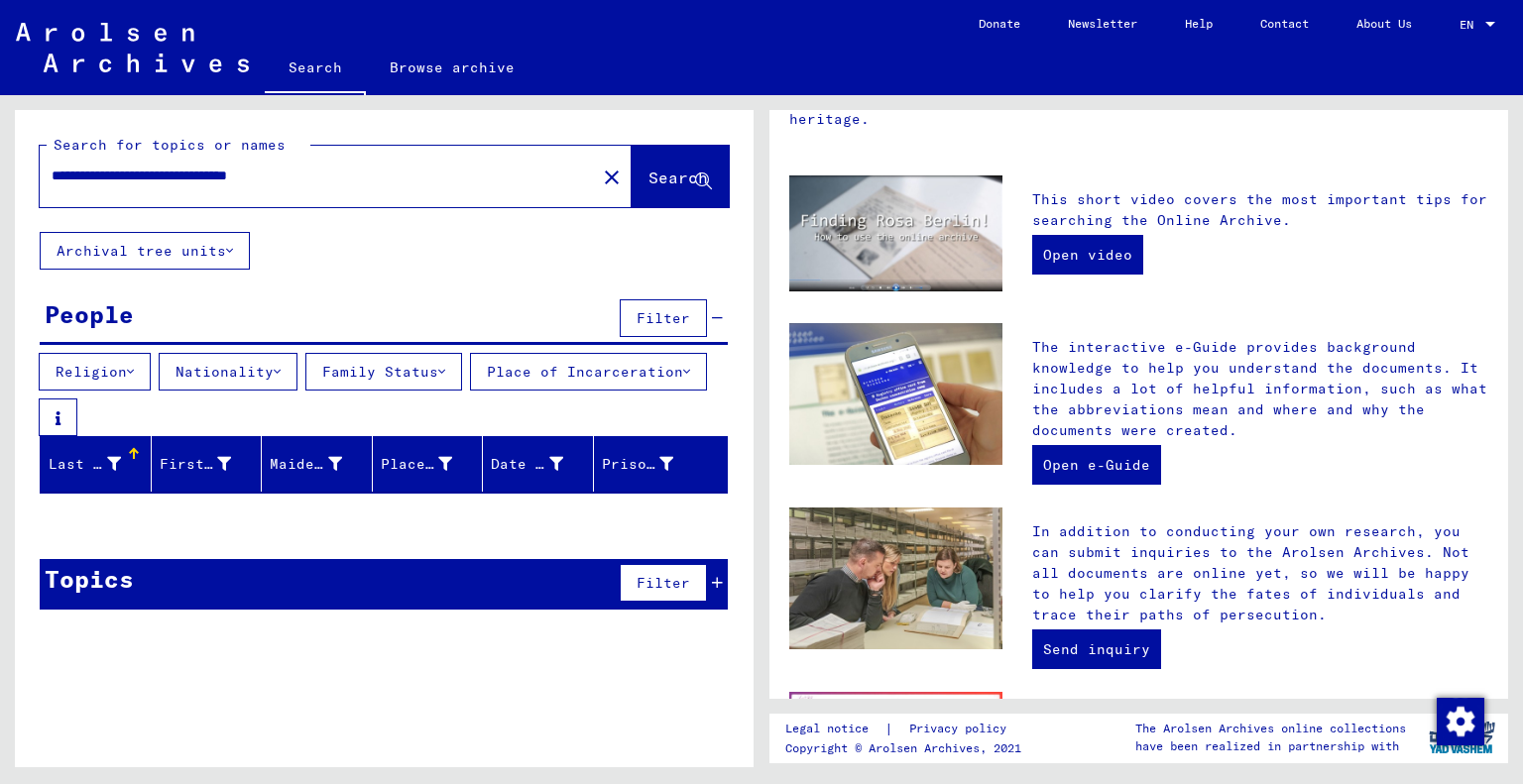 scroll, scrollTop: 651, scrollLeft: 0, axis: vertical 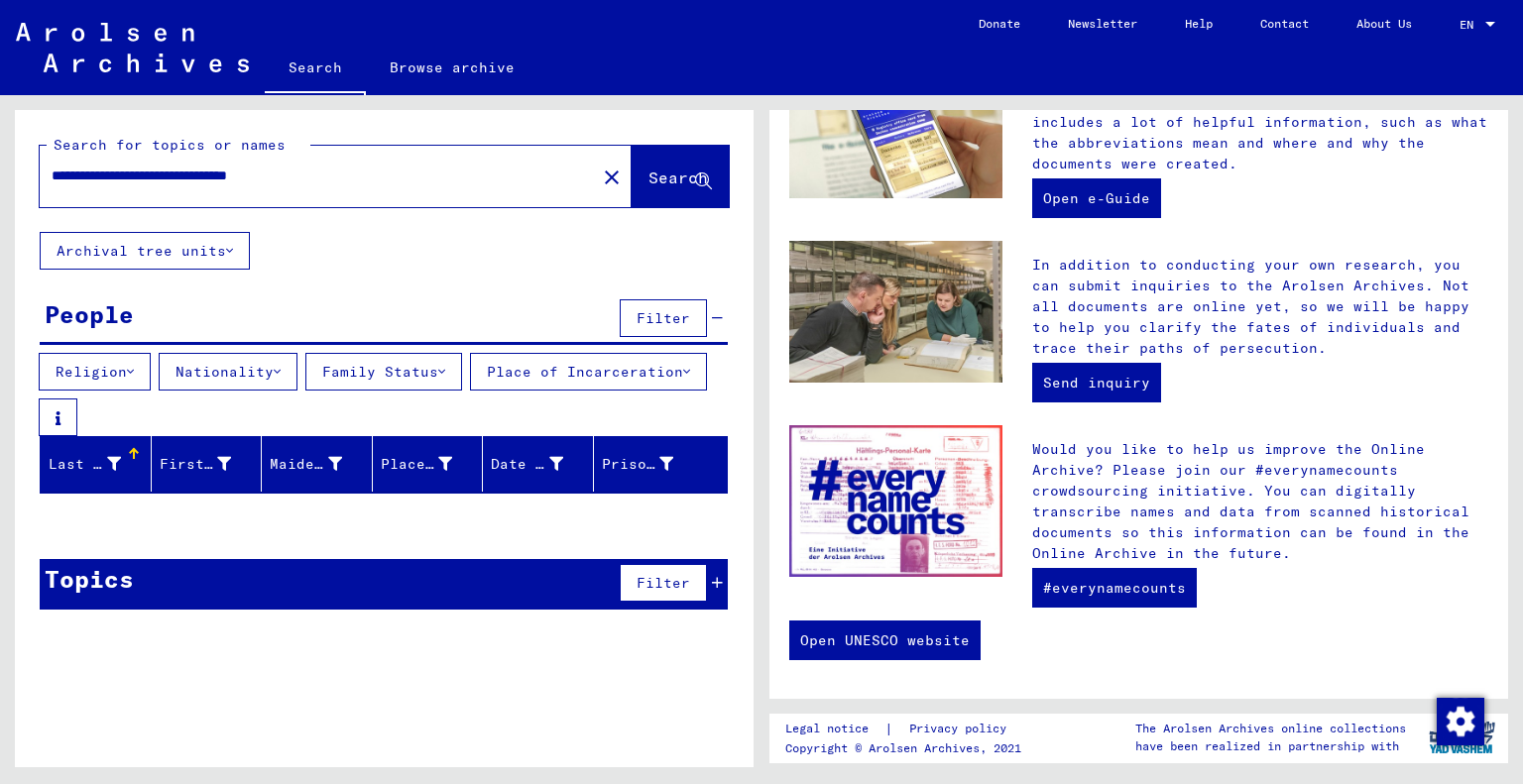 drag, startPoint x: 206, startPoint y: 168, endPoint x: 373, endPoint y: 170, distance: 167.012 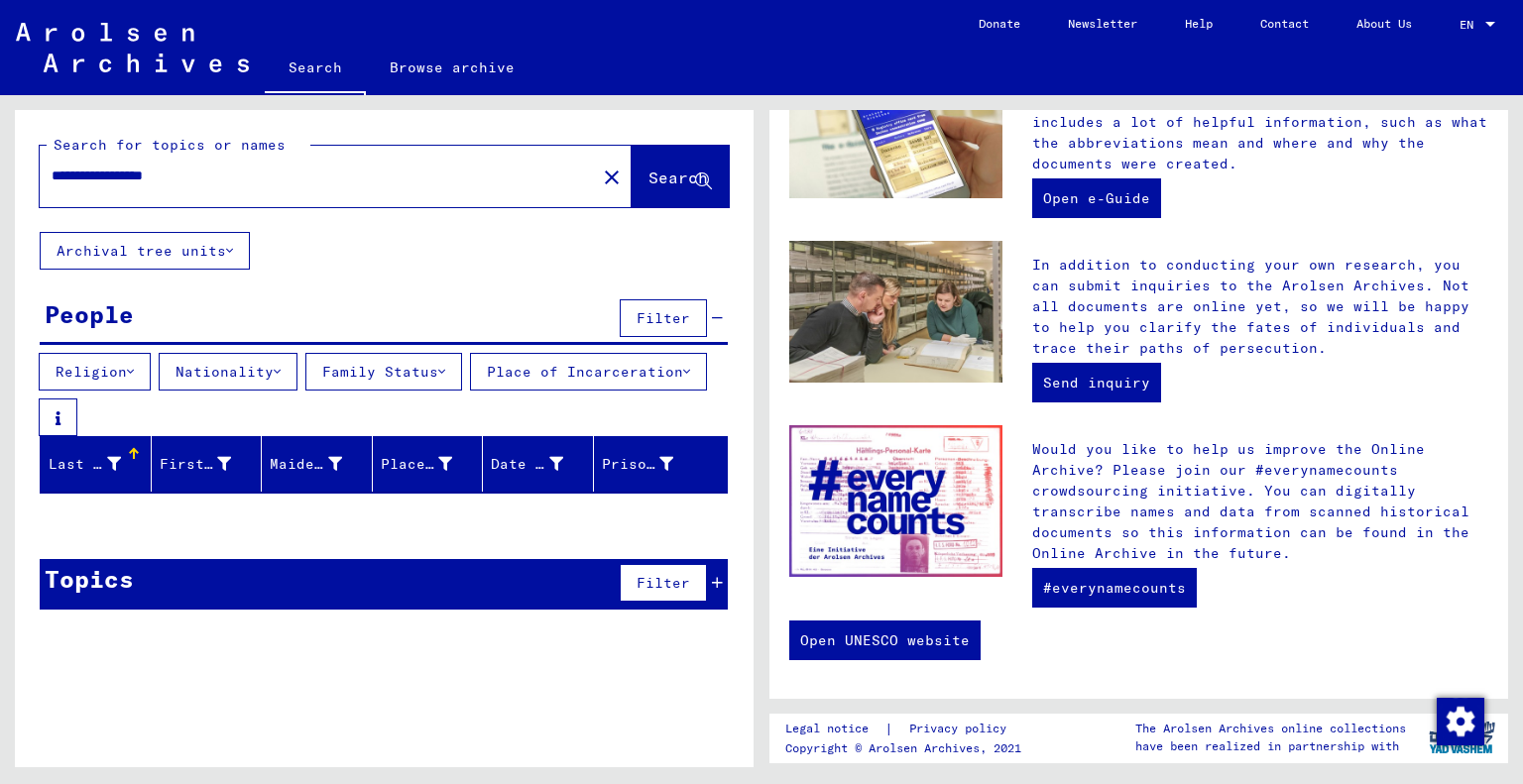 type on "**********" 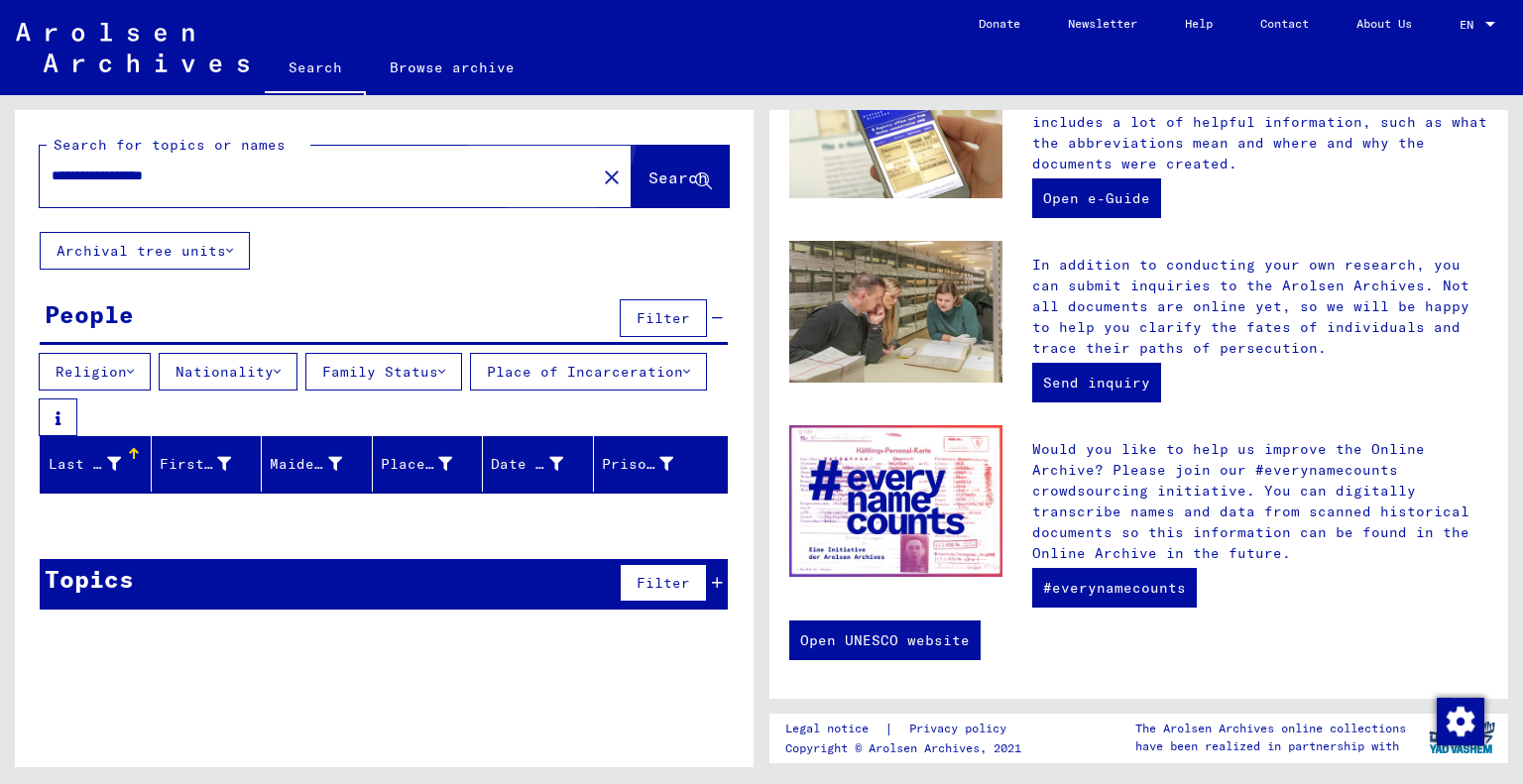 click on "Search" 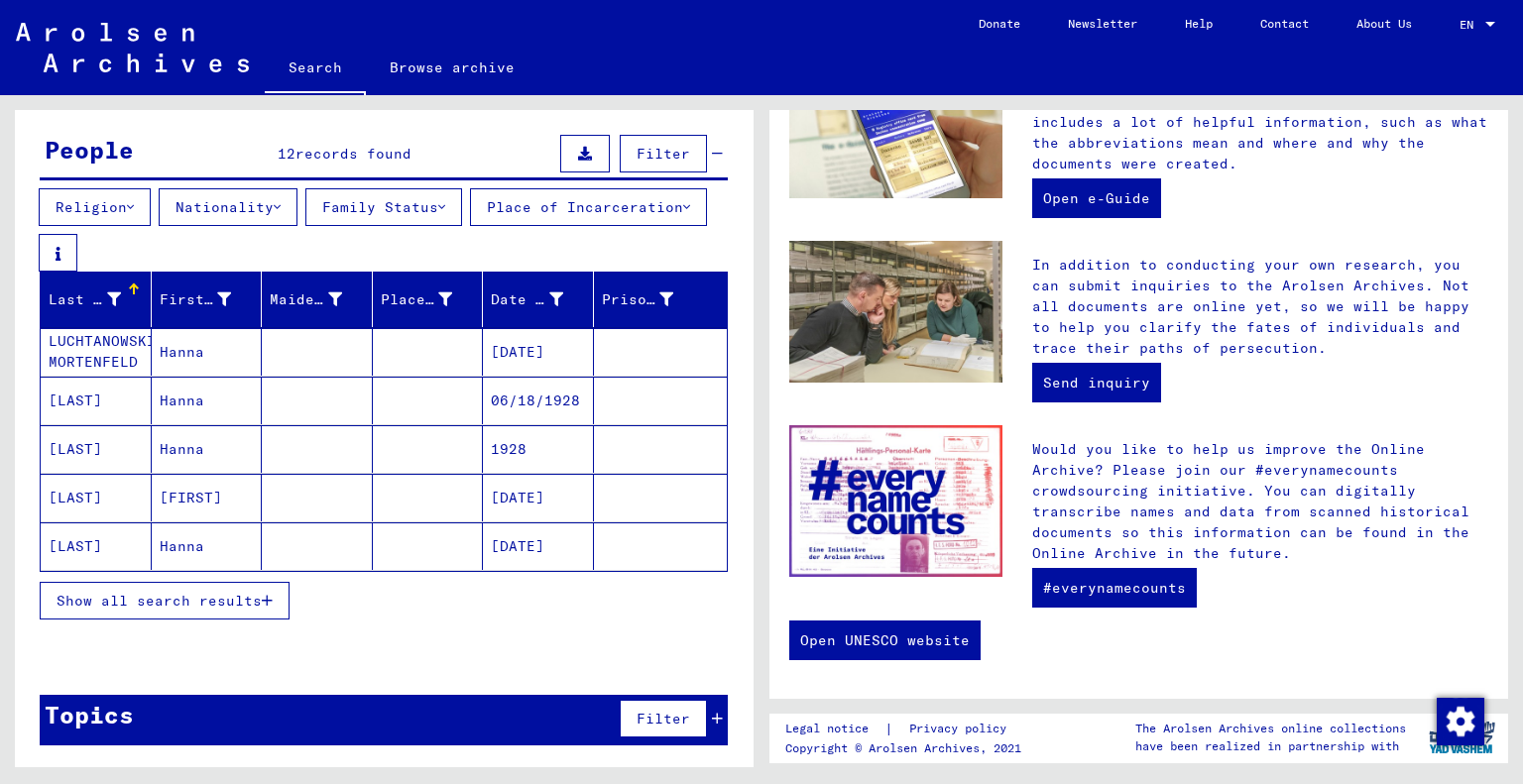 scroll, scrollTop: 166, scrollLeft: 0, axis: vertical 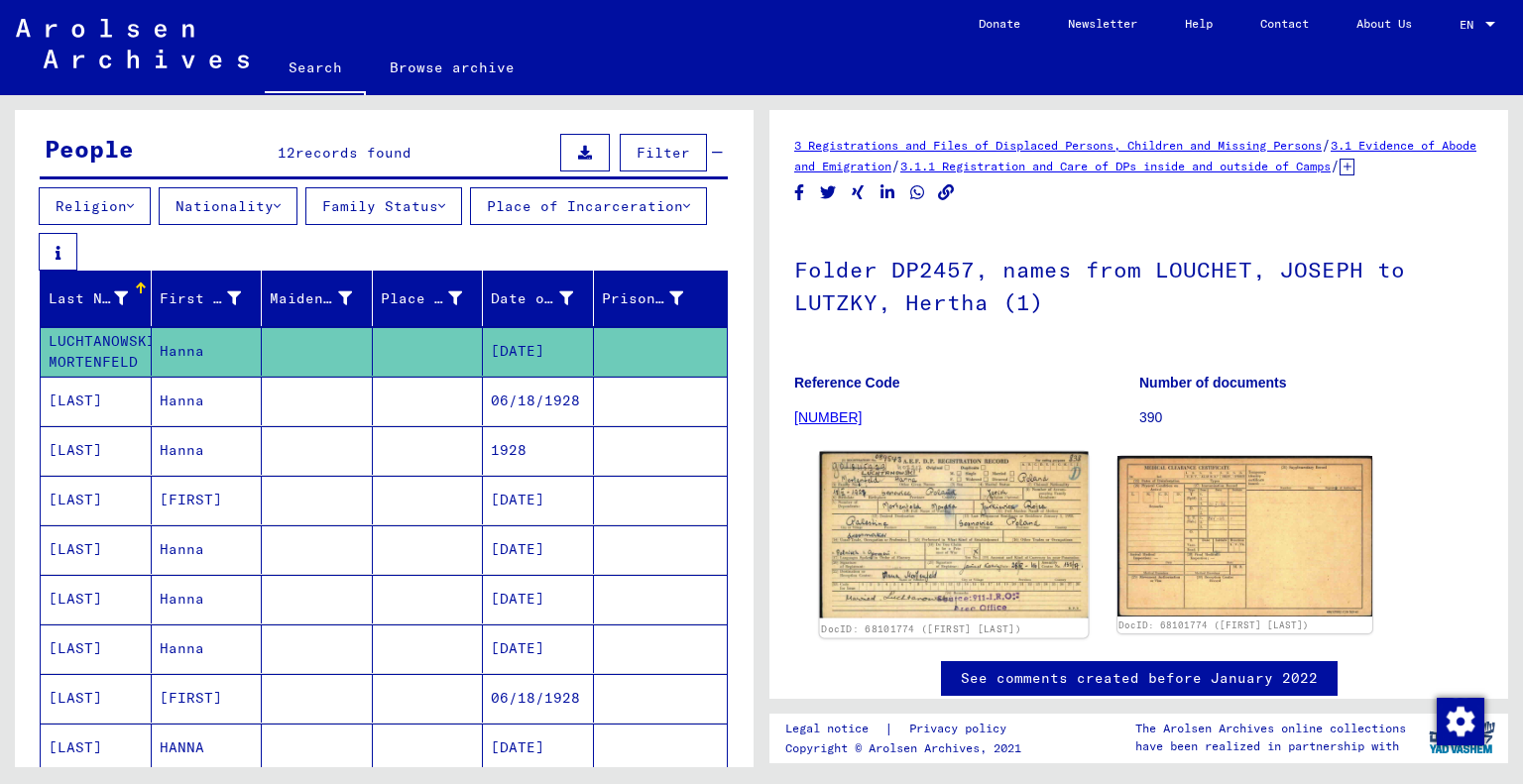 click 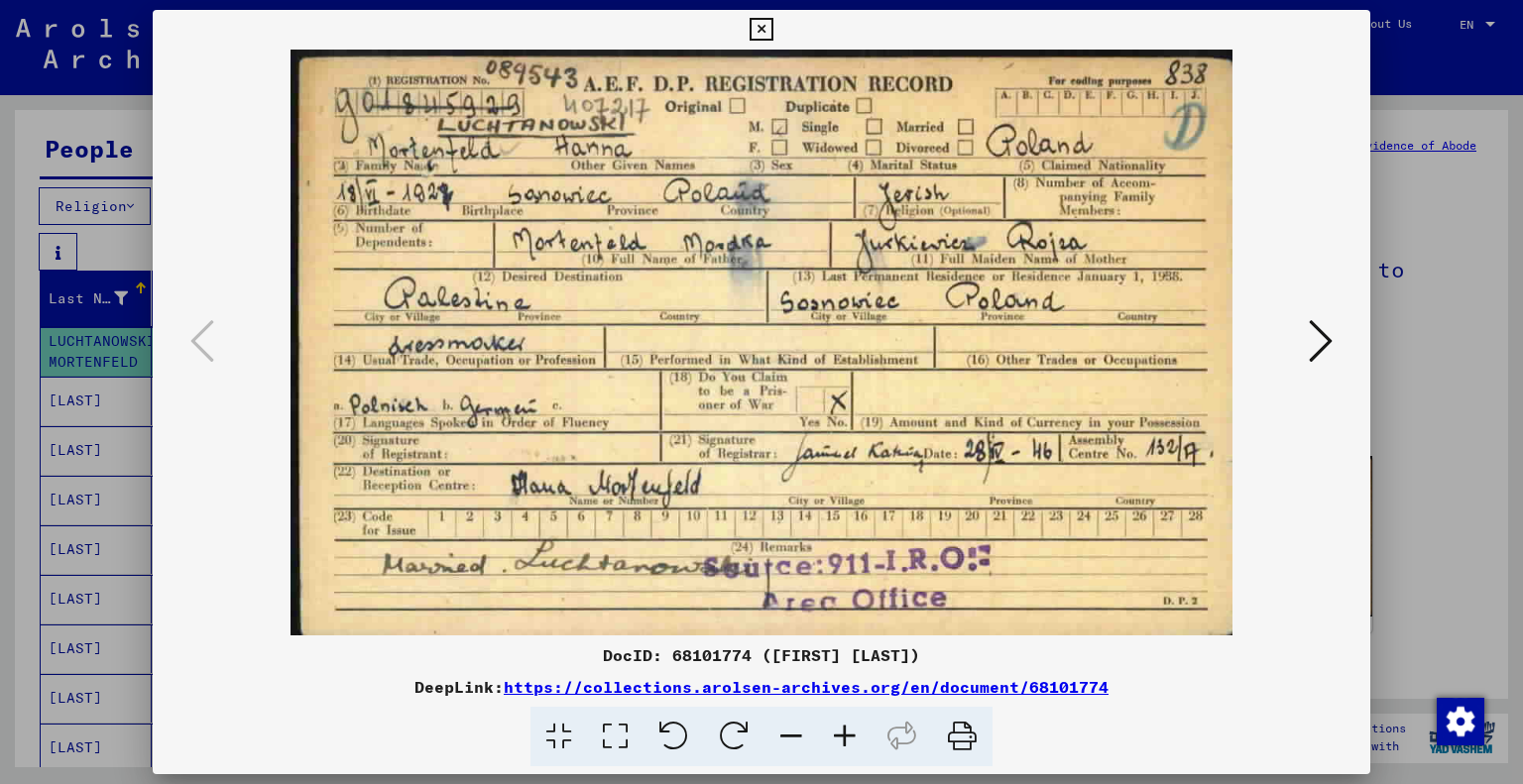 click at bounding box center [761, 30] 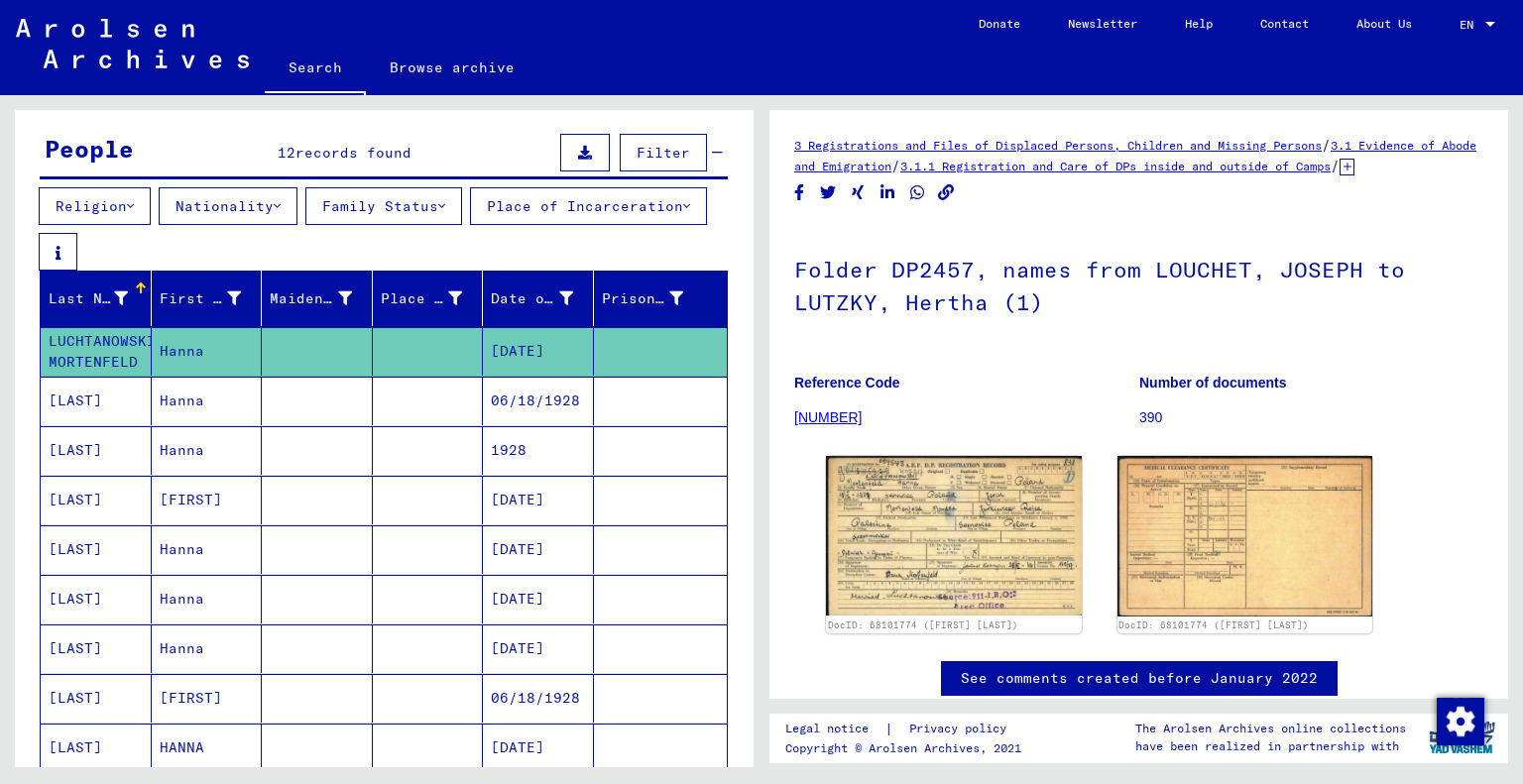 click on "Hanna" at bounding box center [207, 450] 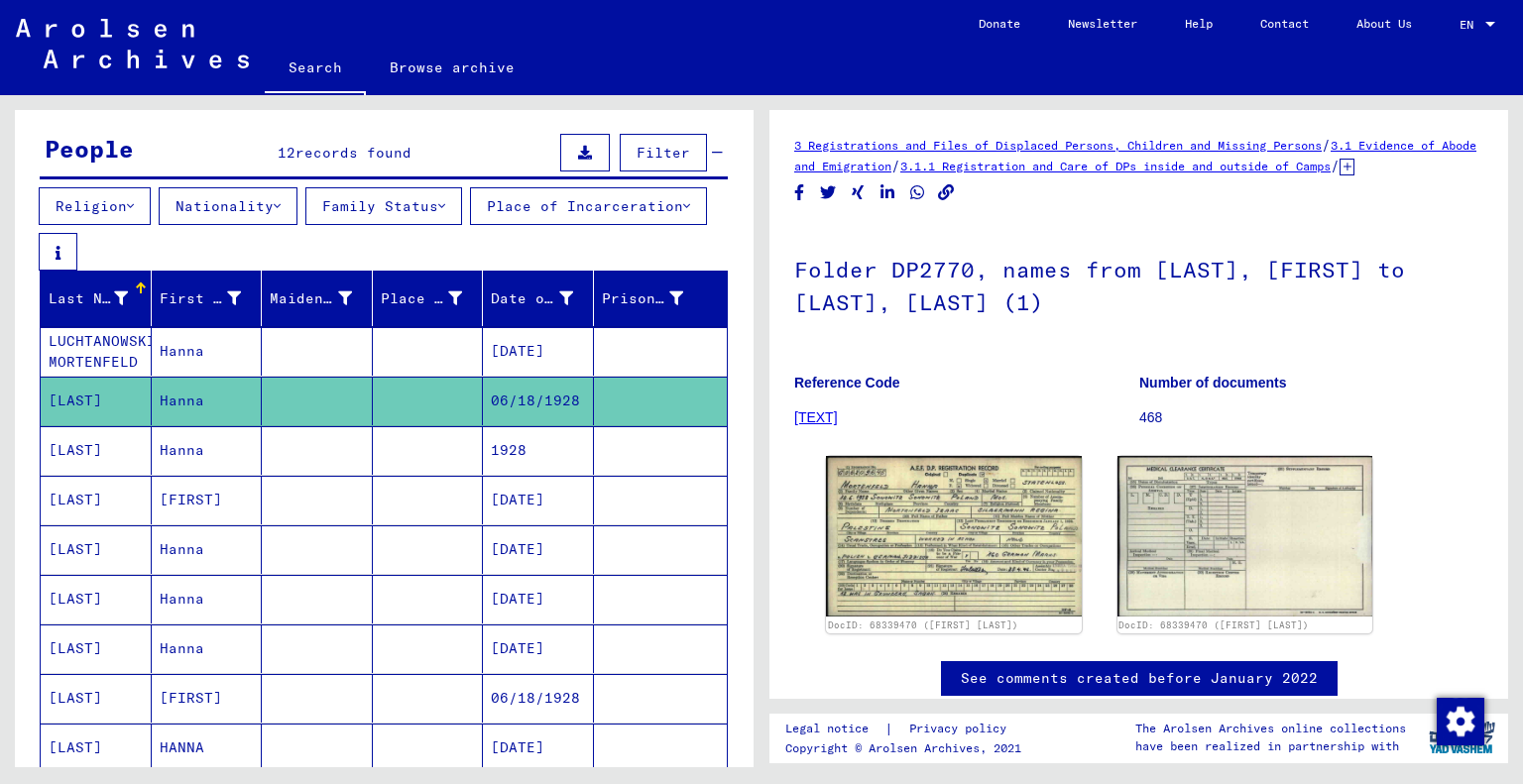scroll, scrollTop: 0, scrollLeft: 0, axis: both 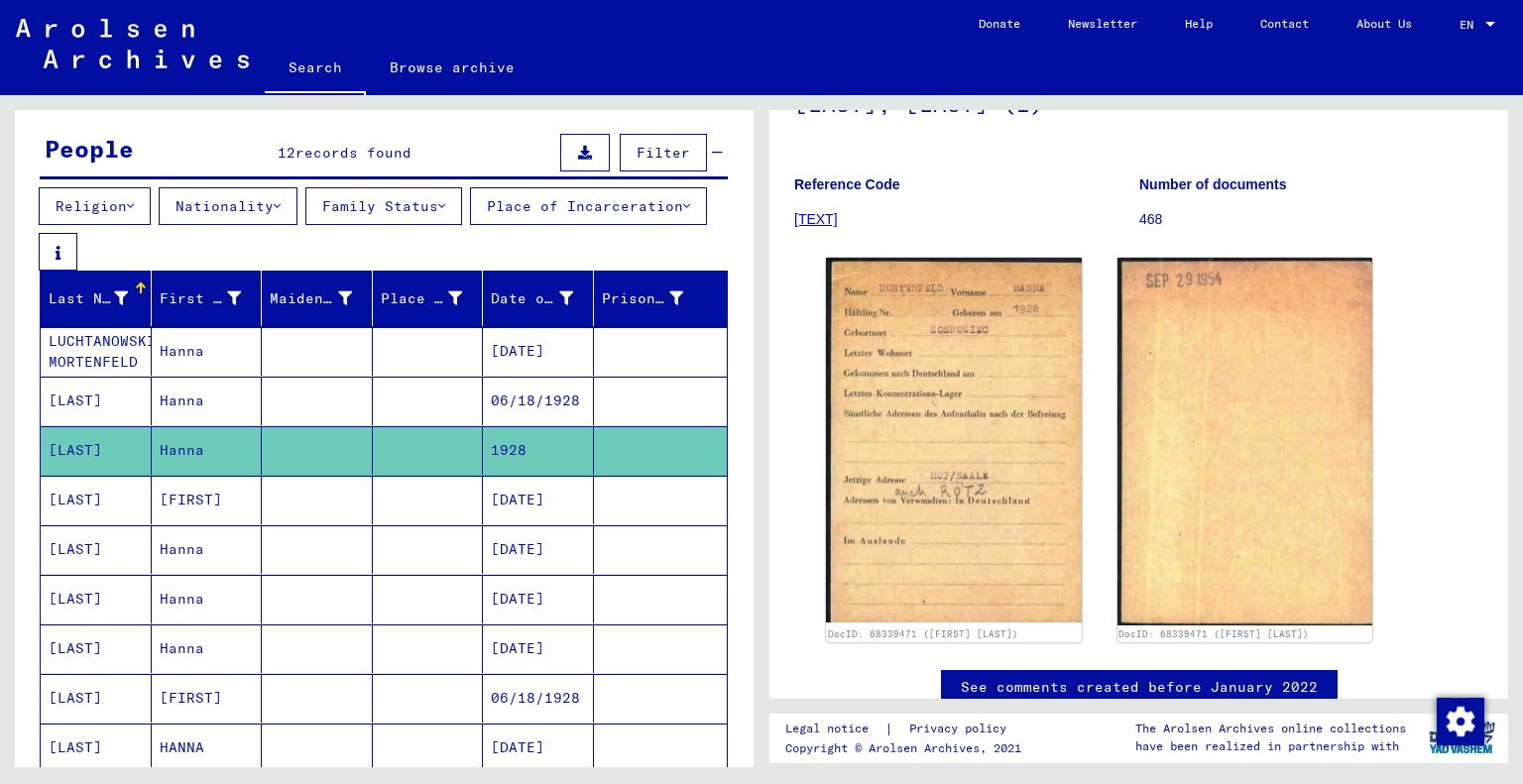 click on "[FIRST]" at bounding box center (207, 549) 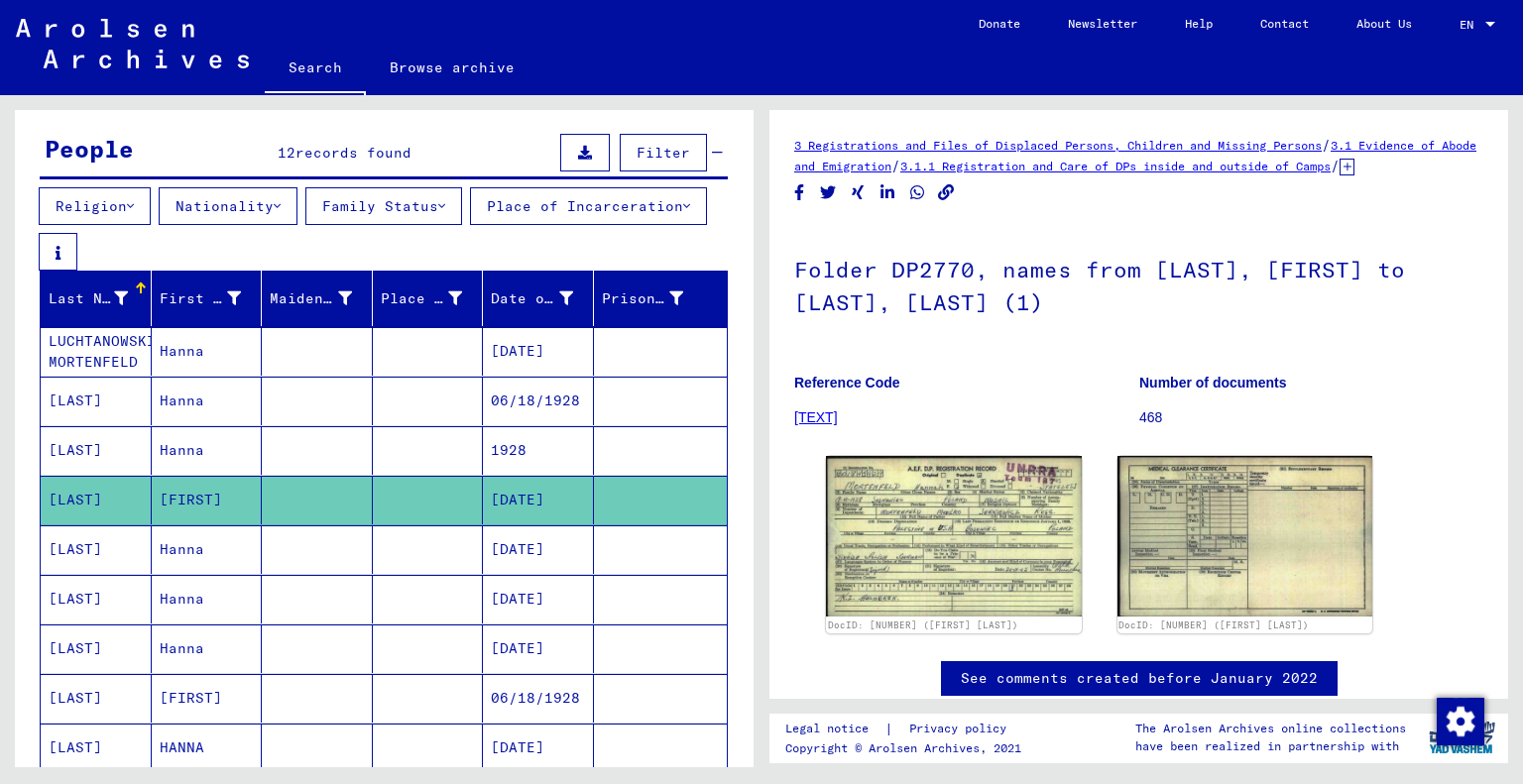 scroll, scrollTop: 0, scrollLeft: 0, axis: both 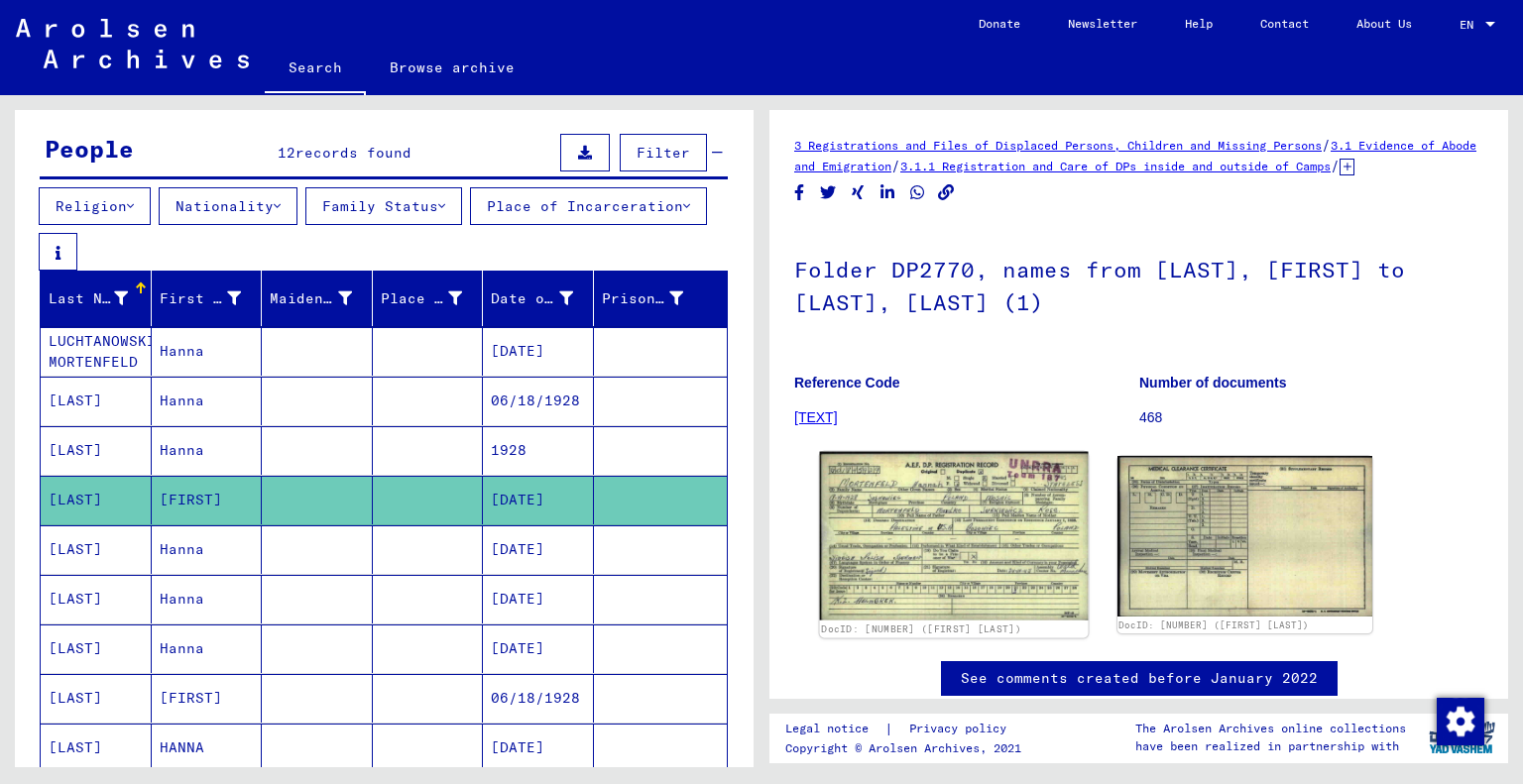 click 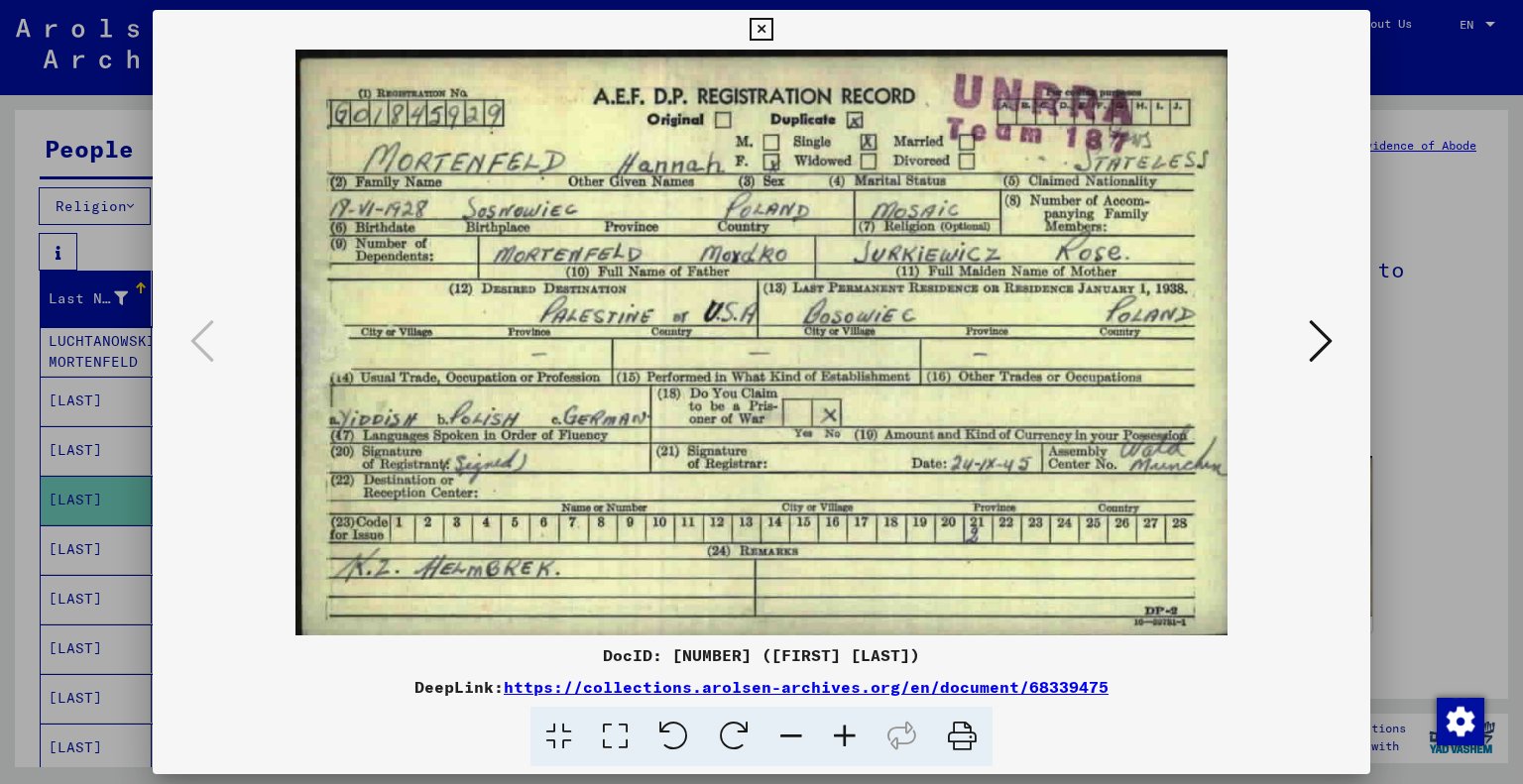 click at bounding box center [761, 30] 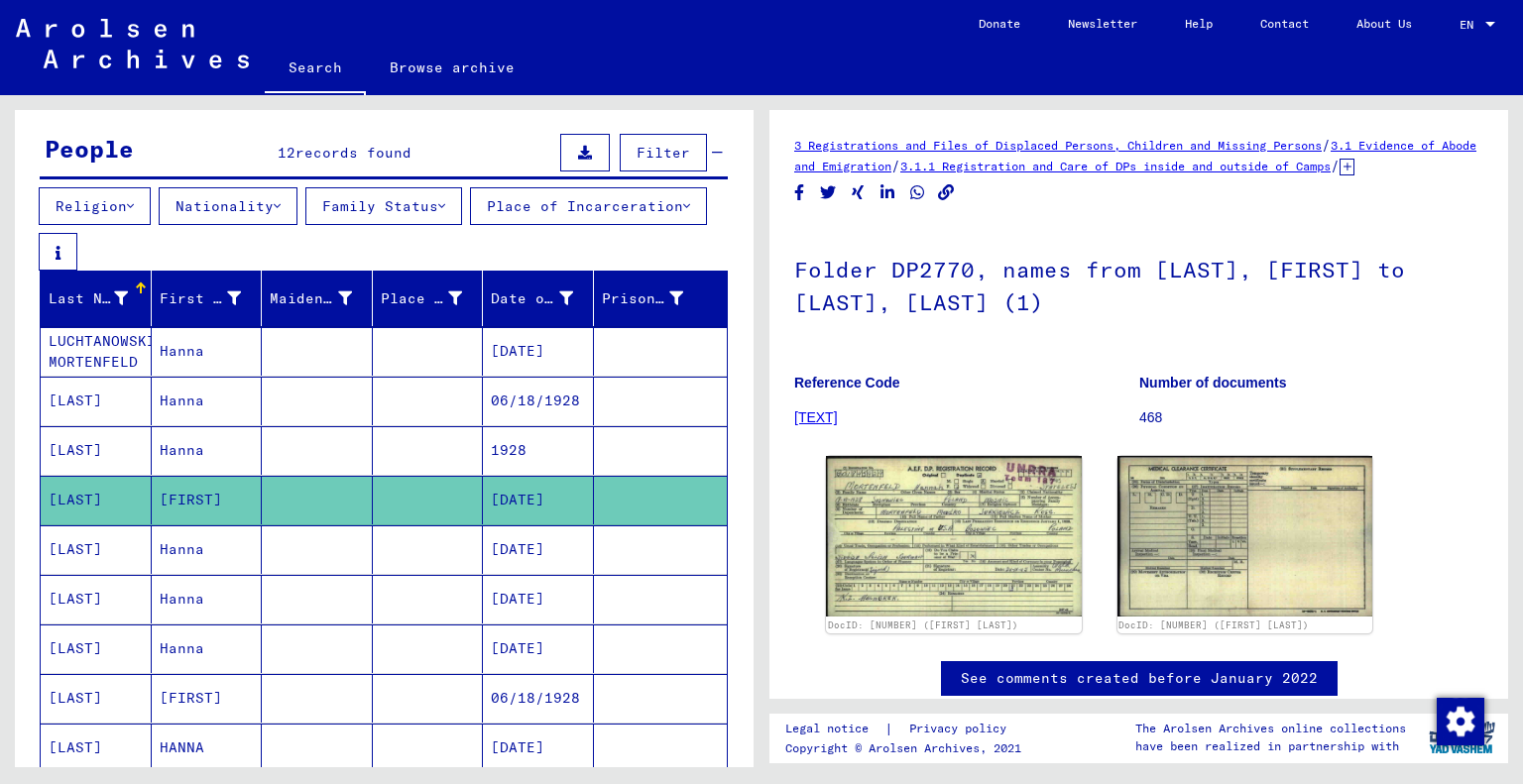 click on "Hanna" at bounding box center (207, 599) 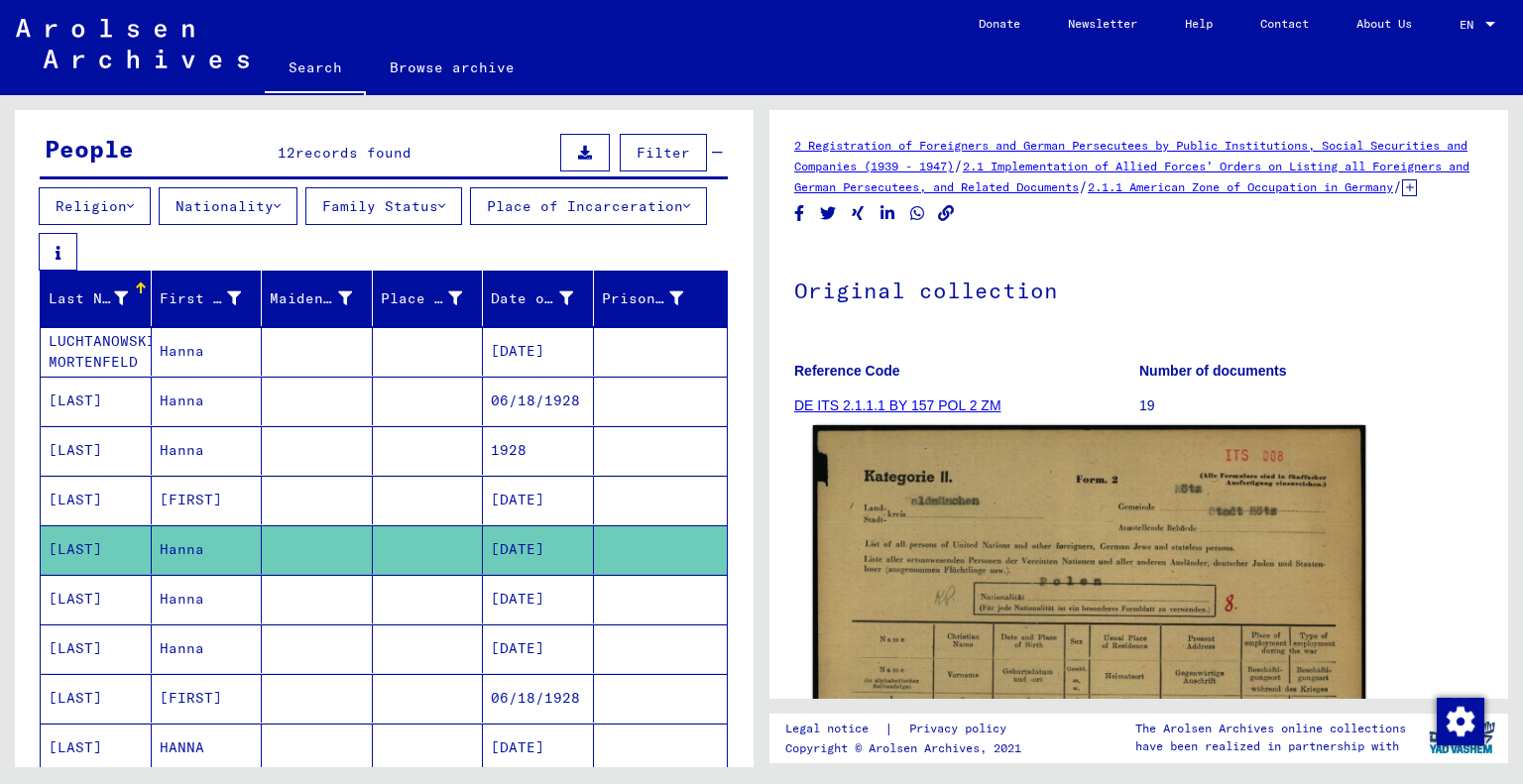 scroll, scrollTop: 0, scrollLeft: 0, axis: both 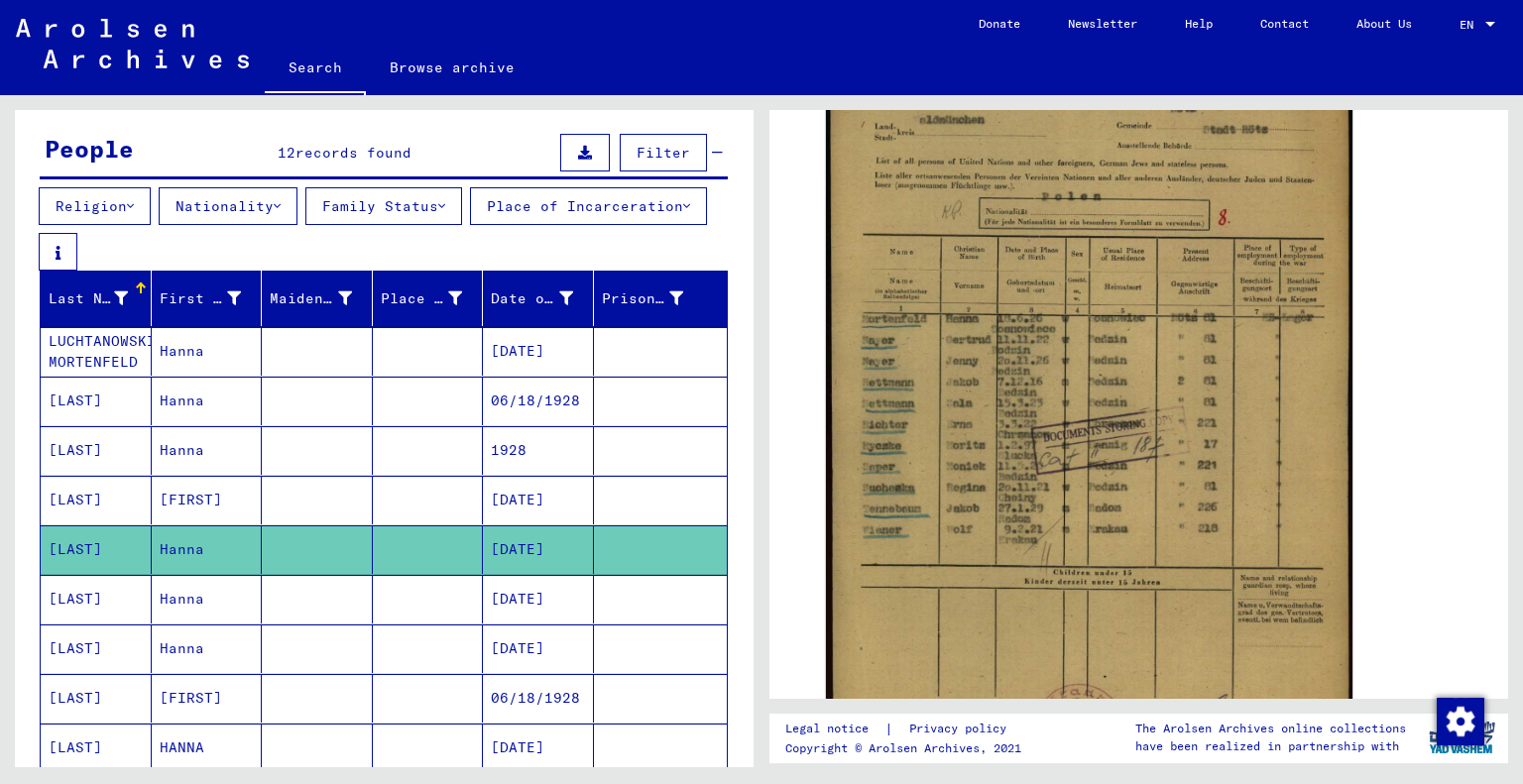 click on "Hanna" at bounding box center (207, 648) 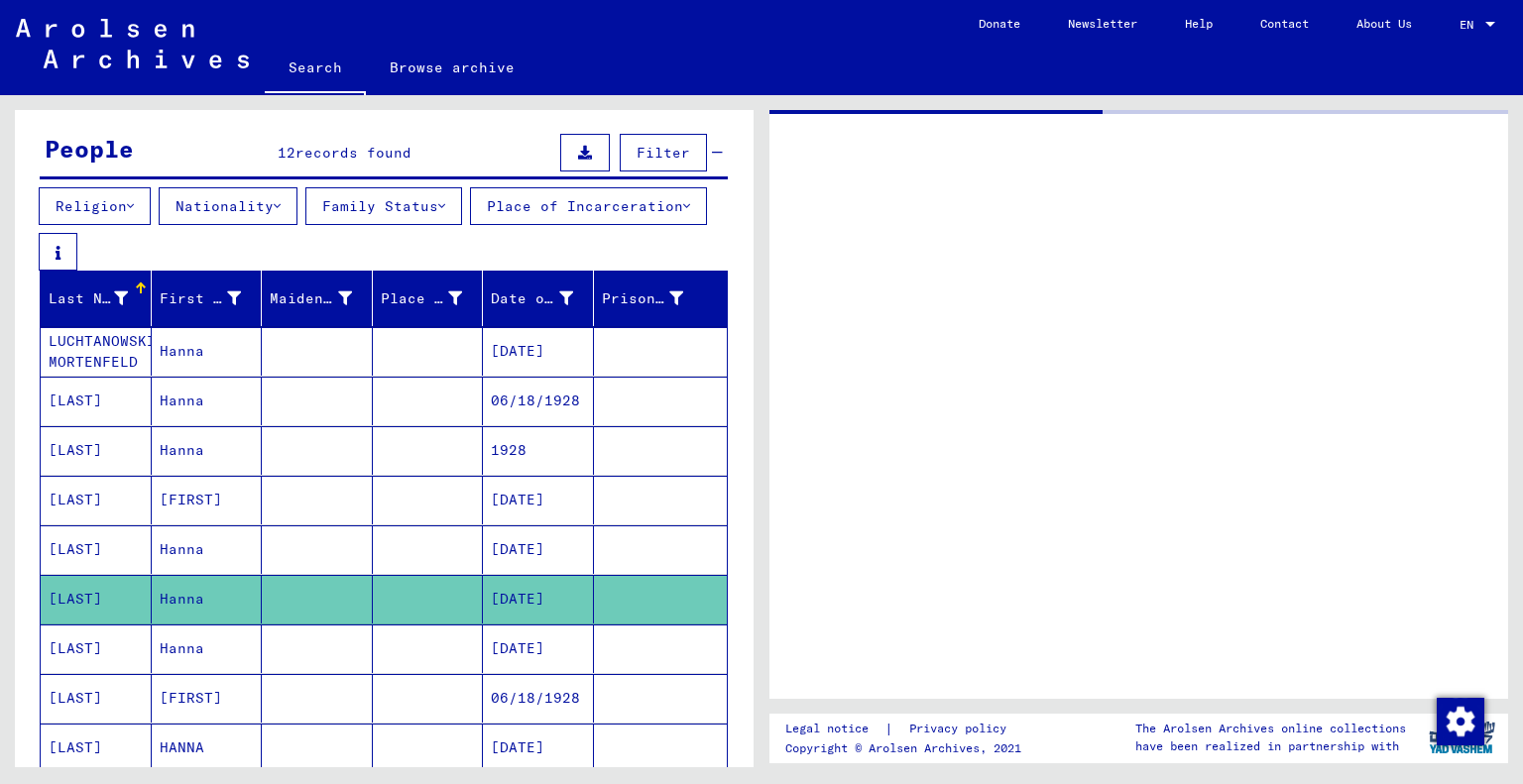 scroll, scrollTop: 0, scrollLeft: 0, axis: both 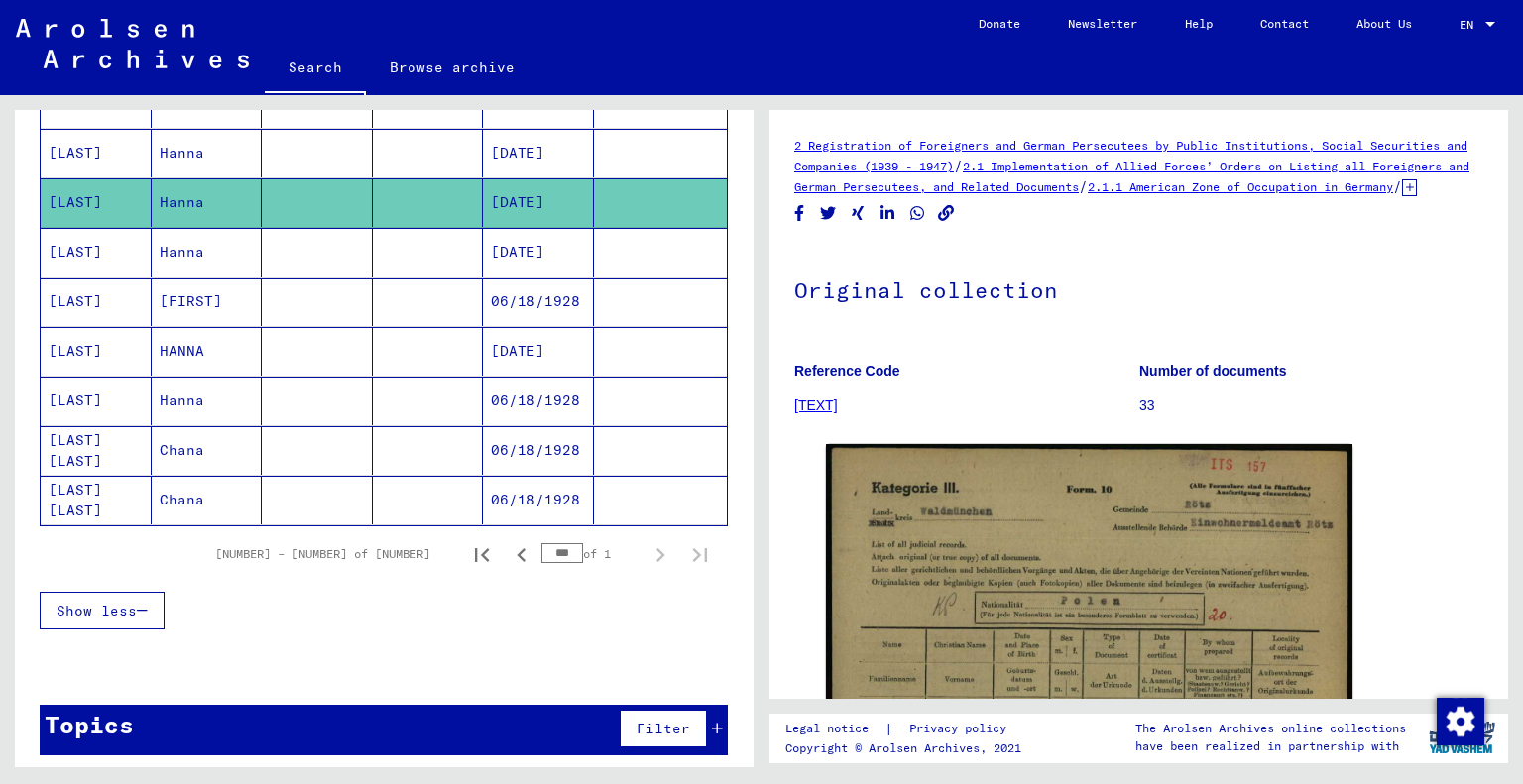 click on "Chana" 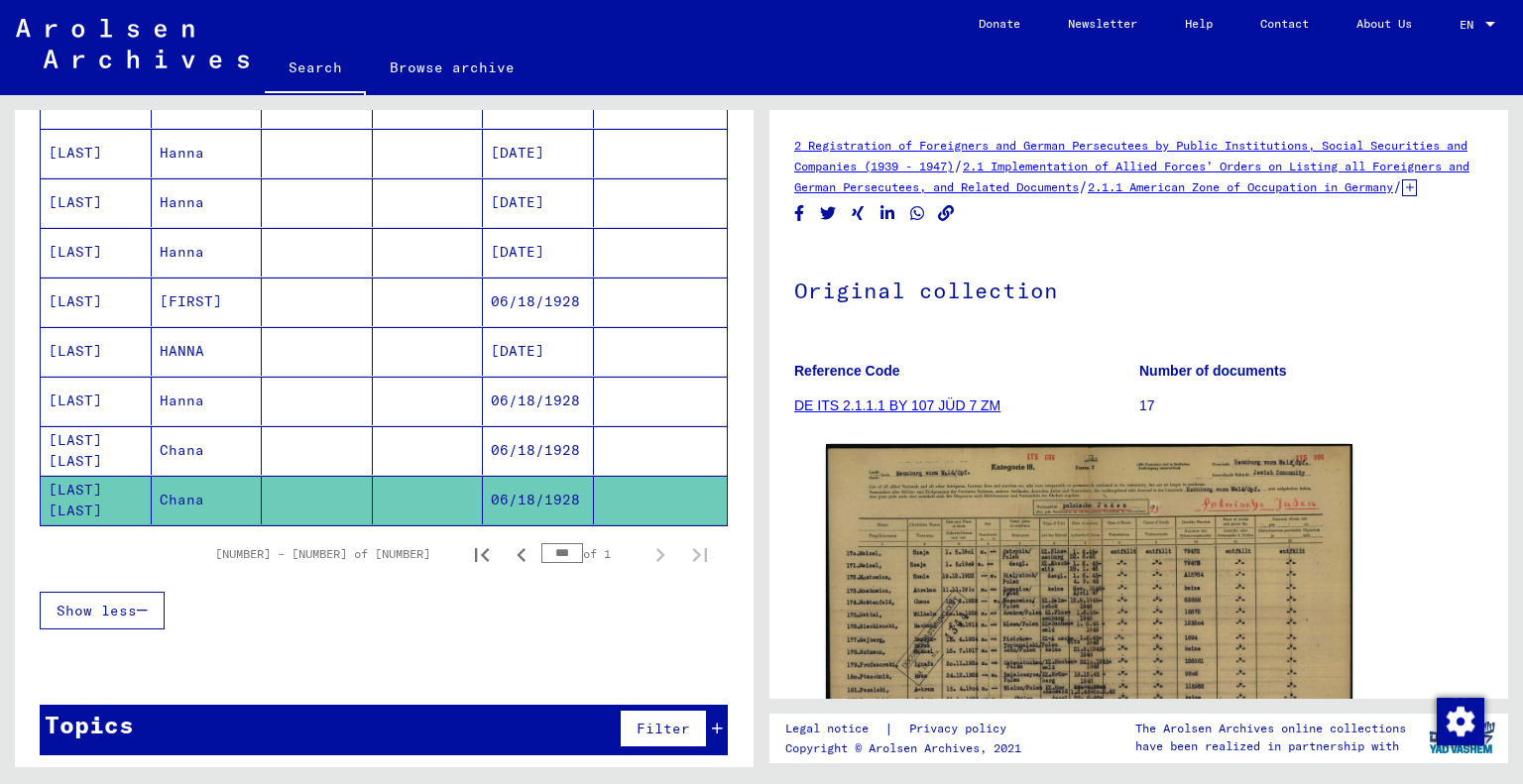 scroll, scrollTop: 0, scrollLeft: 0, axis: both 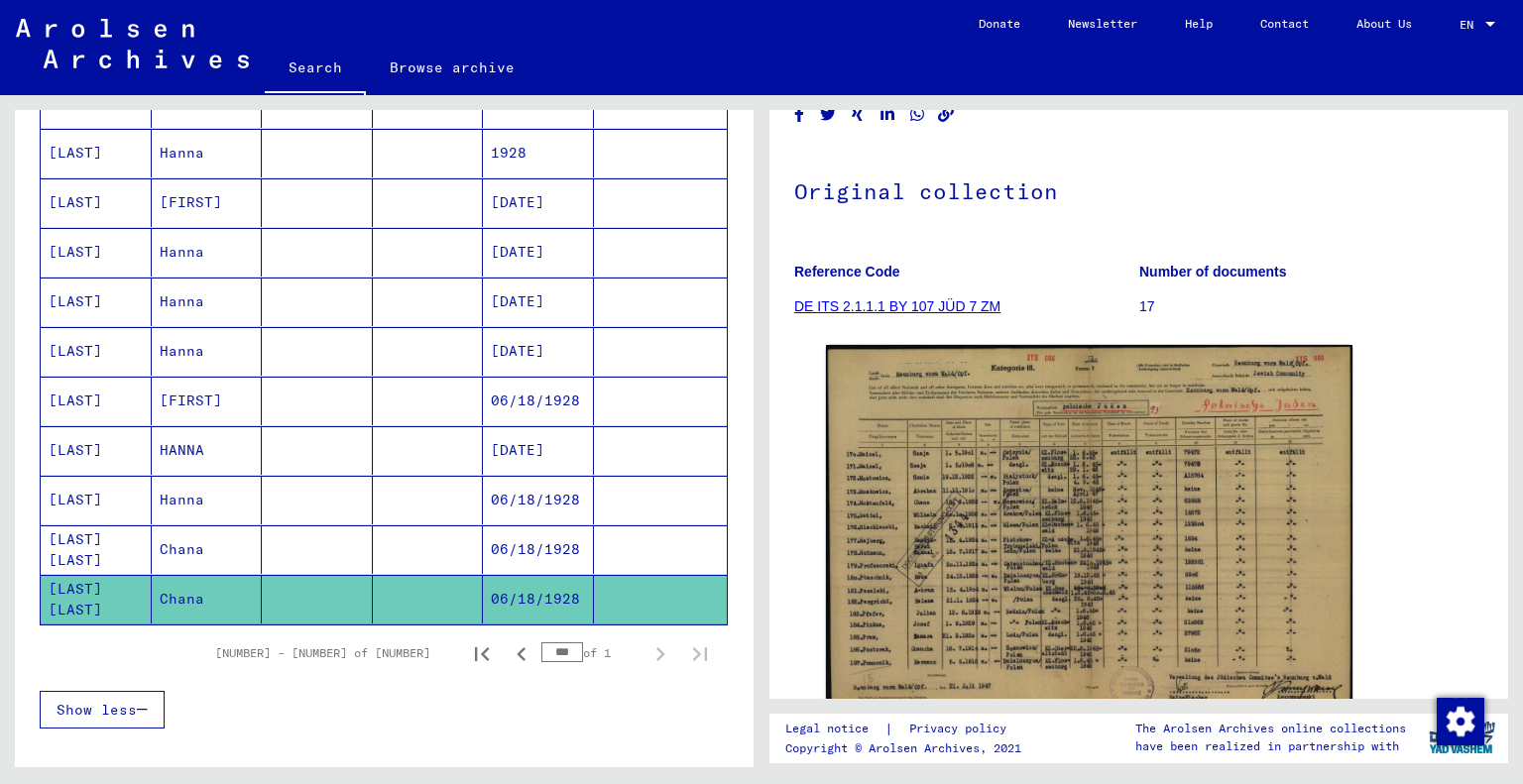 click on "[LAST] [LAST]" at bounding box center (96, 599) 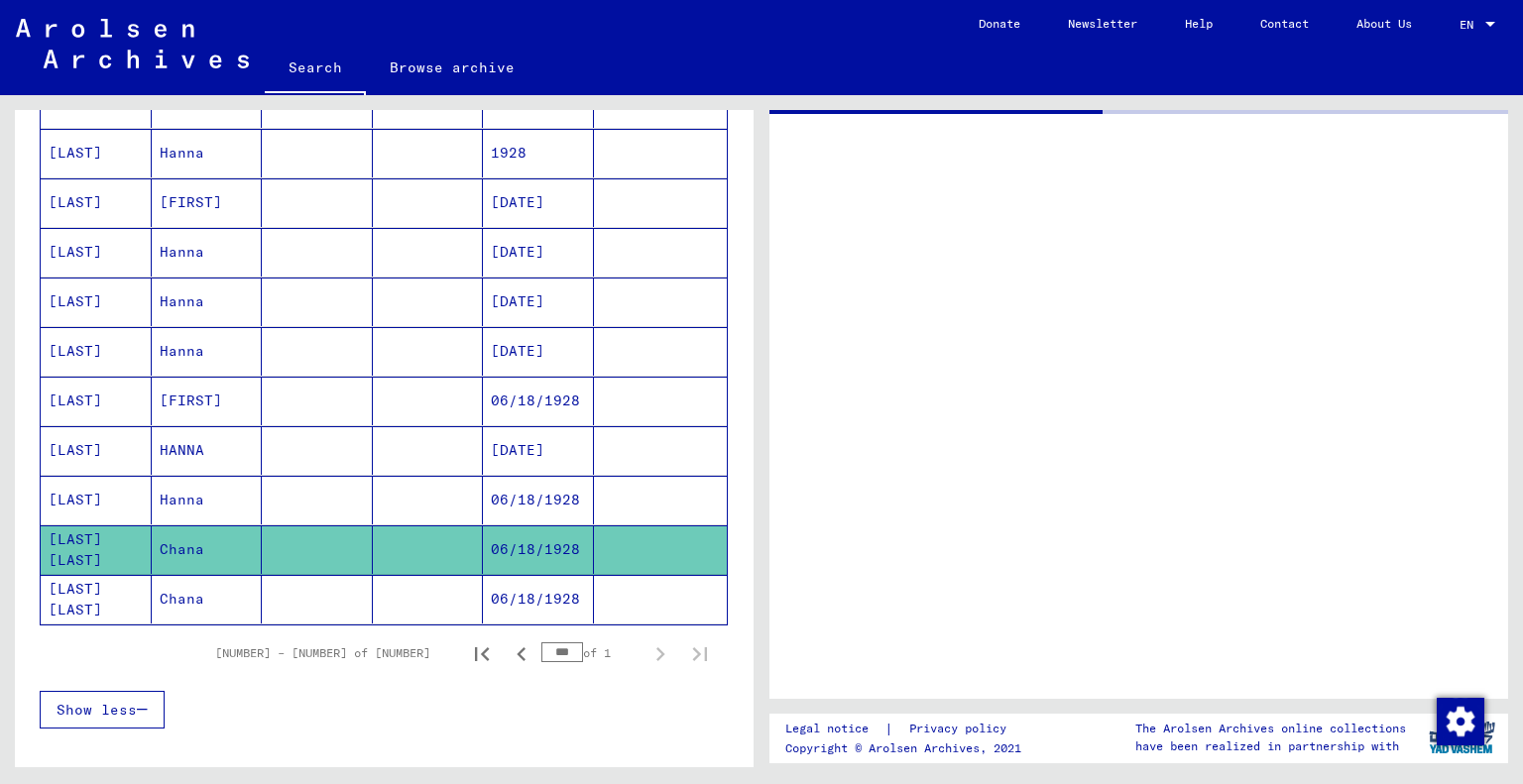 scroll, scrollTop: 0, scrollLeft: 0, axis: both 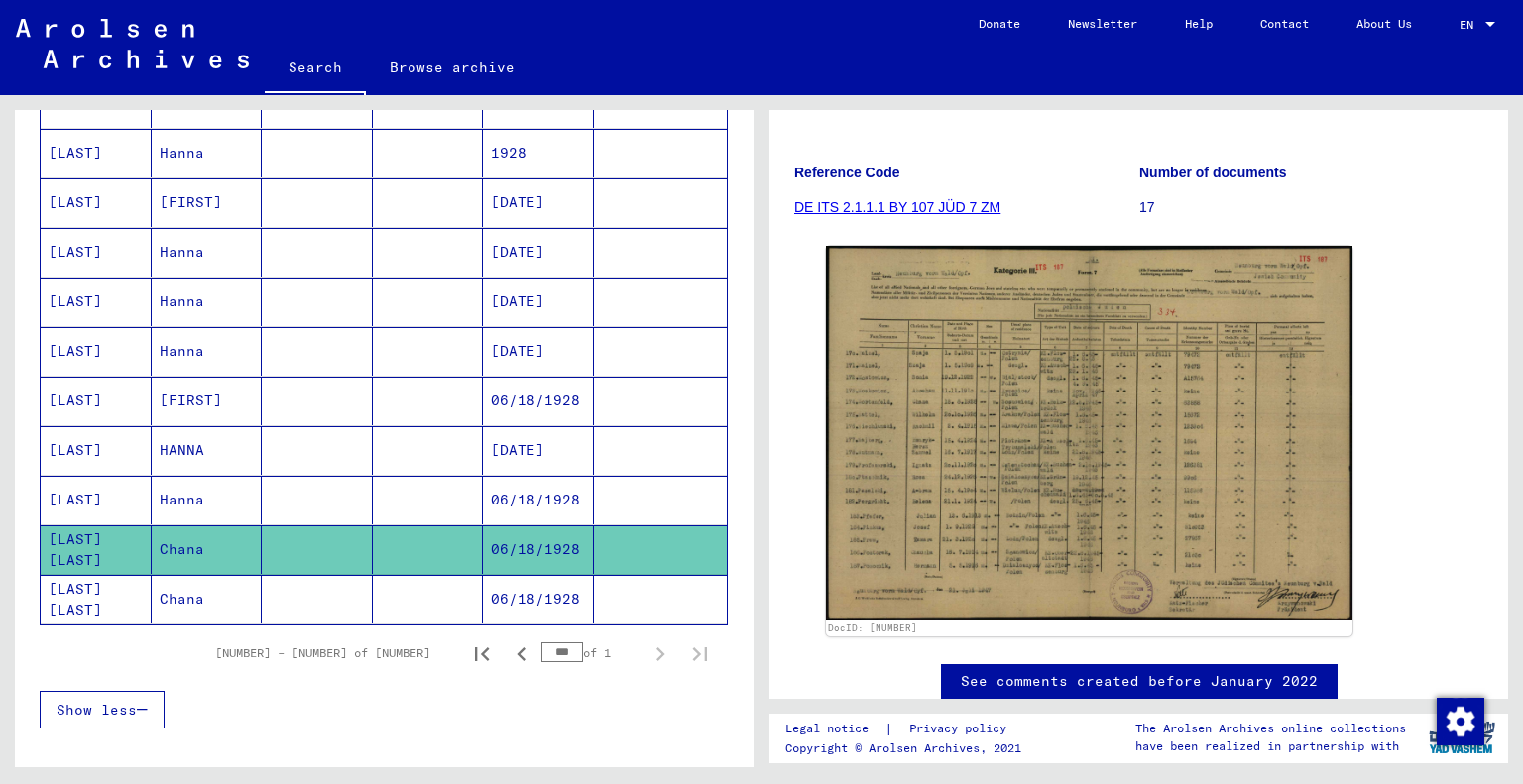 click on "Hanna" at bounding box center [207, 549] 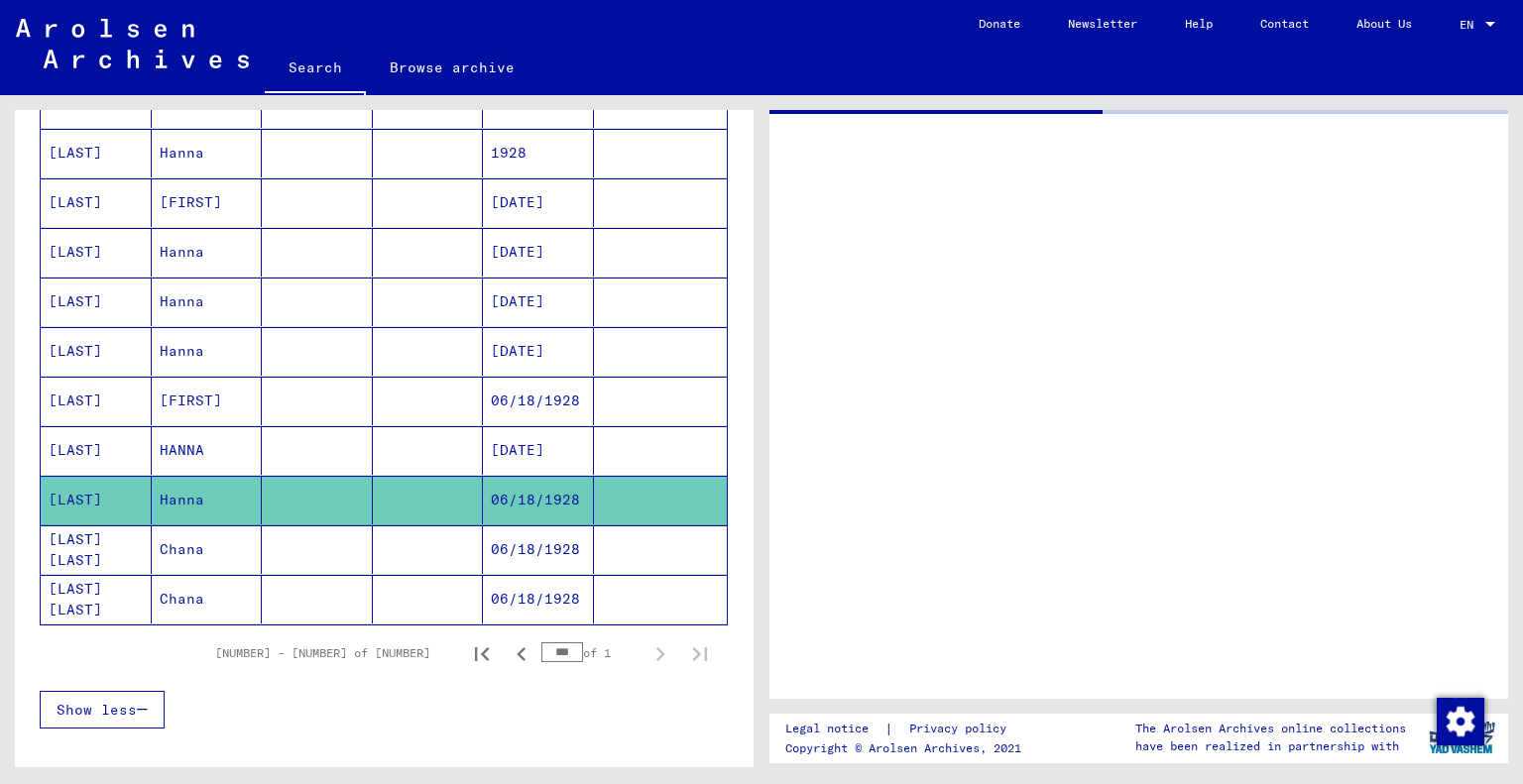scroll, scrollTop: 0, scrollLeft: 0, axis: both 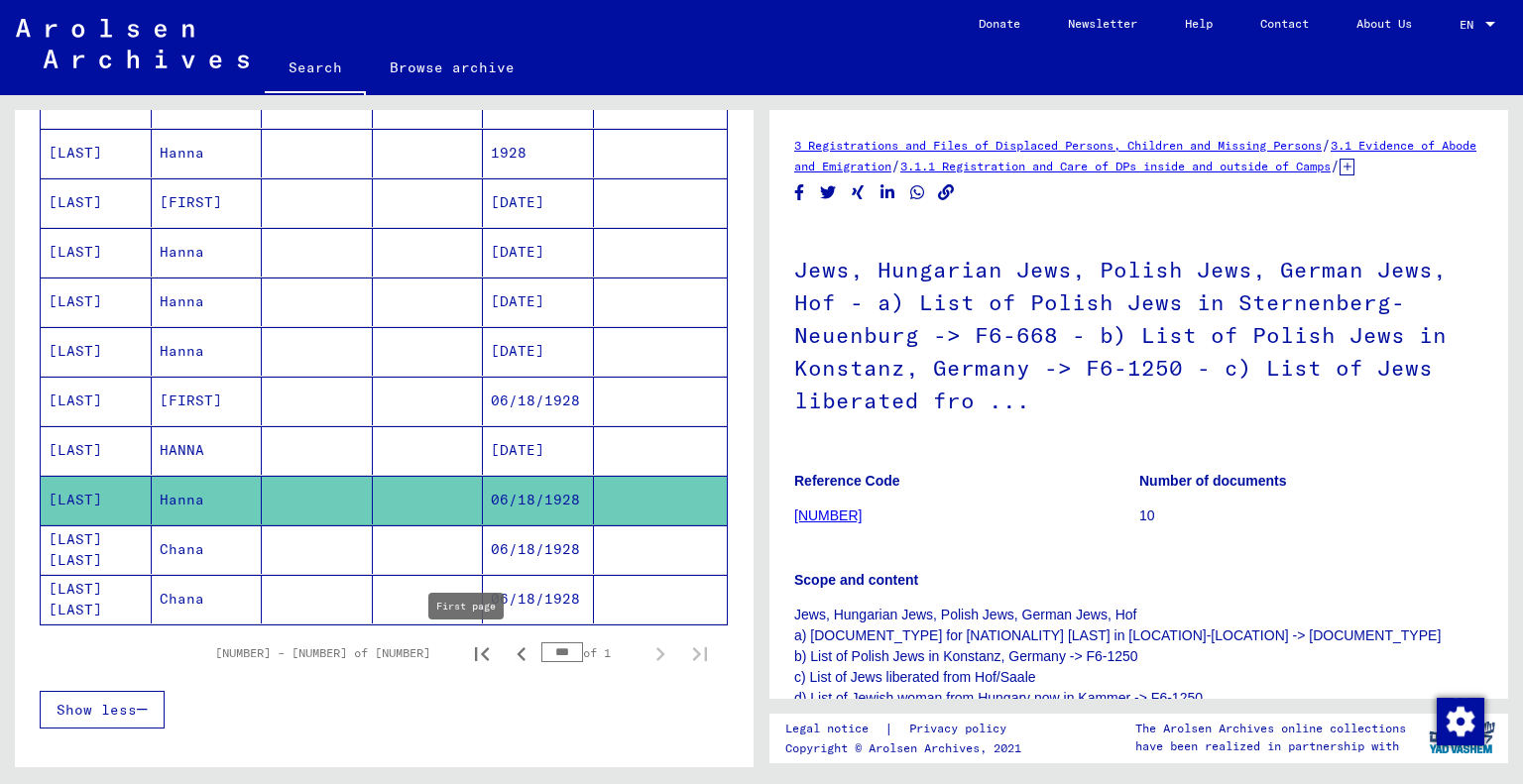 click 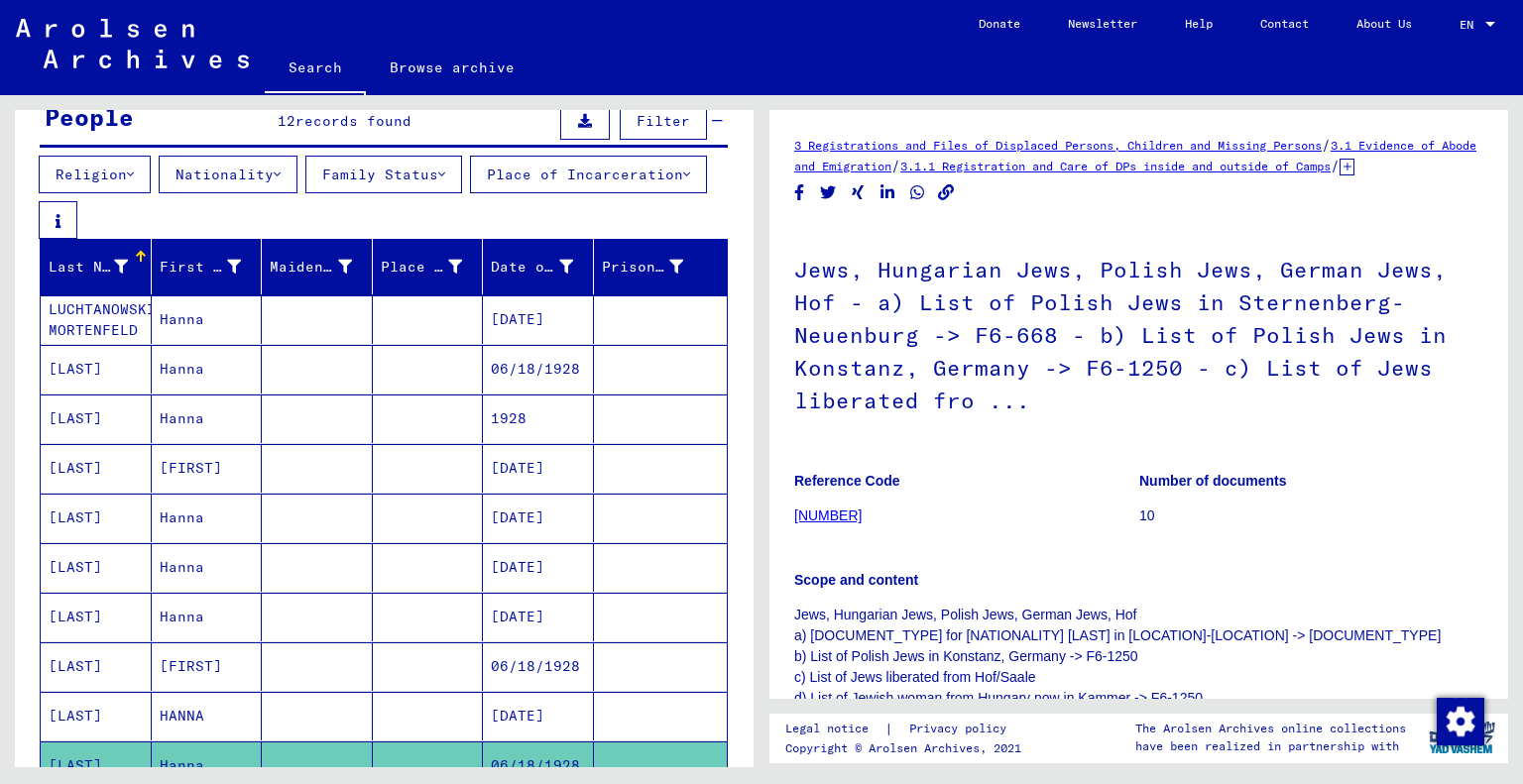 scroll, scrollTop: 198, scrollLeft: 0, axis: vertical 